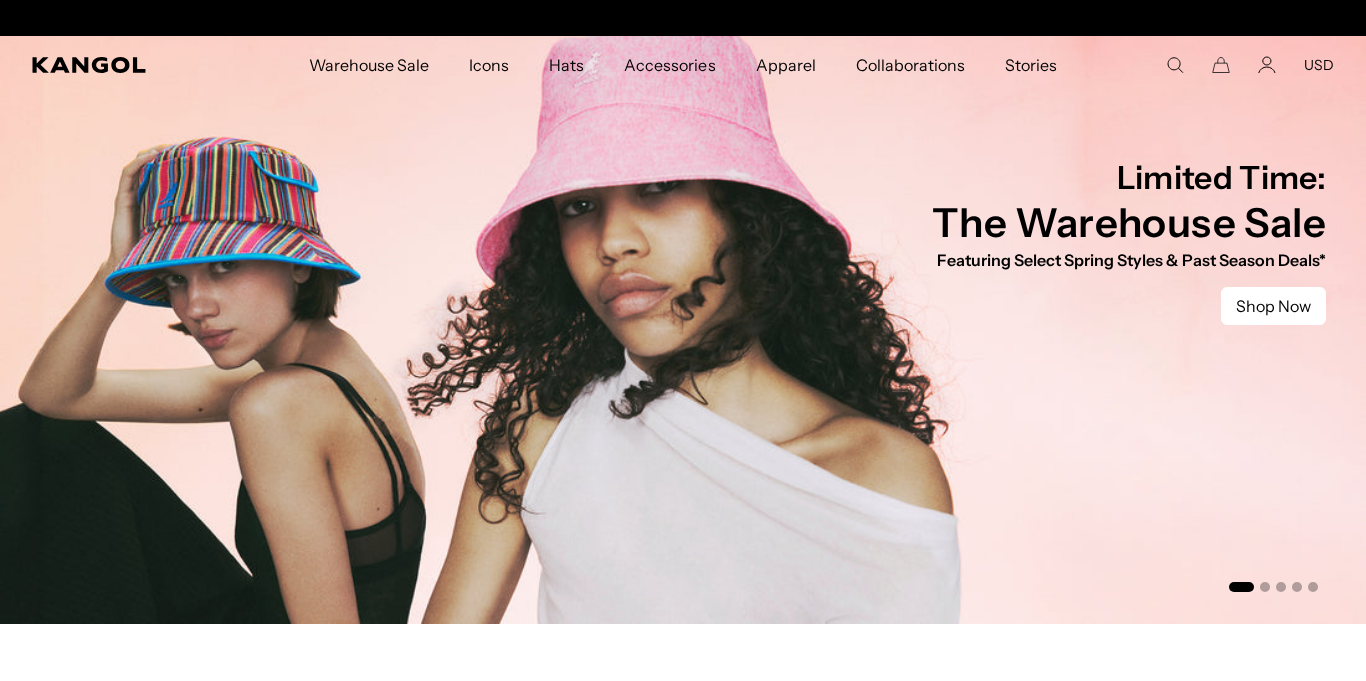 scroll, scrollTop: 0, scrollLeft: 0, axis: both 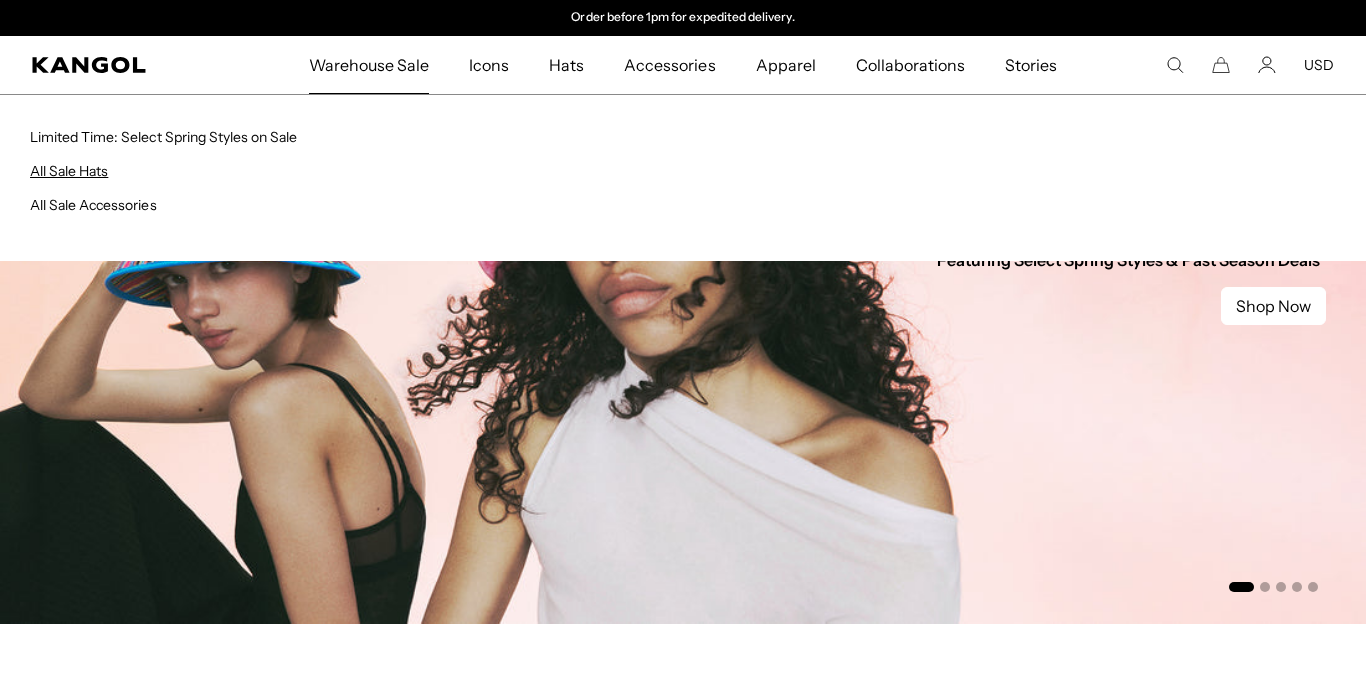 click on "All Sale Hats" at bounding box center (69, 171) 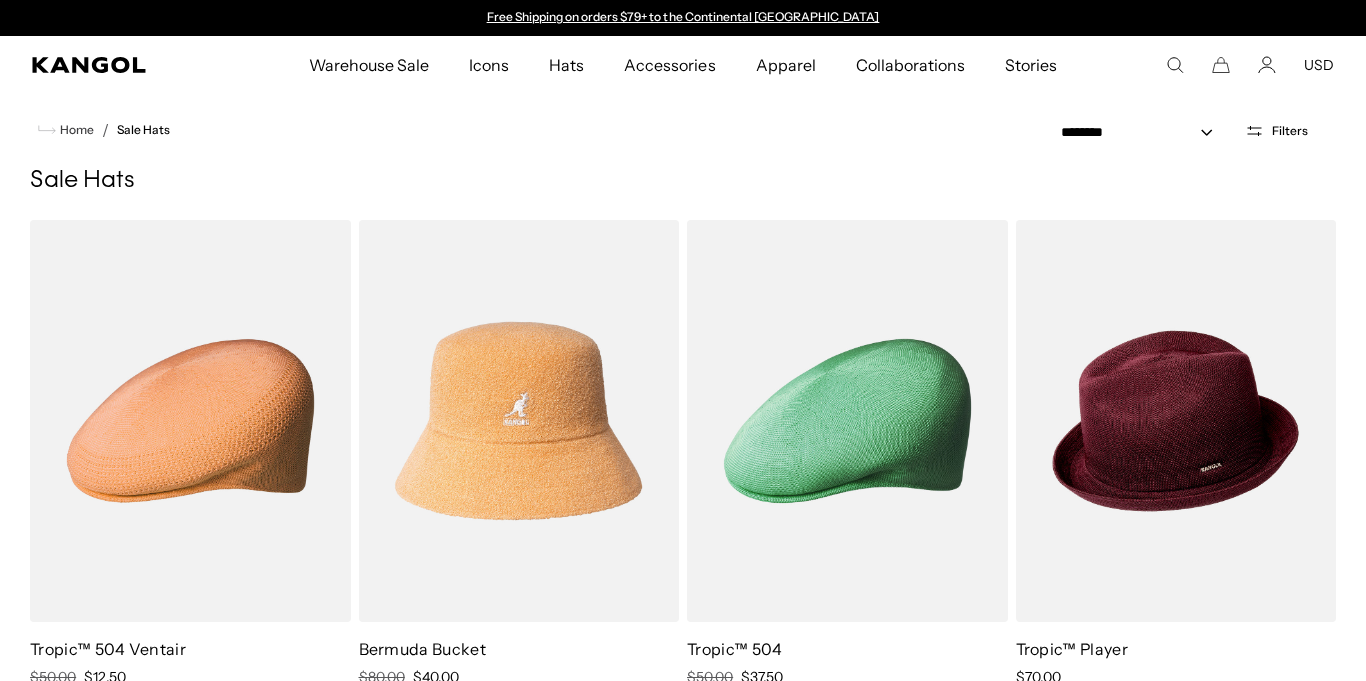 scroll, scrollTop: 0, scrollLeft: 0, axis: both 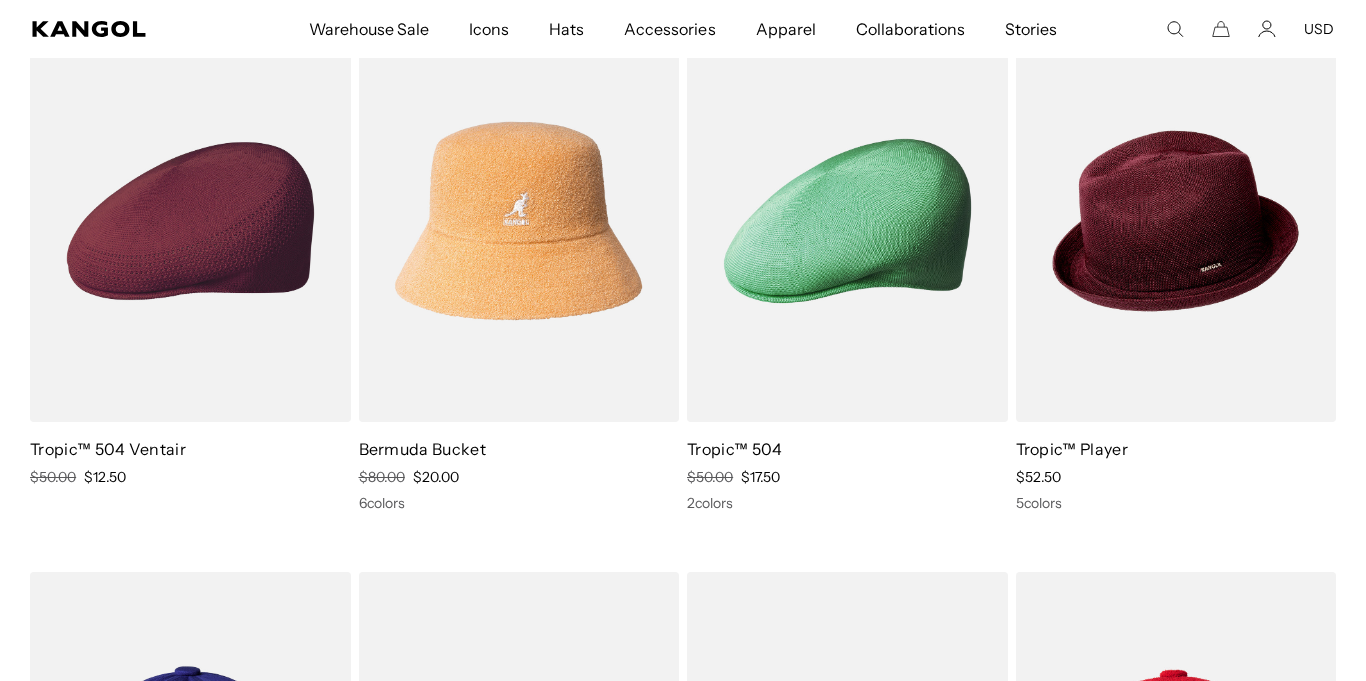 click at bounding box center (190, 221) 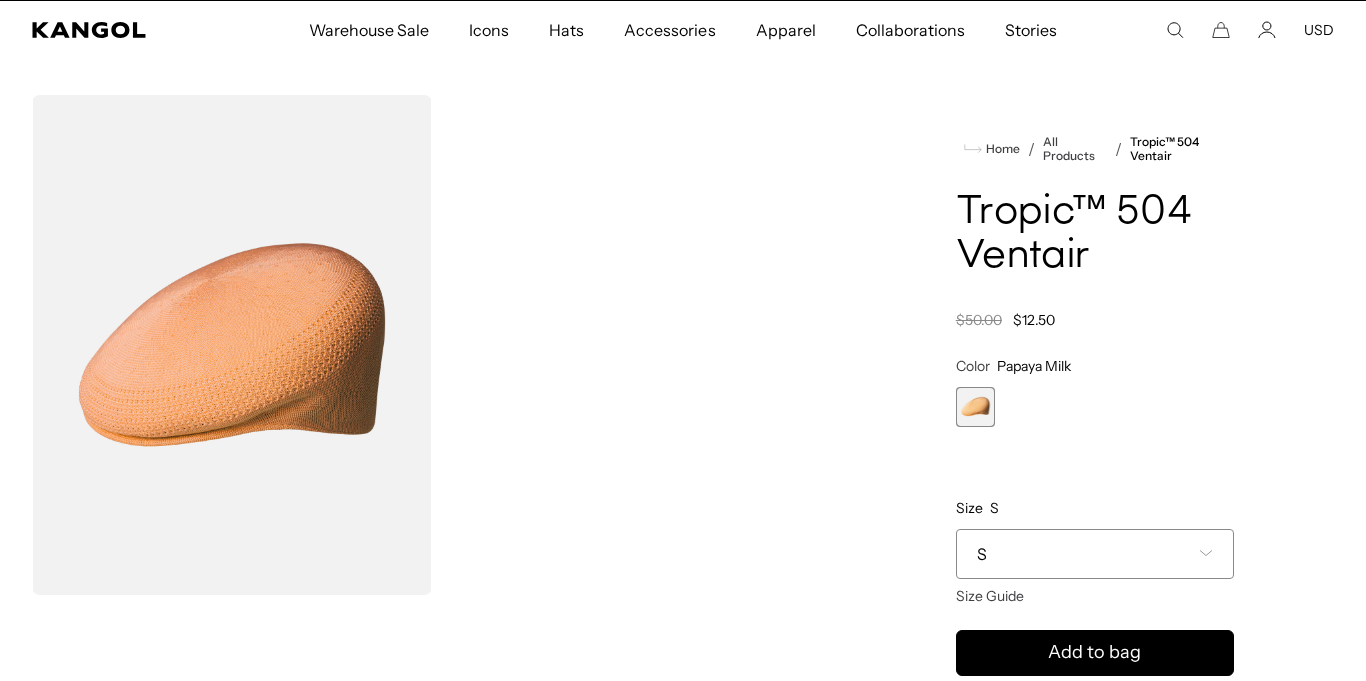 scroll, scrollTop: 80, scrollLeft: 0, axis: vertical 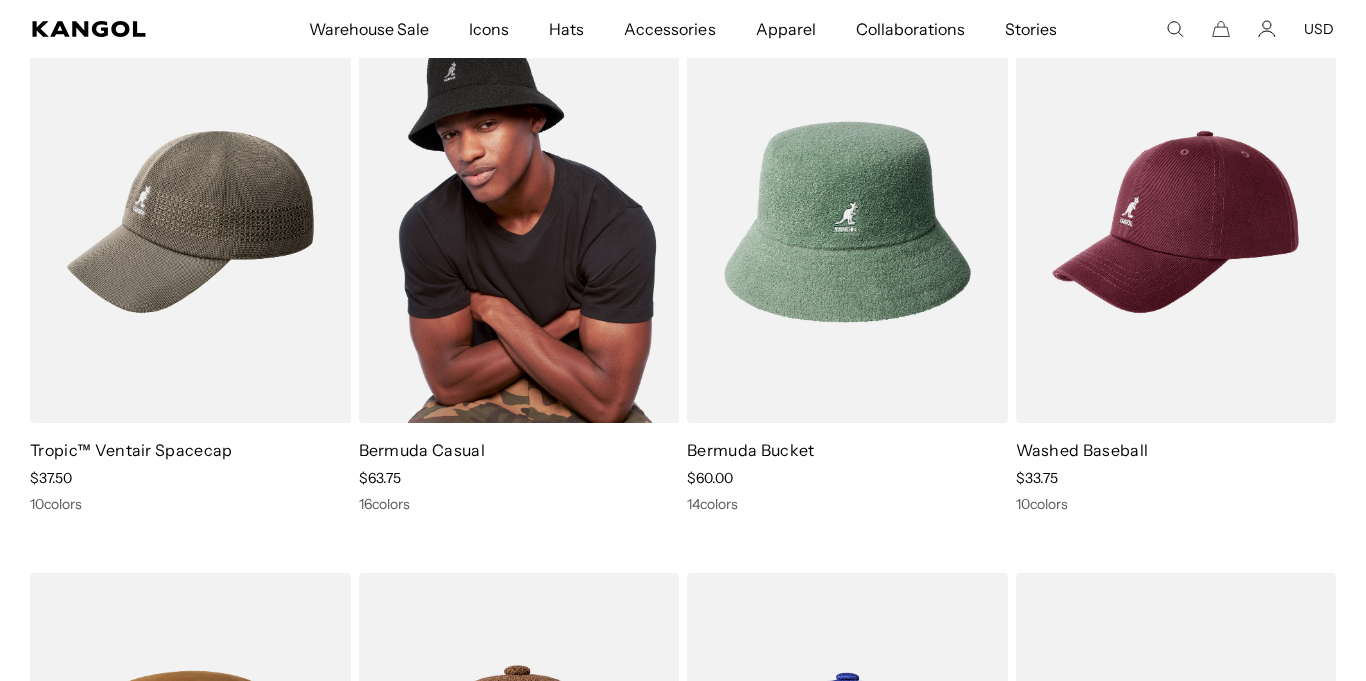 click at bounding box center (519, 222) 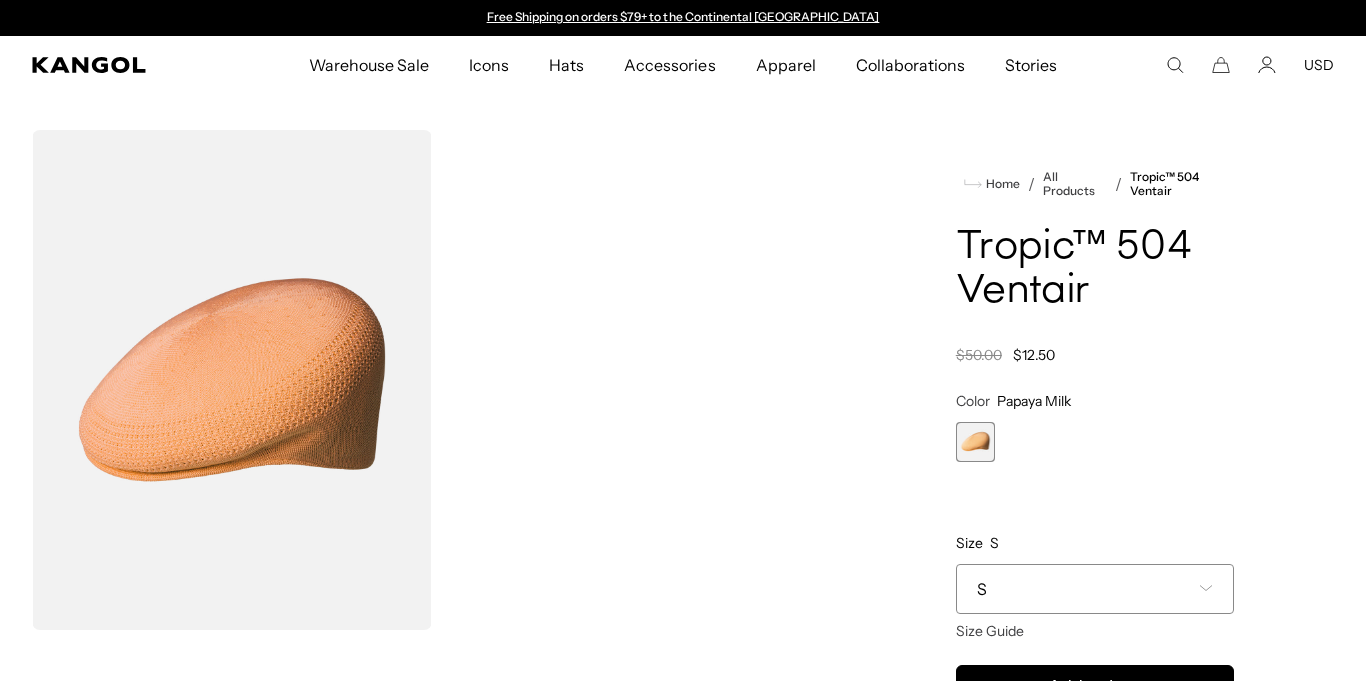 scroll, scrollTop: 0, scrollLeft: 0, axis: both 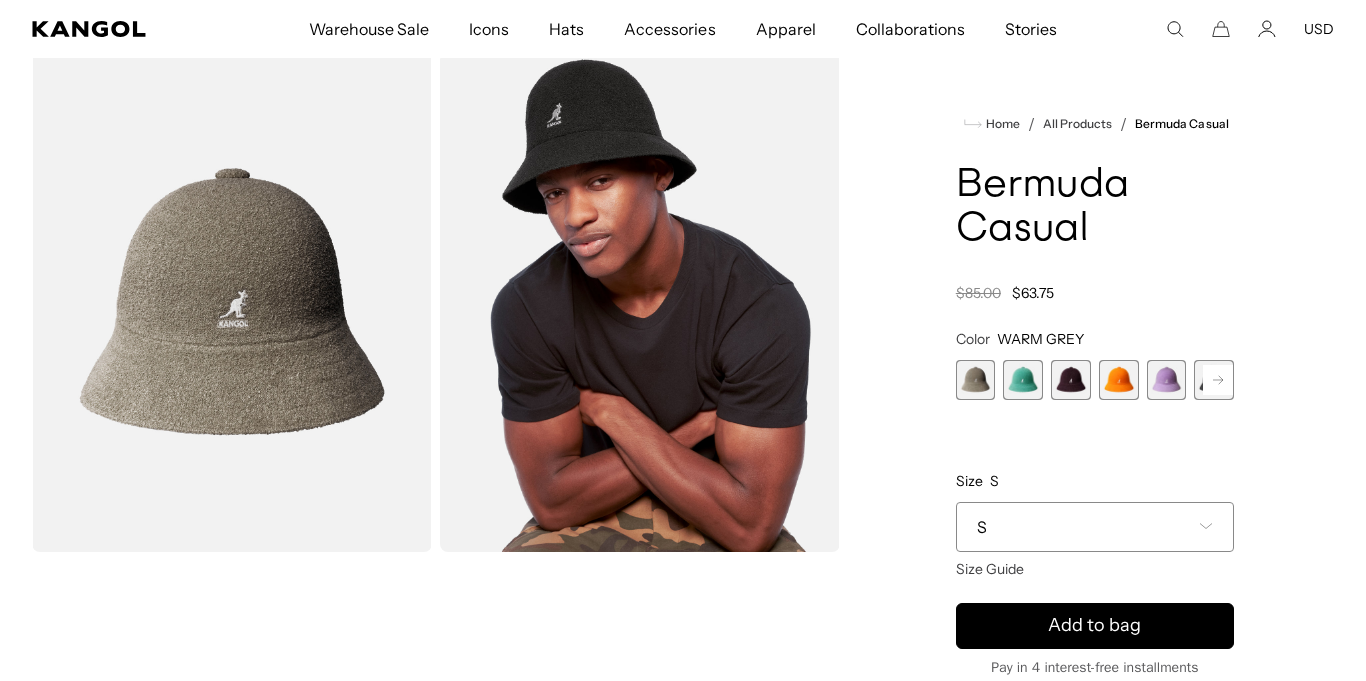 click 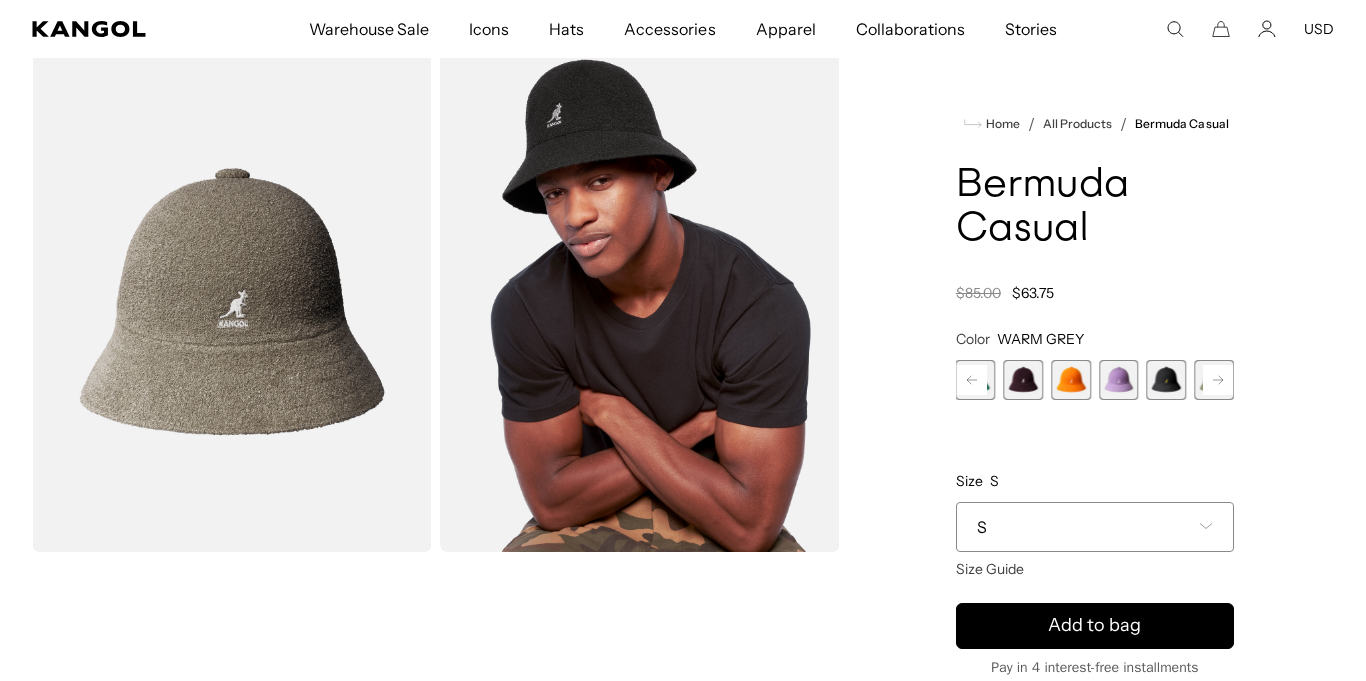 click 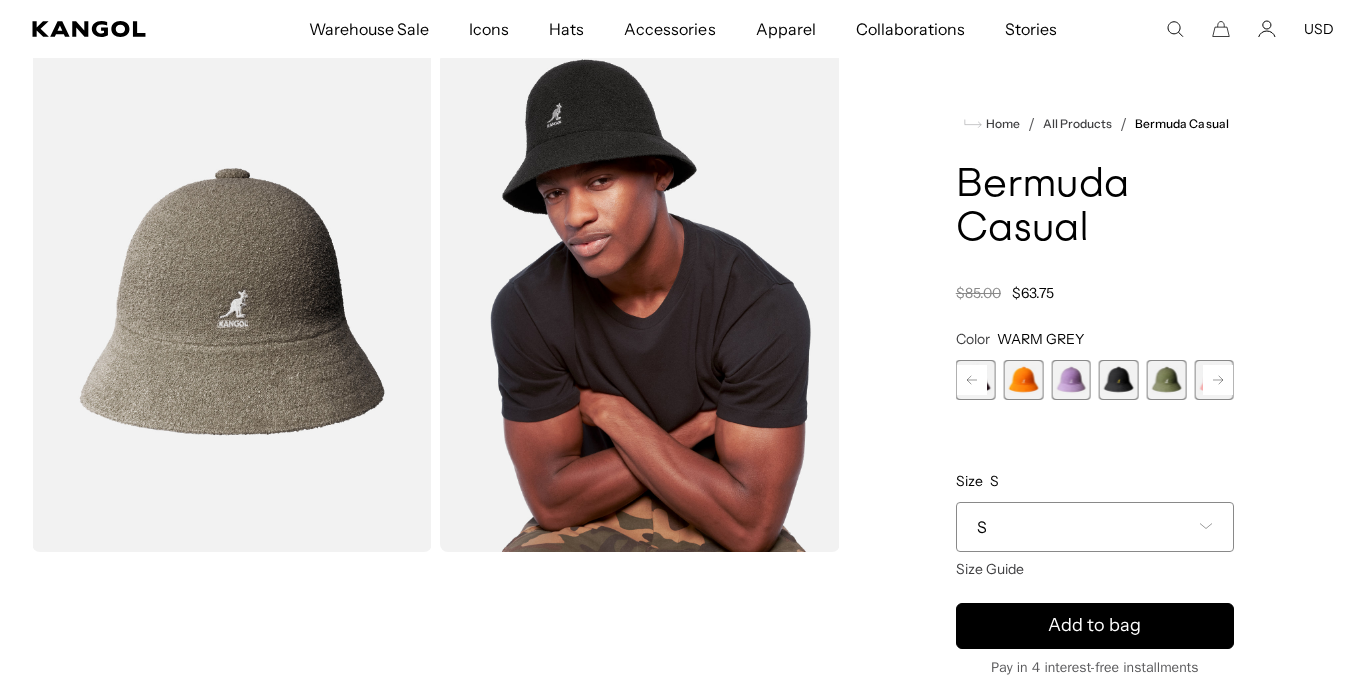 scroll, scrollTop: 0, scrollLeft: 412, axis: horizontal 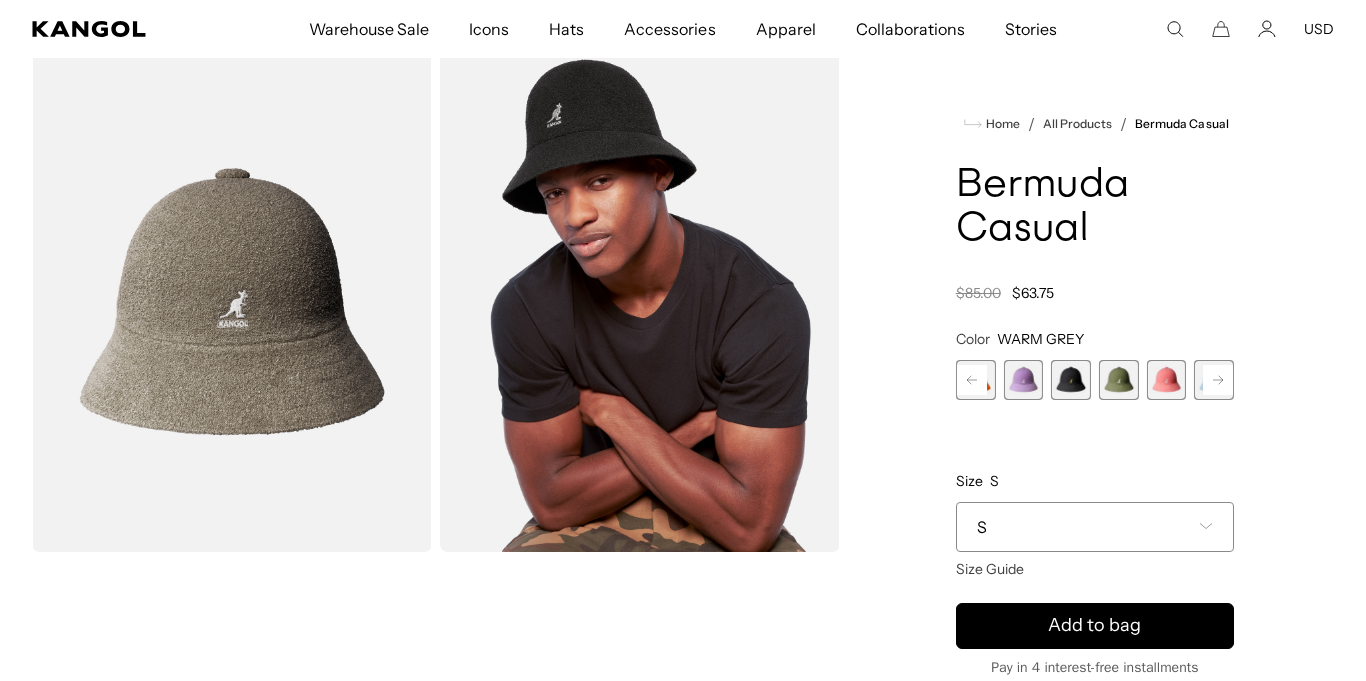 click 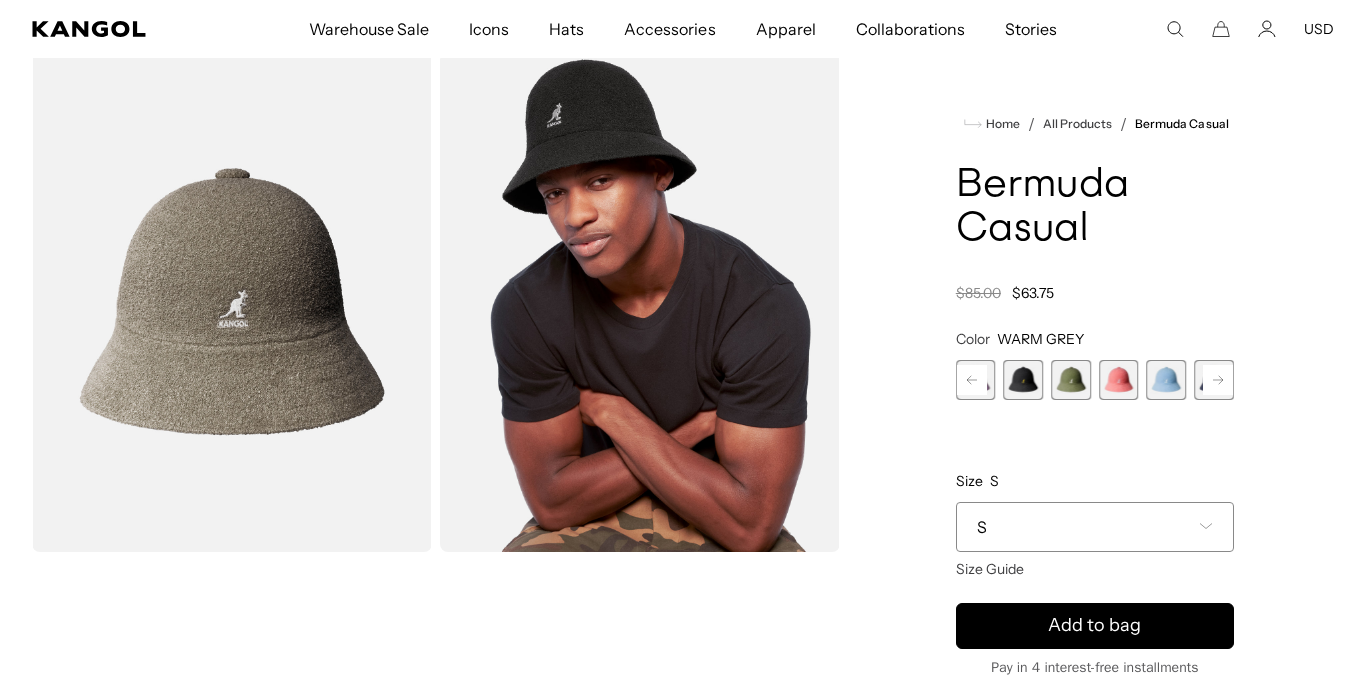 click 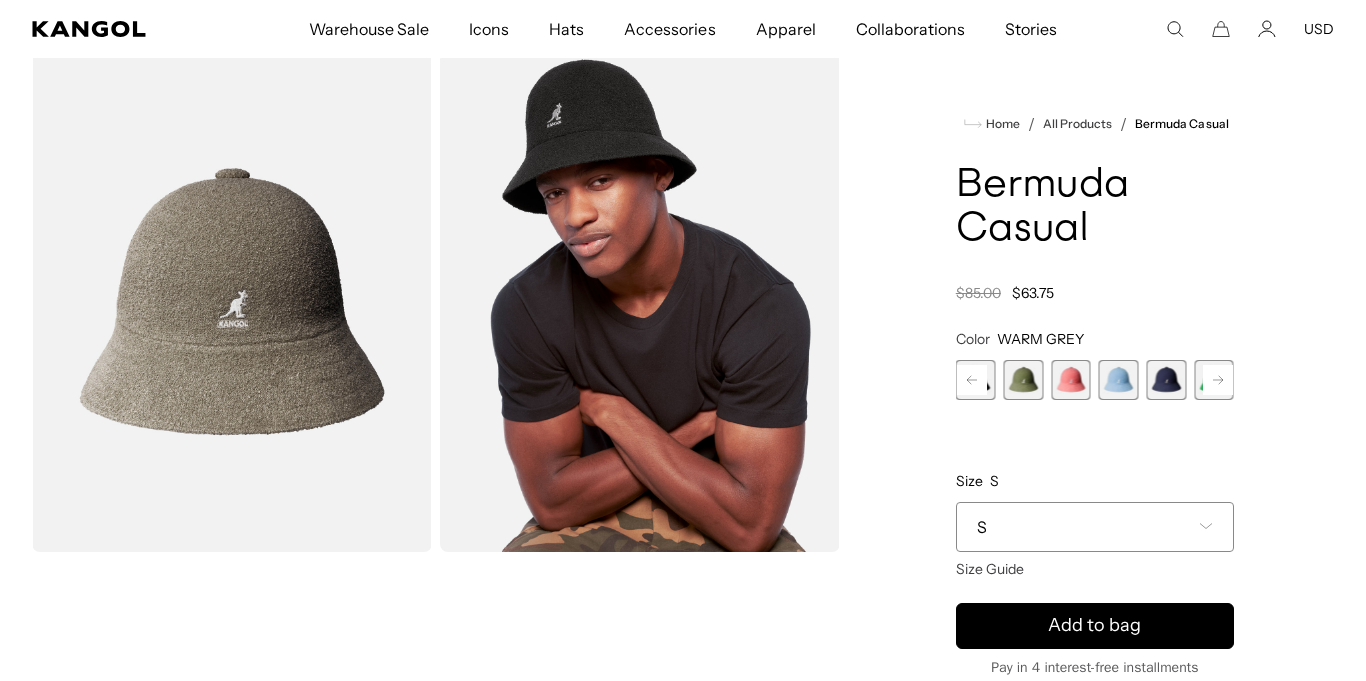 scroll, scrollTop: 0, scrollLeft: 0, axis: both 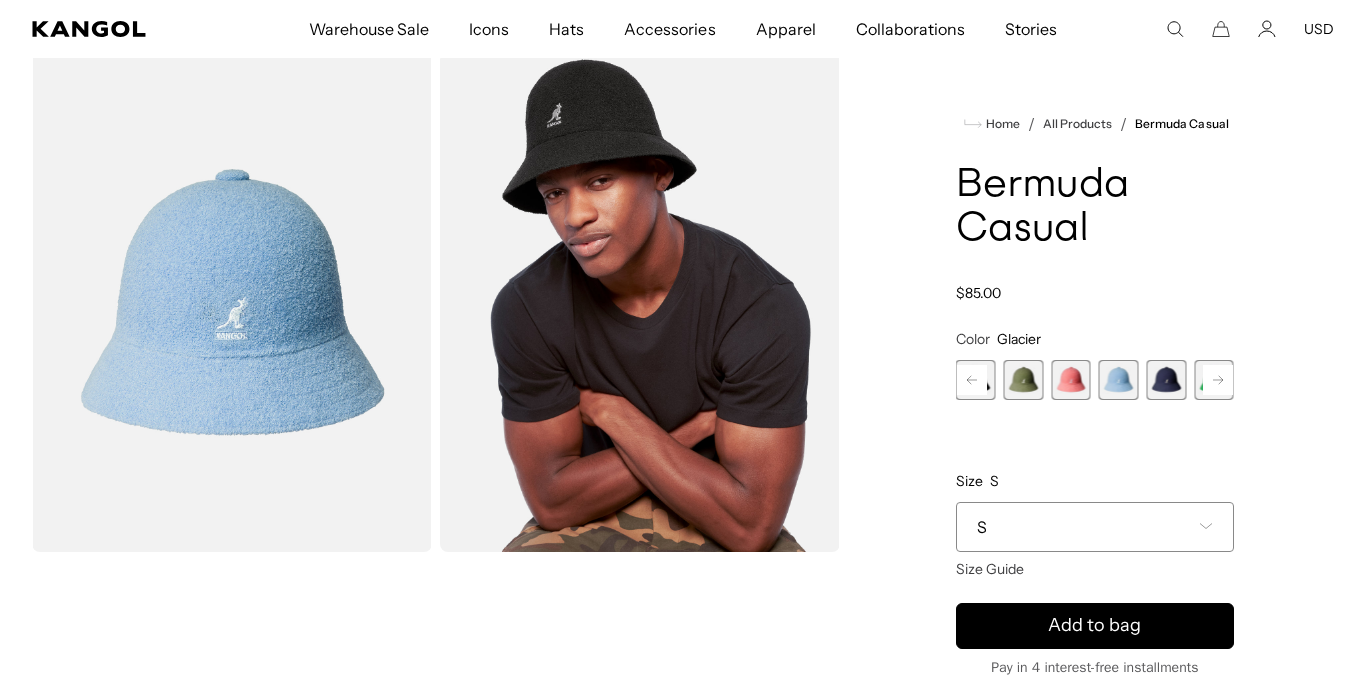 click at bounding box center [1167, 380] 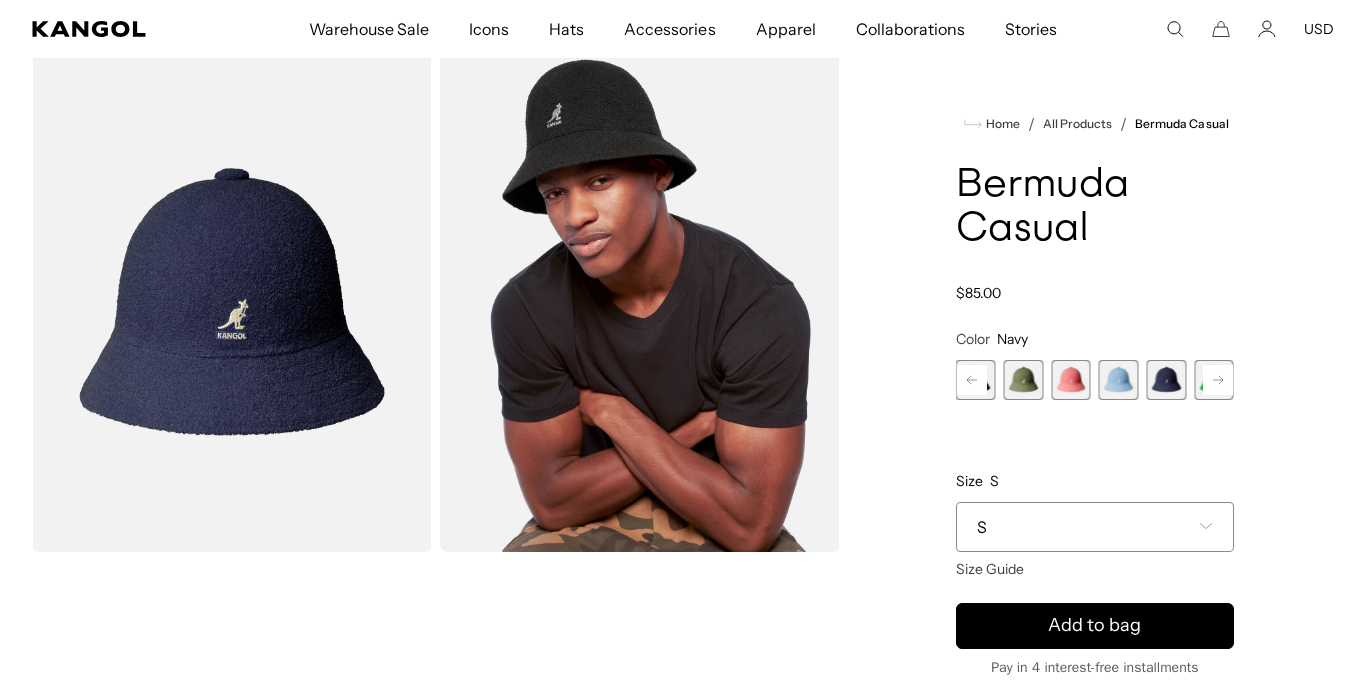 scroll, scrollTop: 0, scrollLeft: 412, axis: horizontal 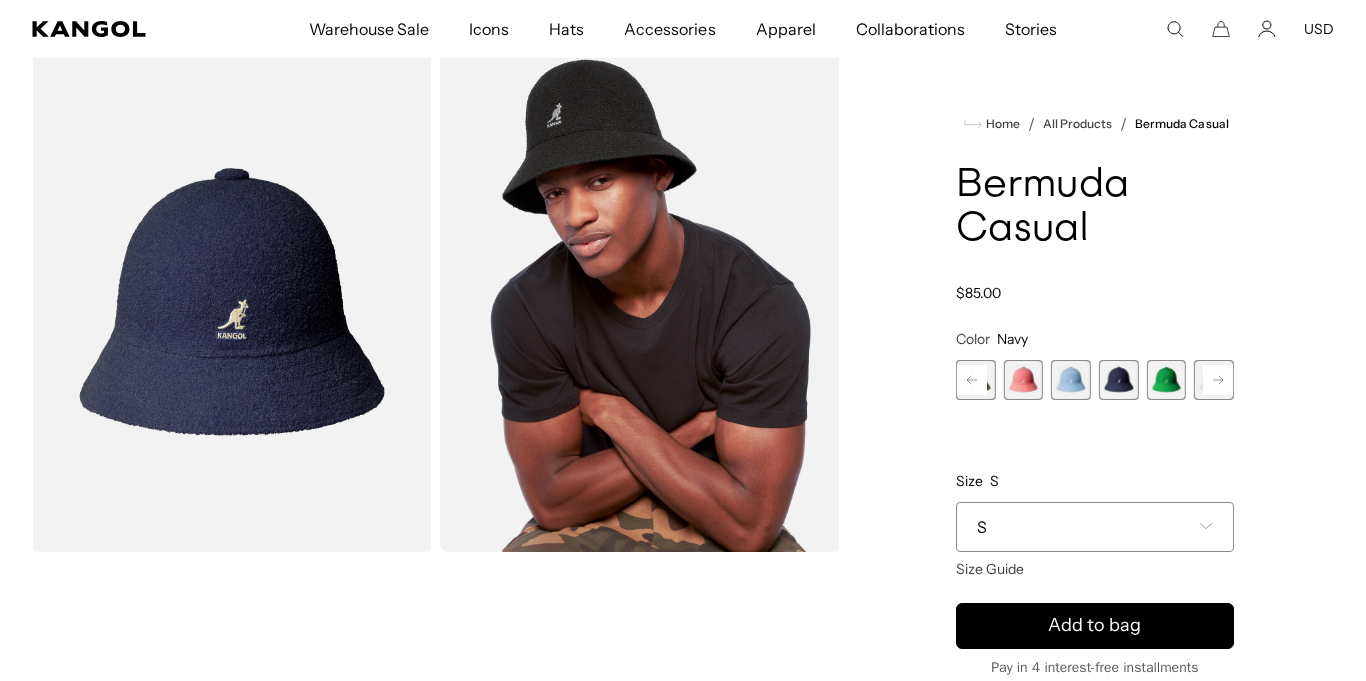 click 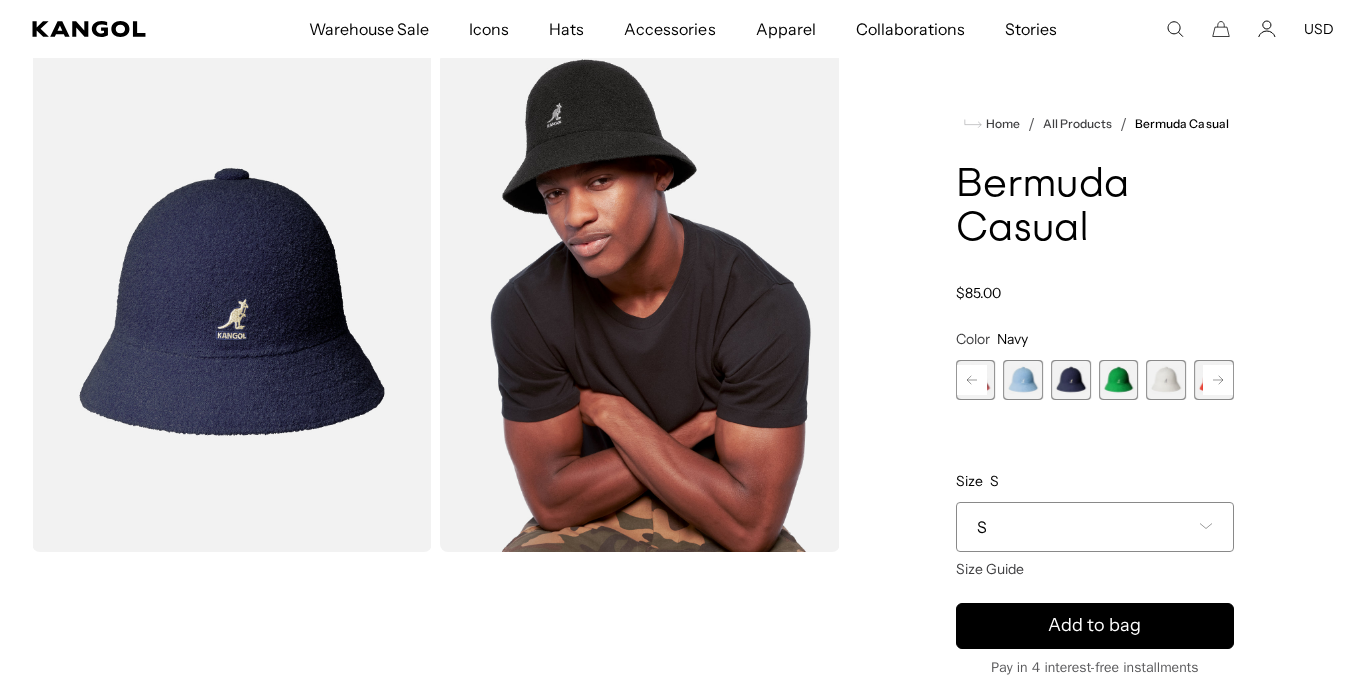 click 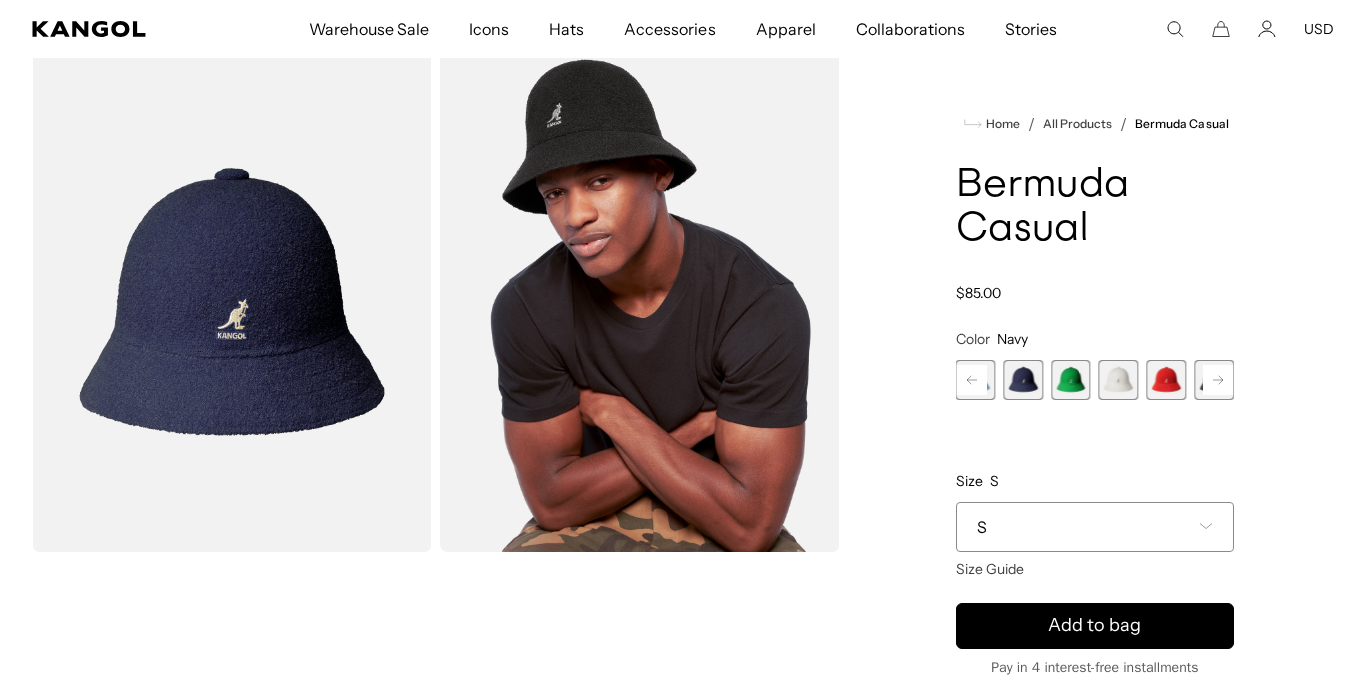 scroll, scrollTop: 0, scrollLeft: 0, axis: both 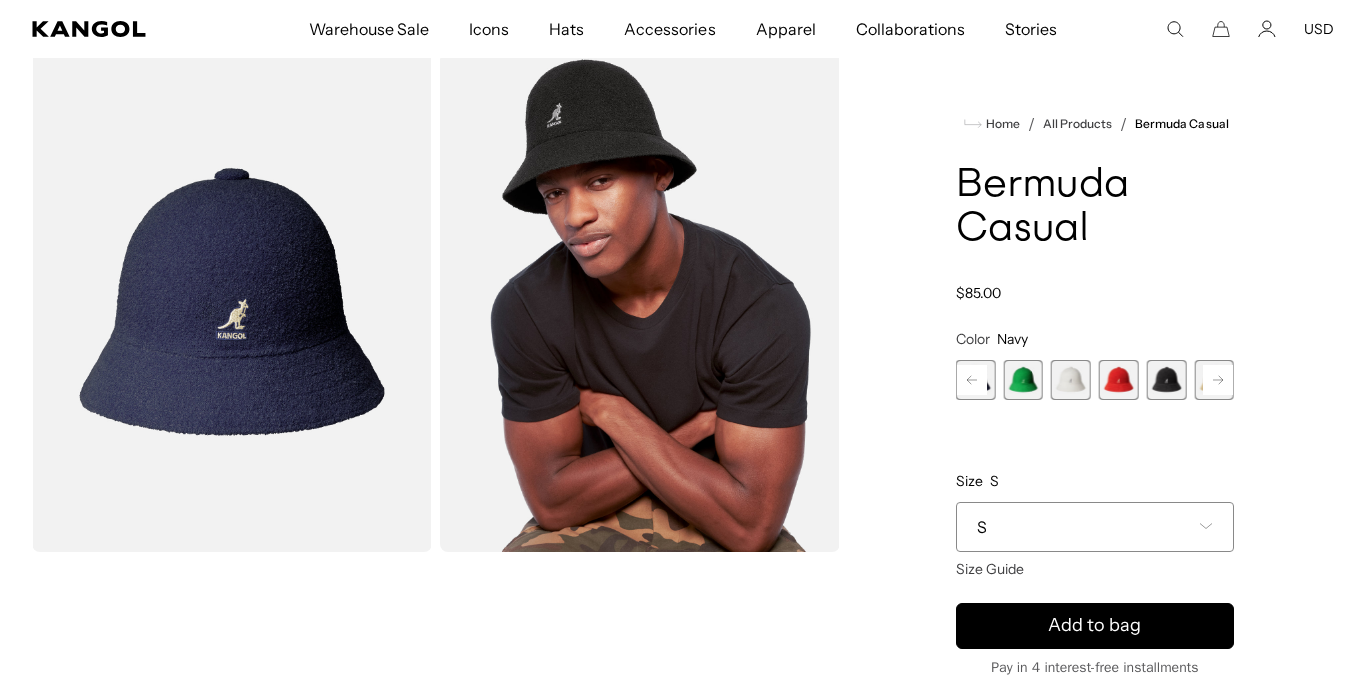 click 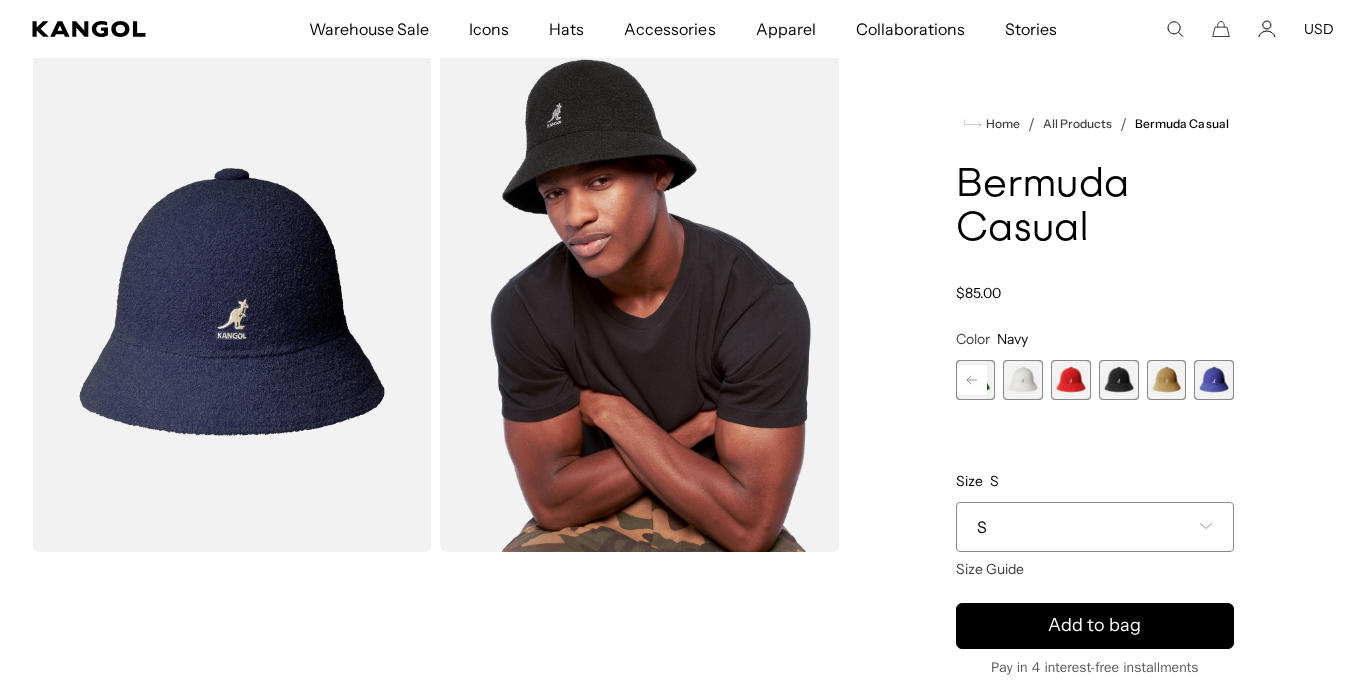 scroll, scrollTop: 0, scrollLeft: 412, axis: horizontal 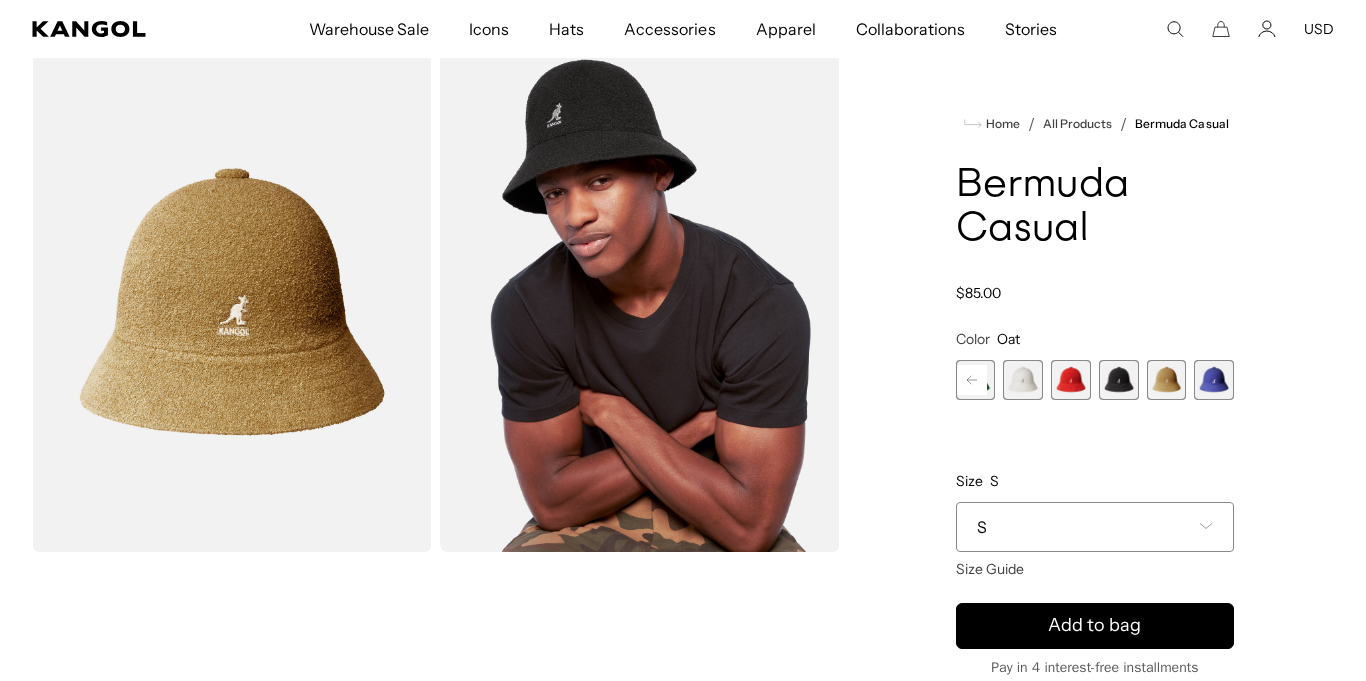 click at bounding box center [1214, 380] 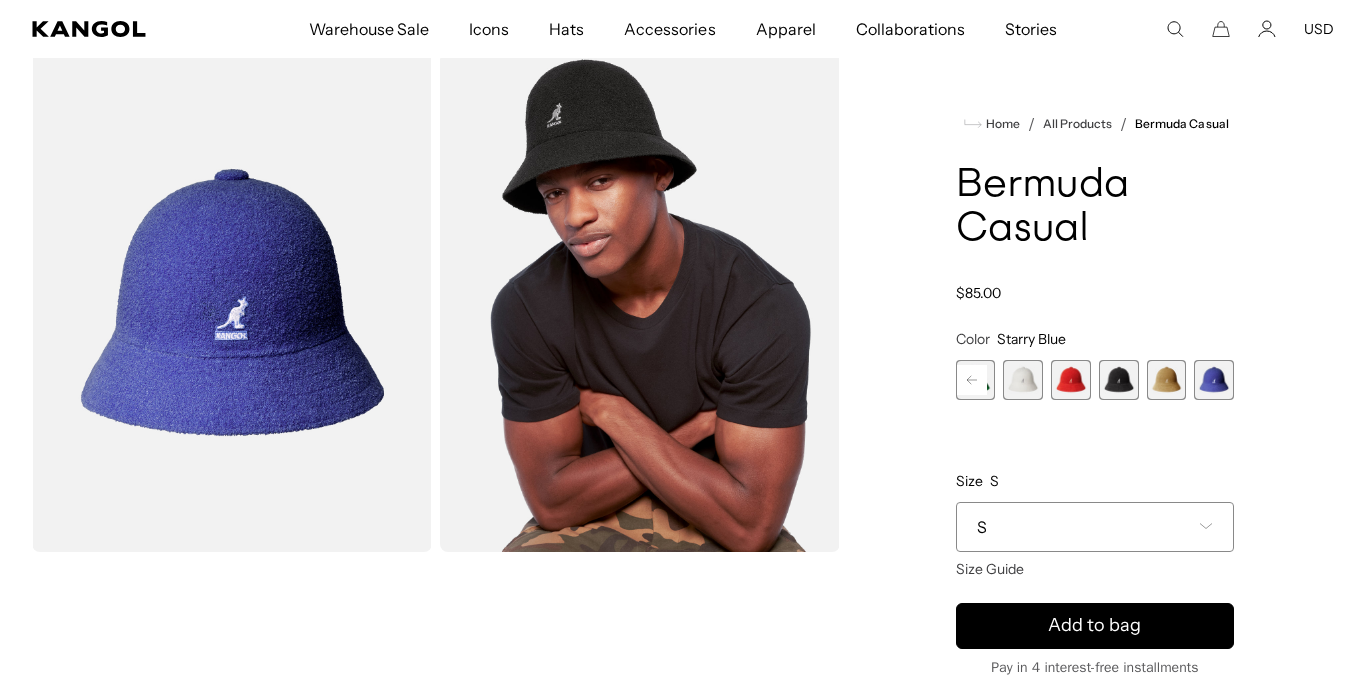 scroll, scrollTop: 0, scrollLeft: 412, axis: horizontal 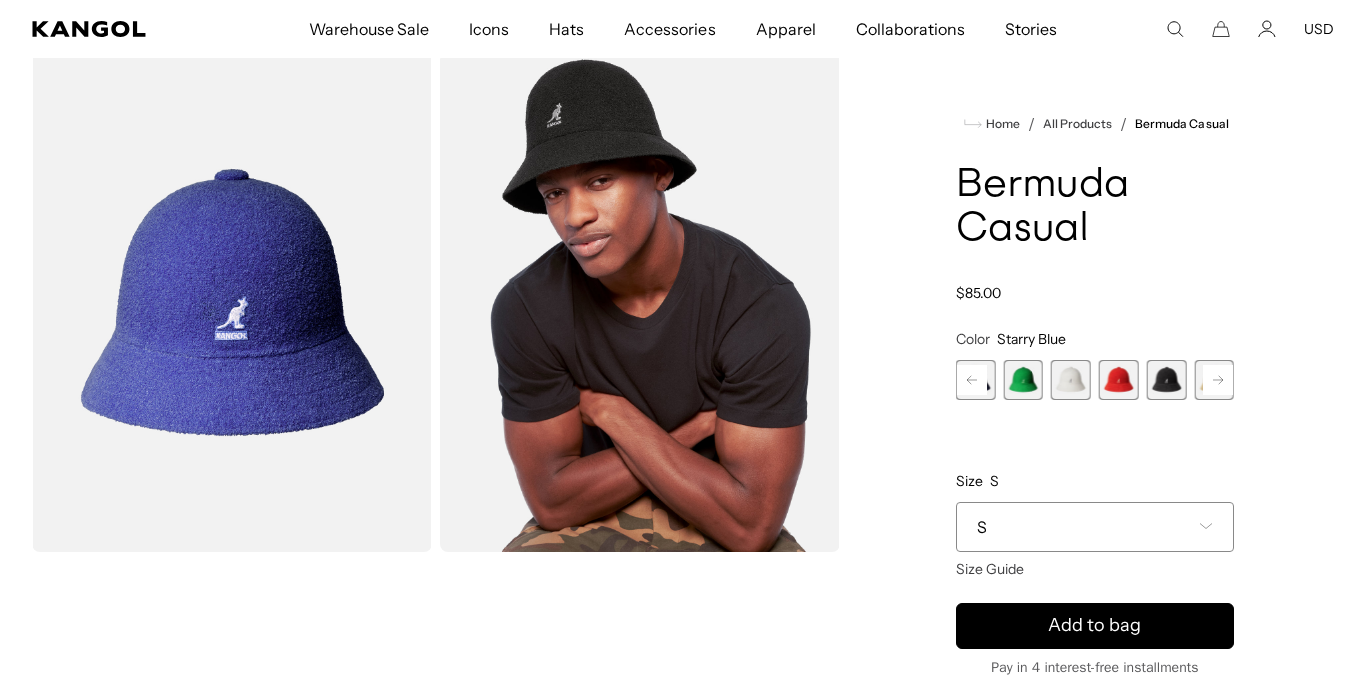 click at bounding box center (1023, 380) 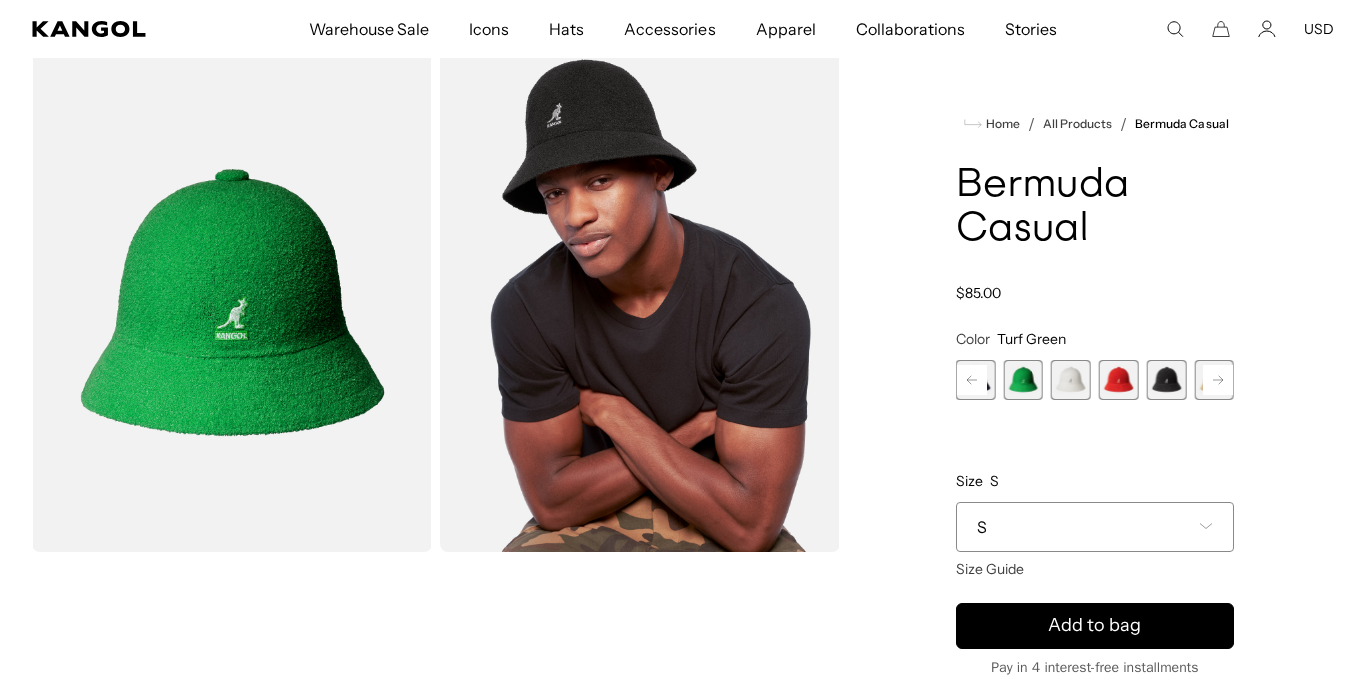 scroll, scrollTop: 0, scrollLeft: 0, axis: both 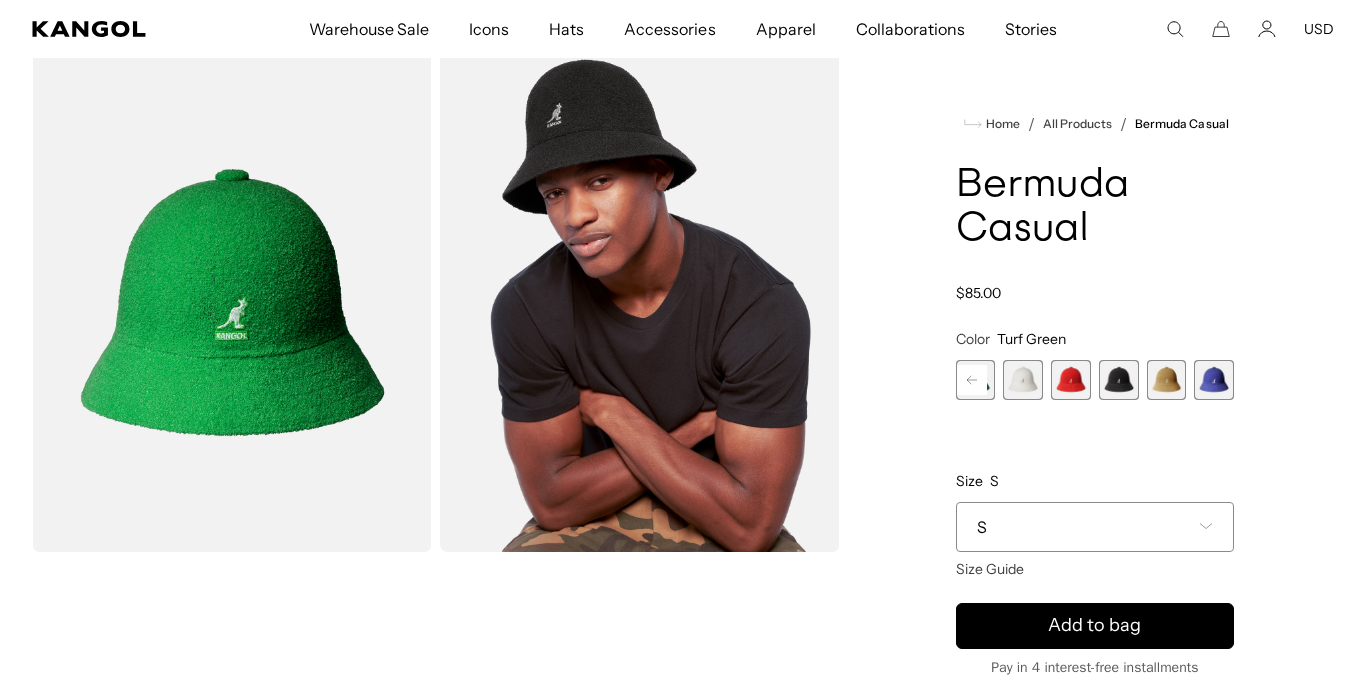 click 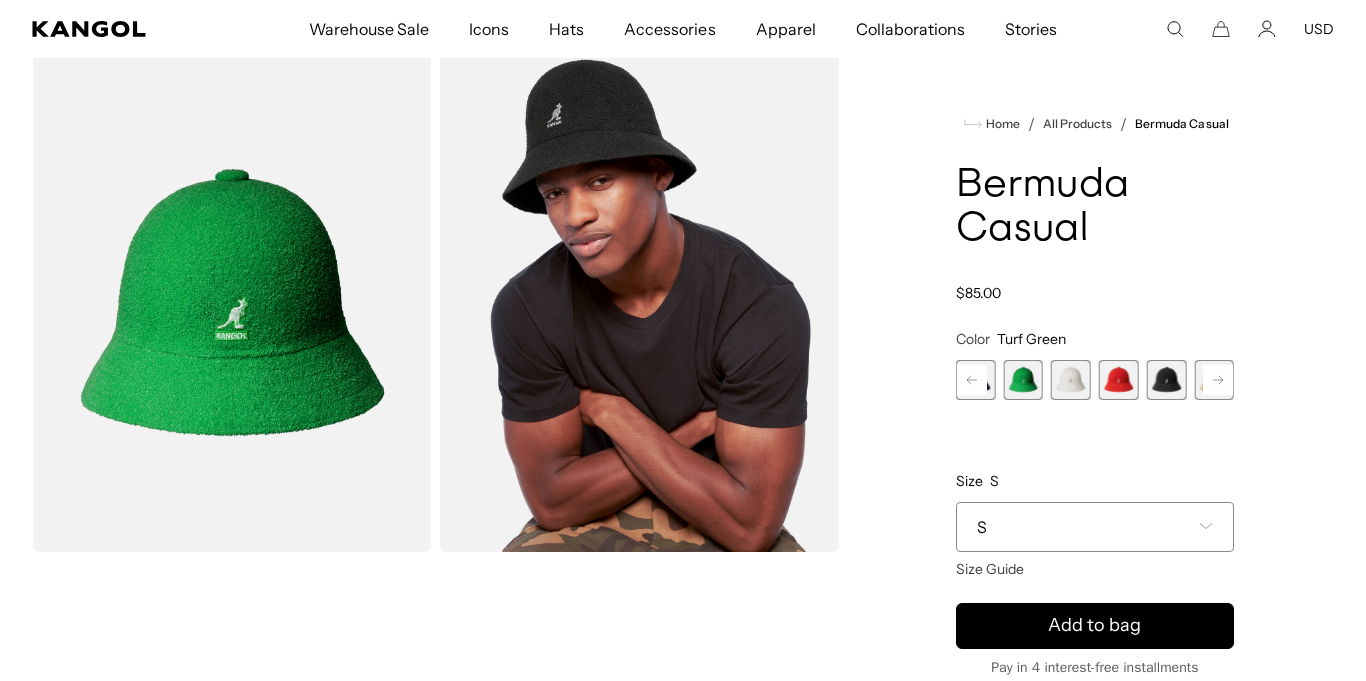 click 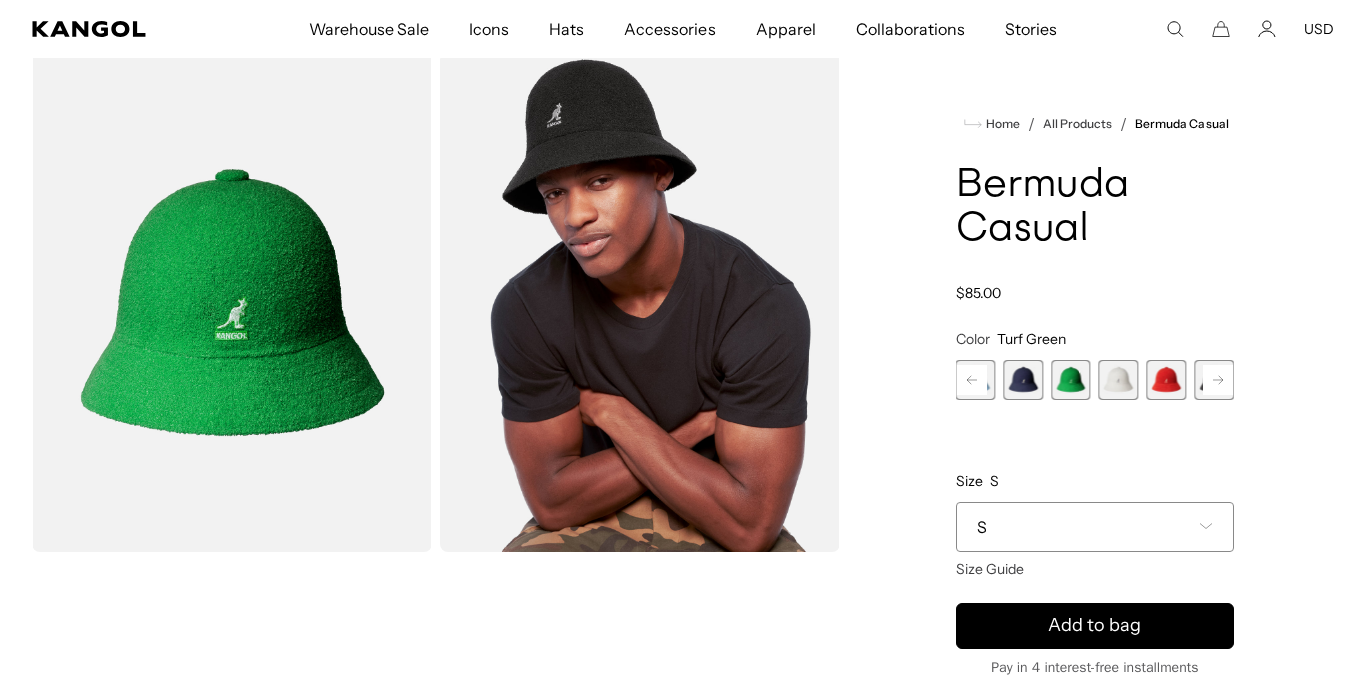 click 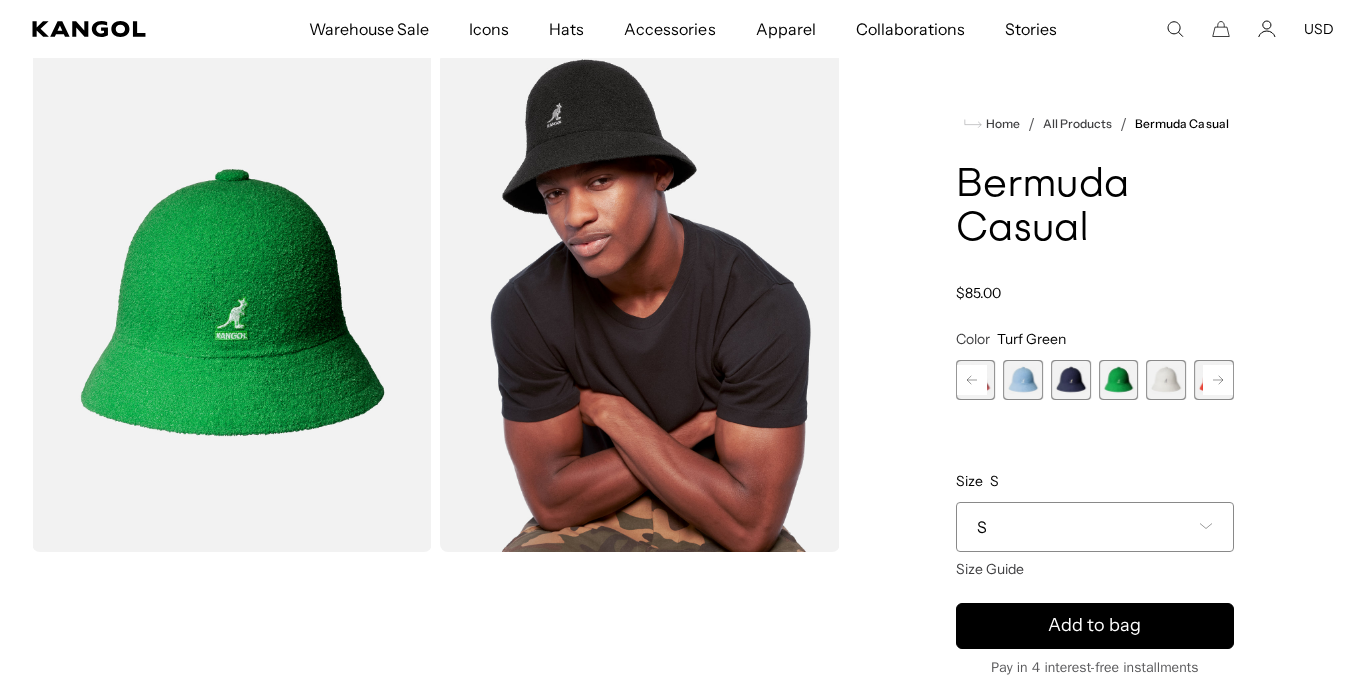 click 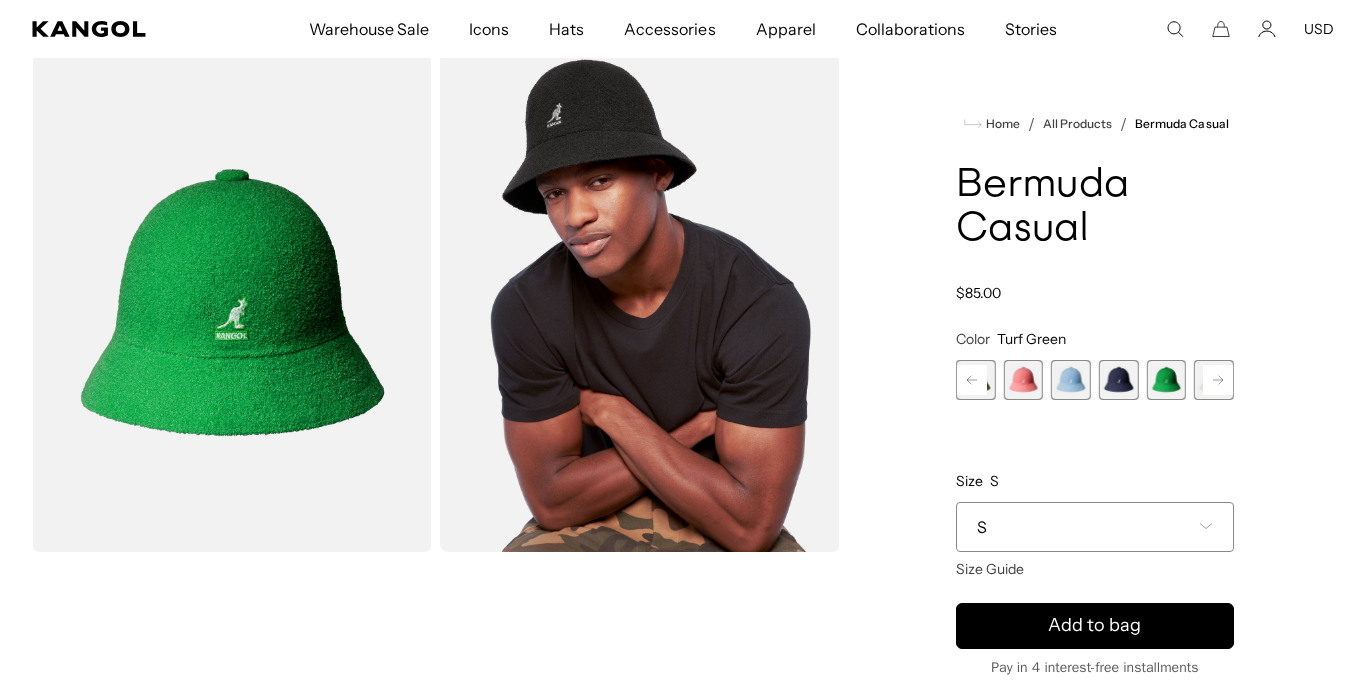 scroll, scrollTop: 0, scrollLeft: 0, axis: both 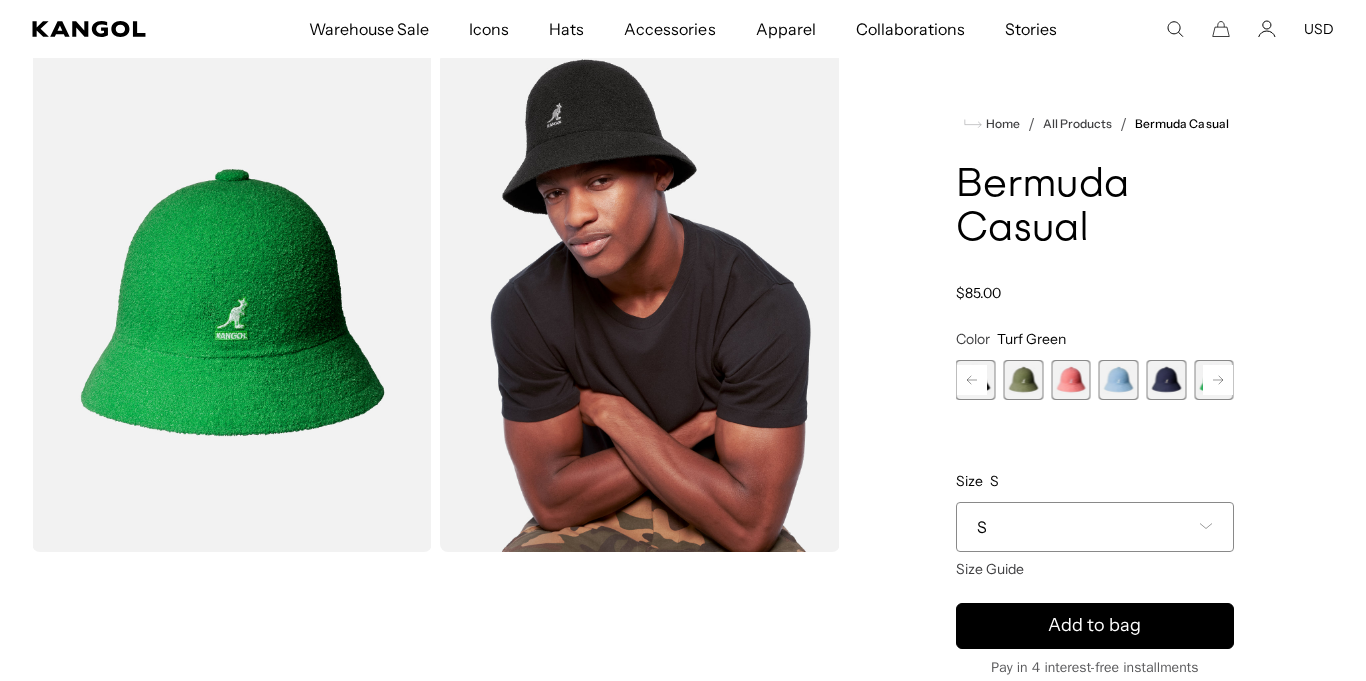 click 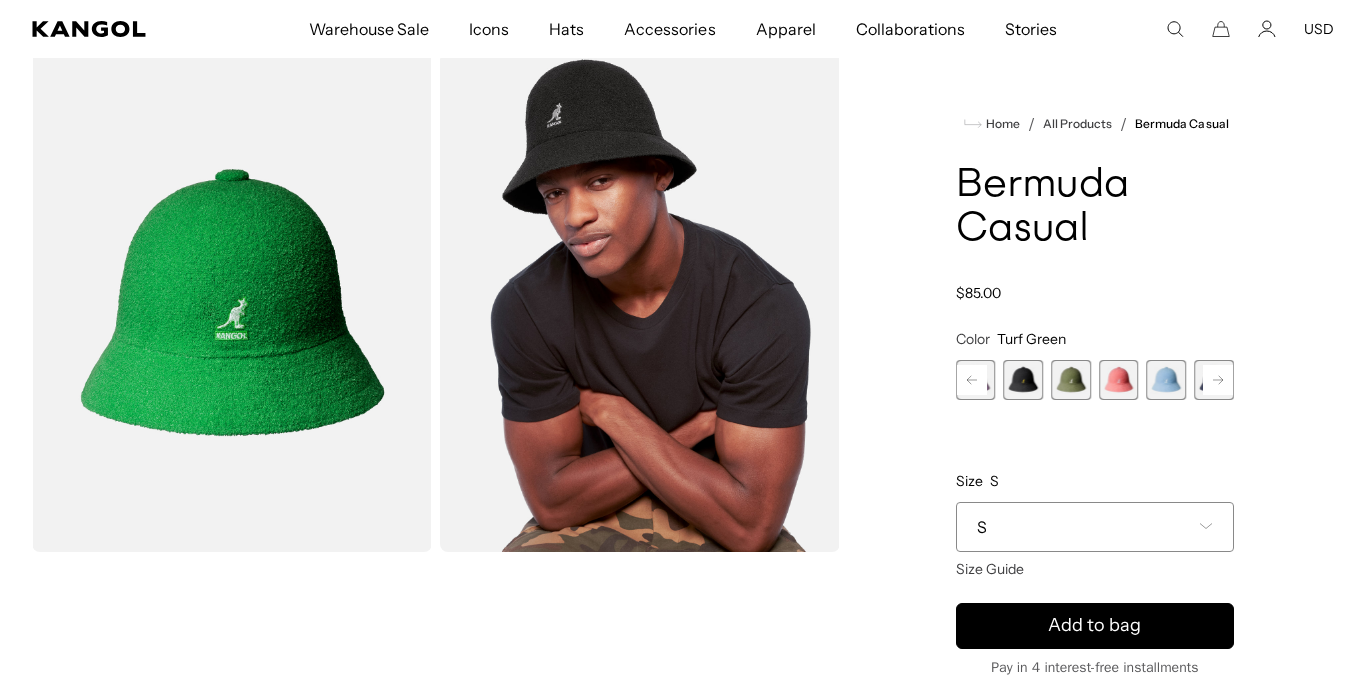 scroll, scrollTop: 0, scrollLeft: 412, axis: horizontal 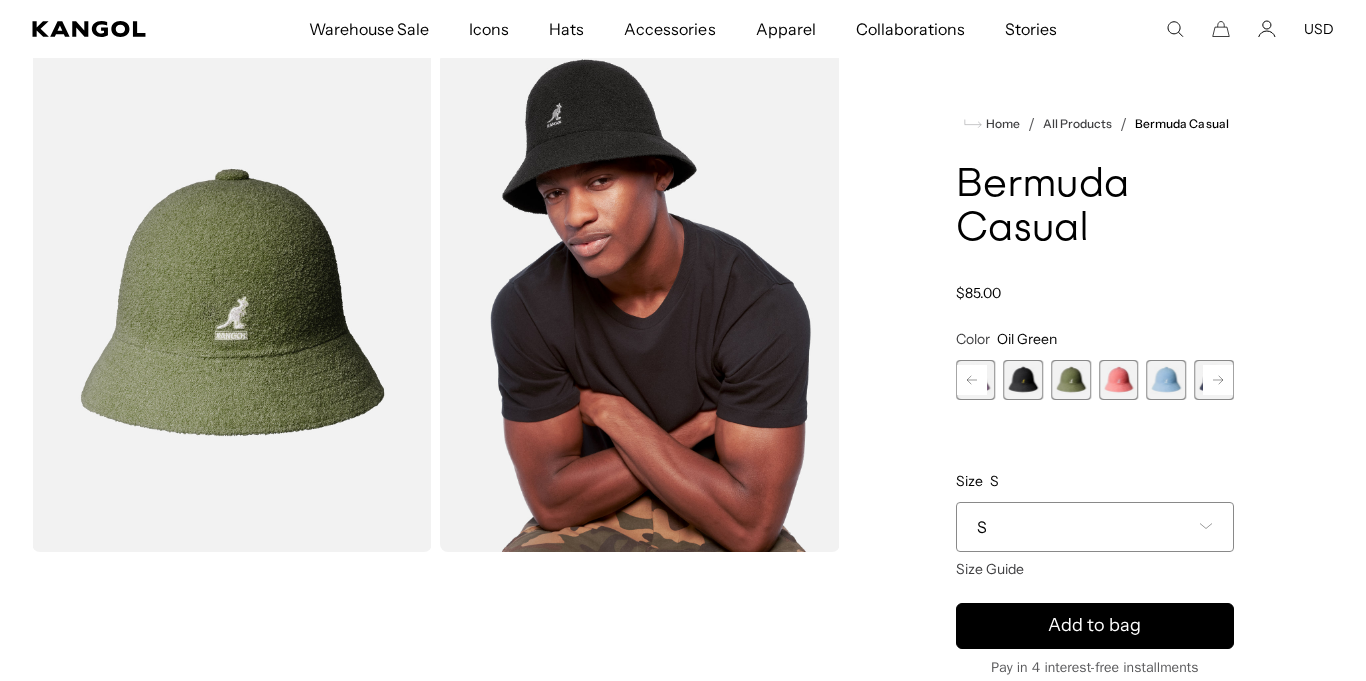 click 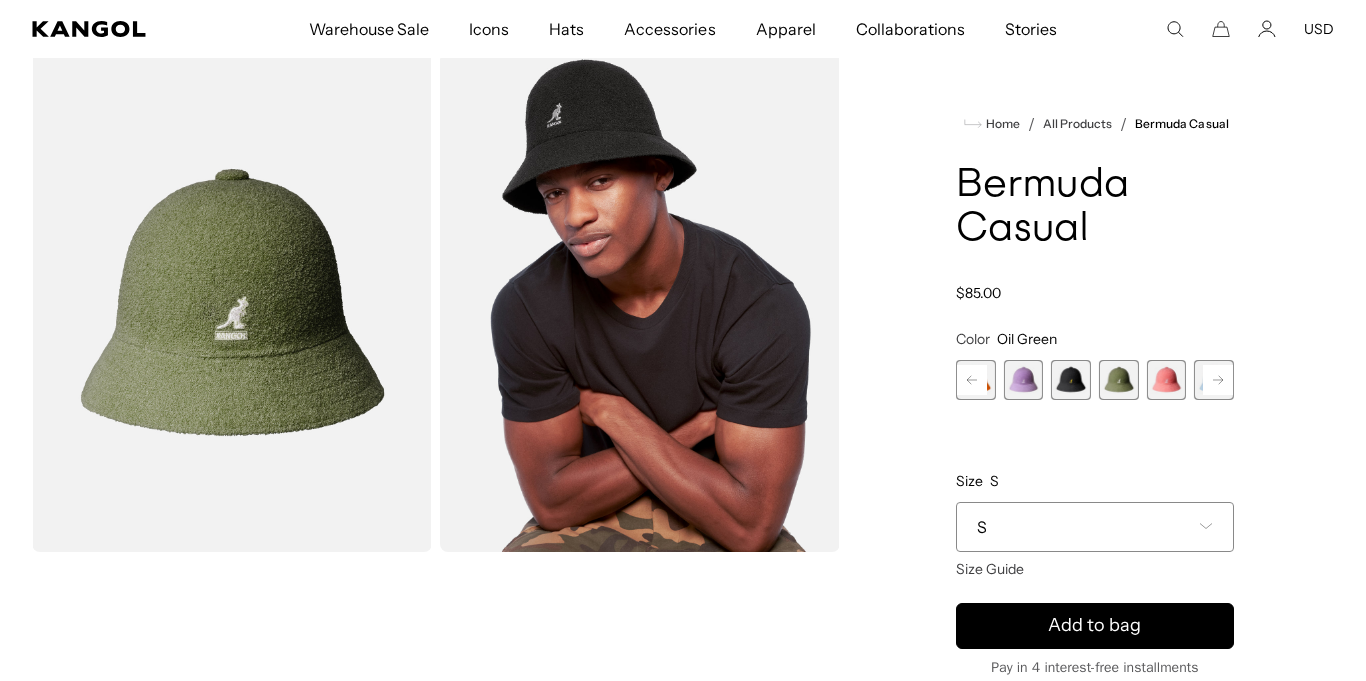 click 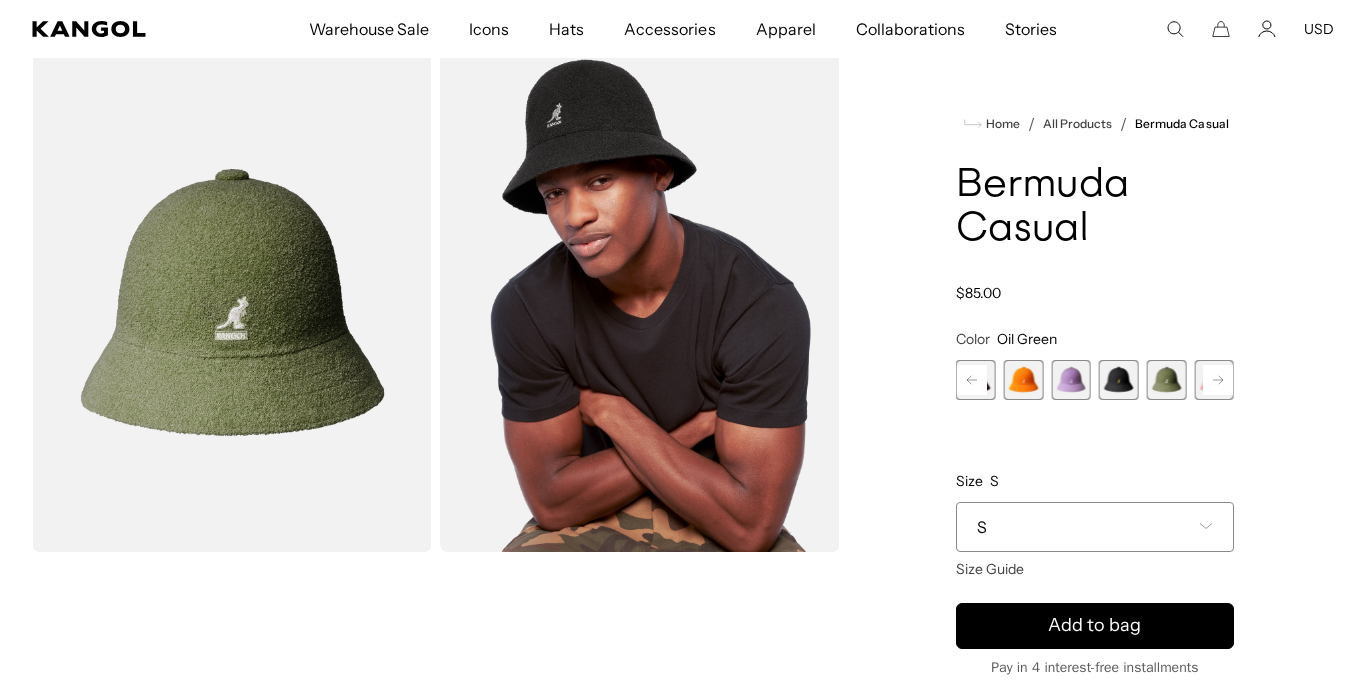 click 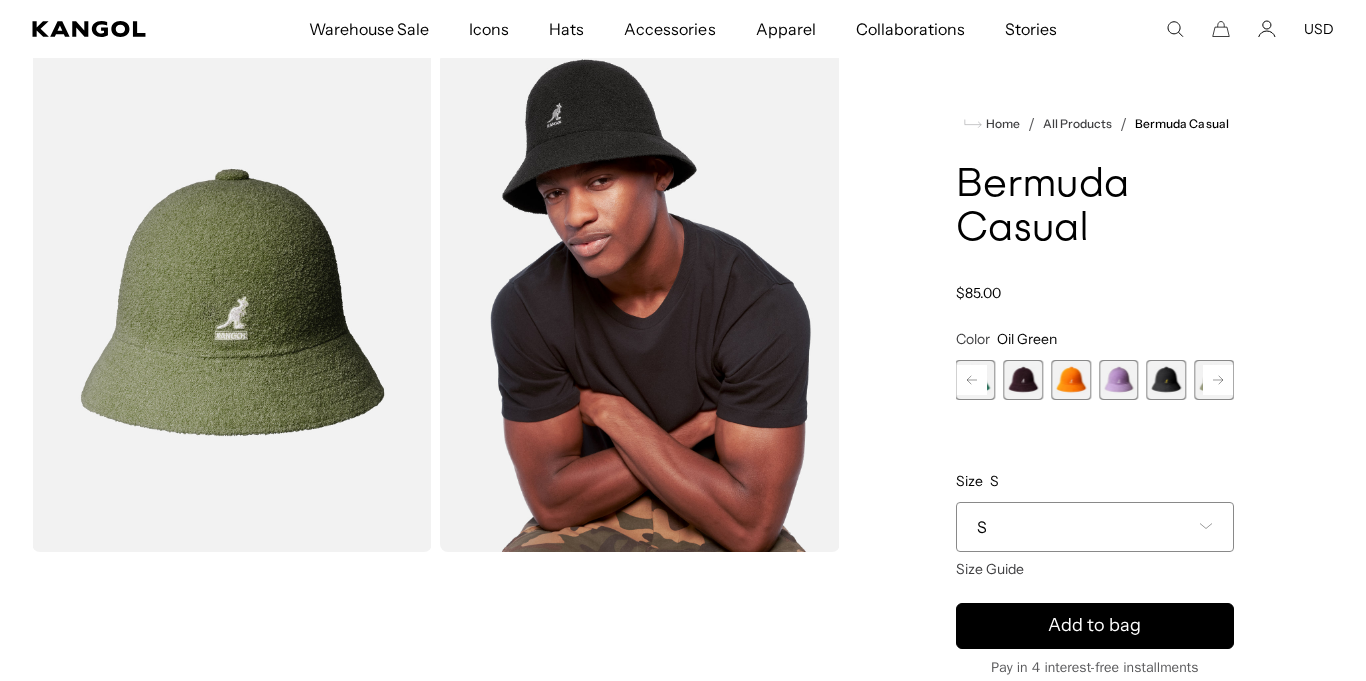 click 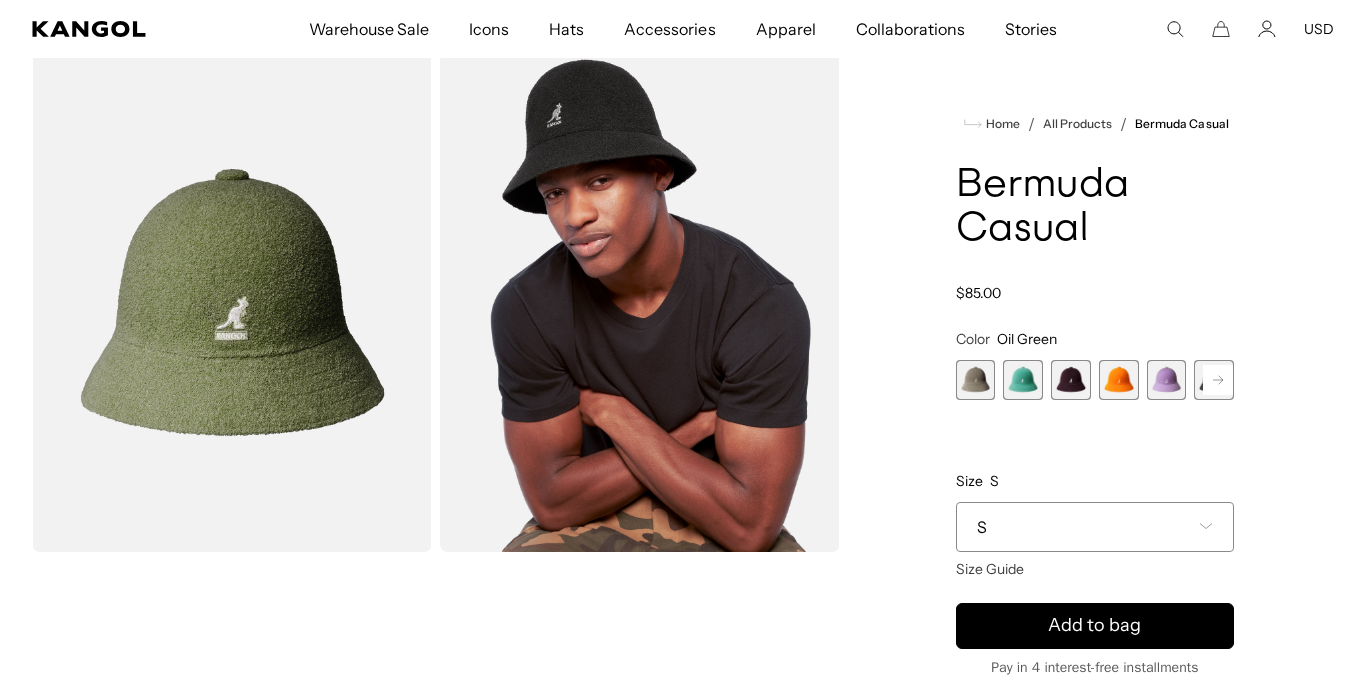 click at bounding box center [976, 380] 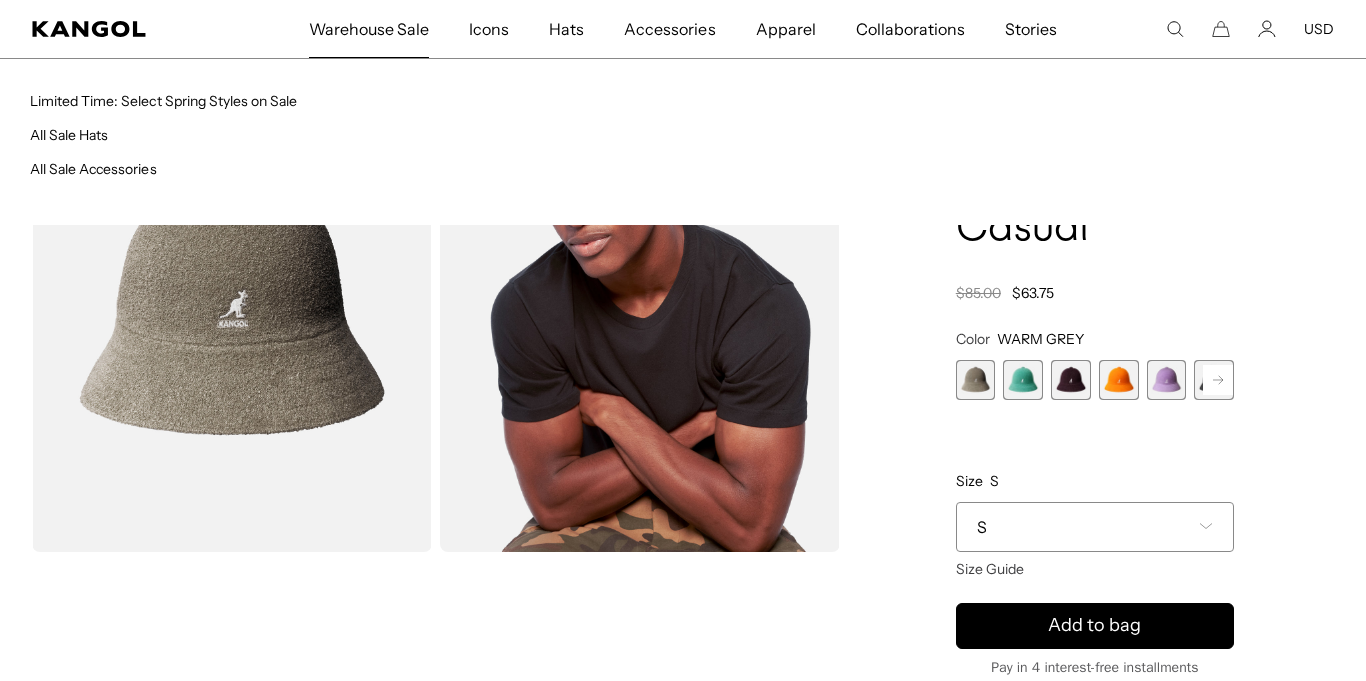 scroll, scrollTop: 0, scrollLeft: 412, axis: horizontal 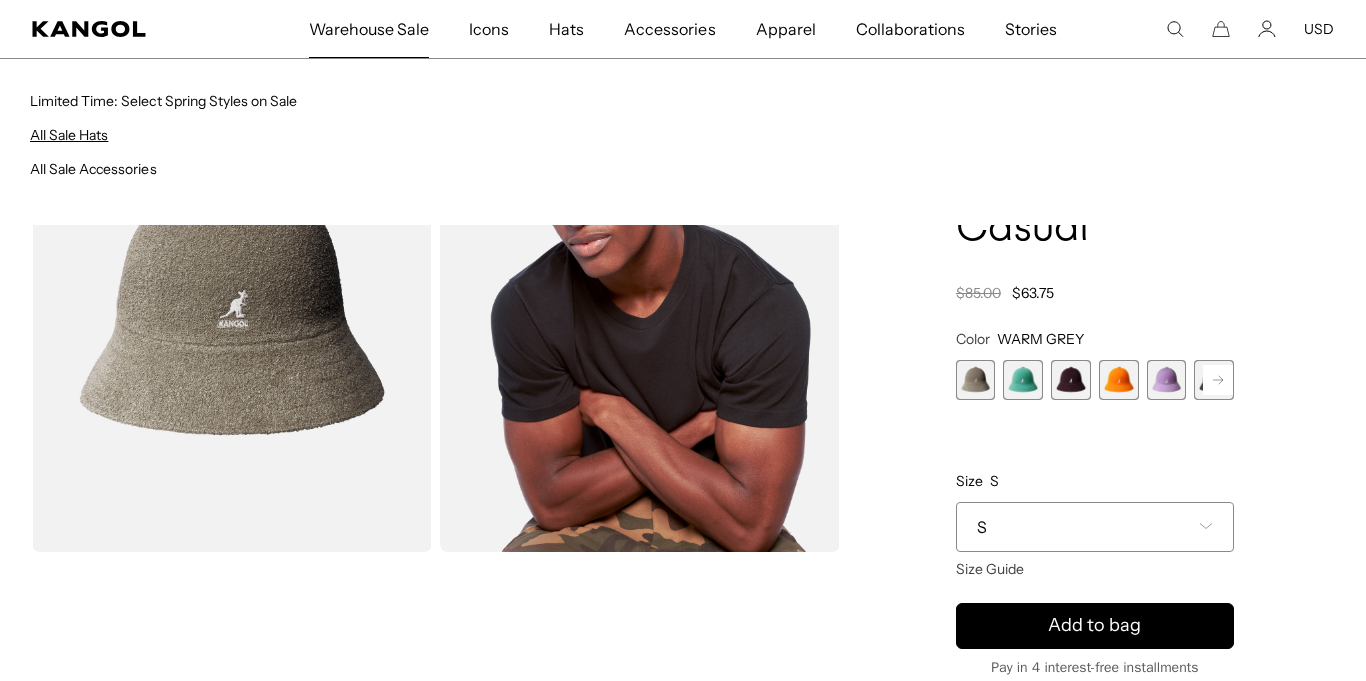 click on "All Sale Hats" at bounding box center [69, 135] 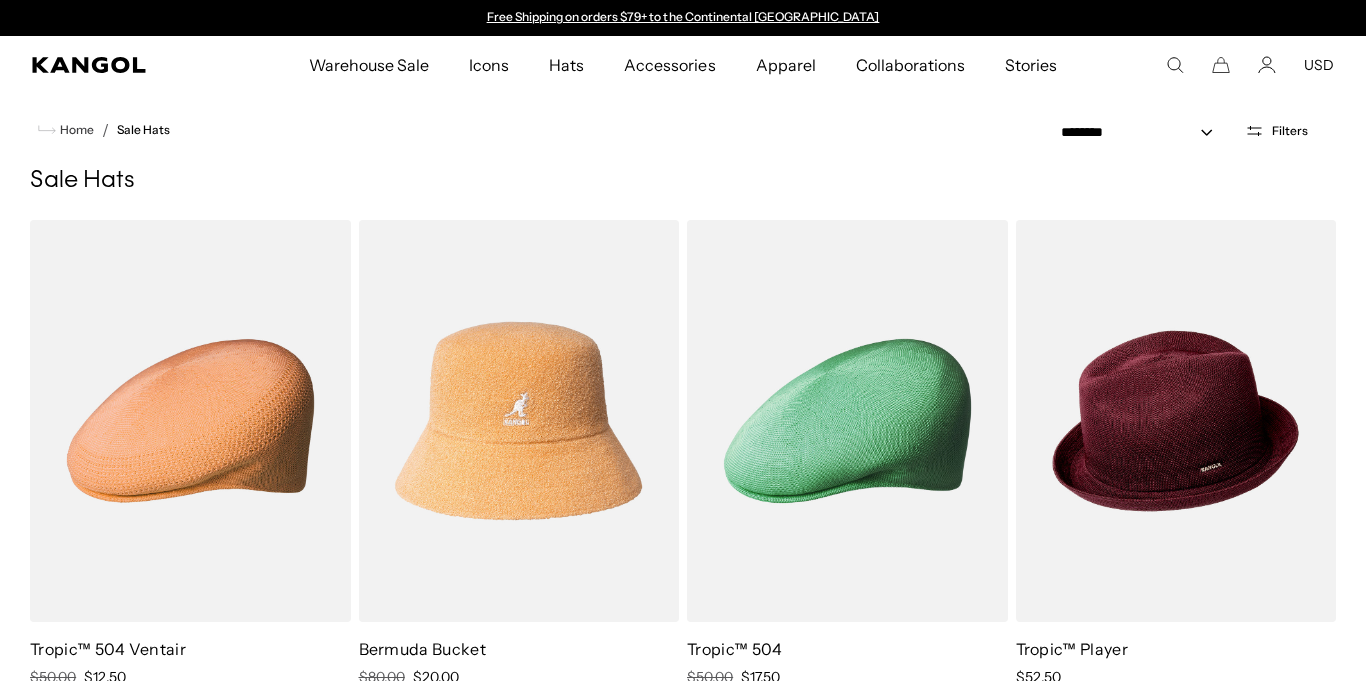 scroll, scrollTop: 215, scrollLeft: 0, axis: vertical 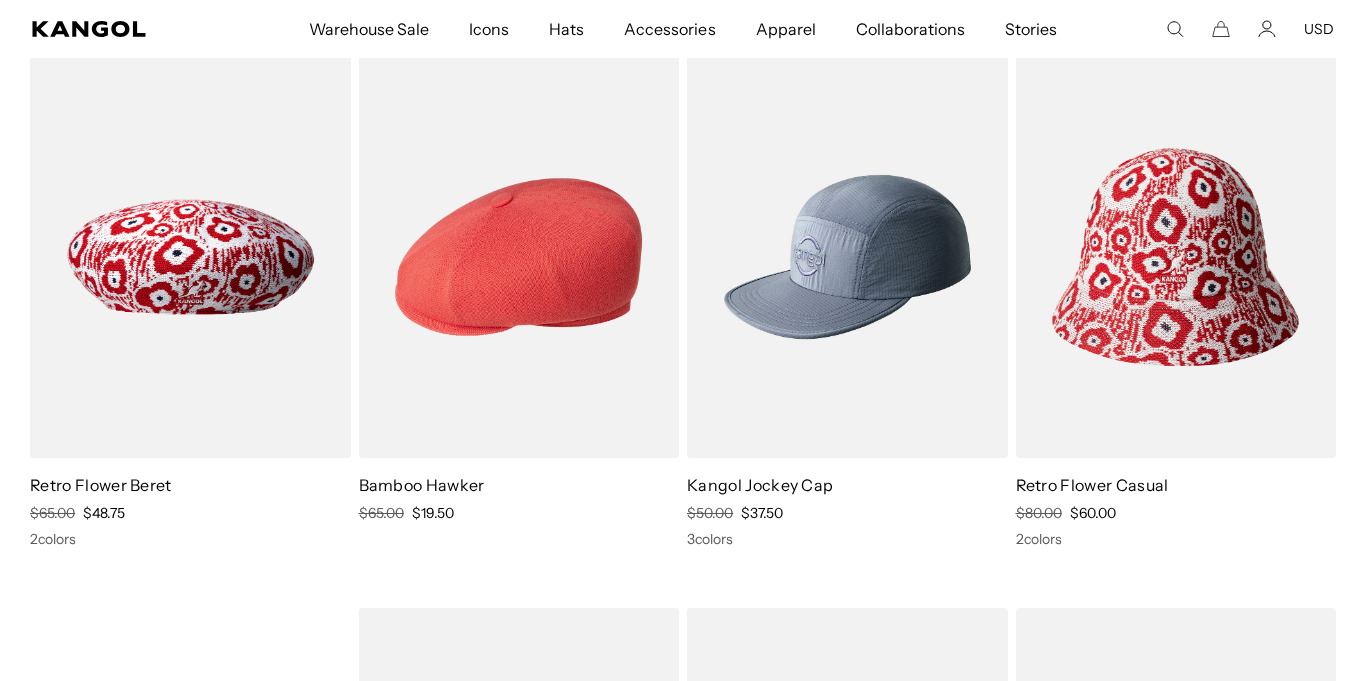 click at bounding box center (519, 257) 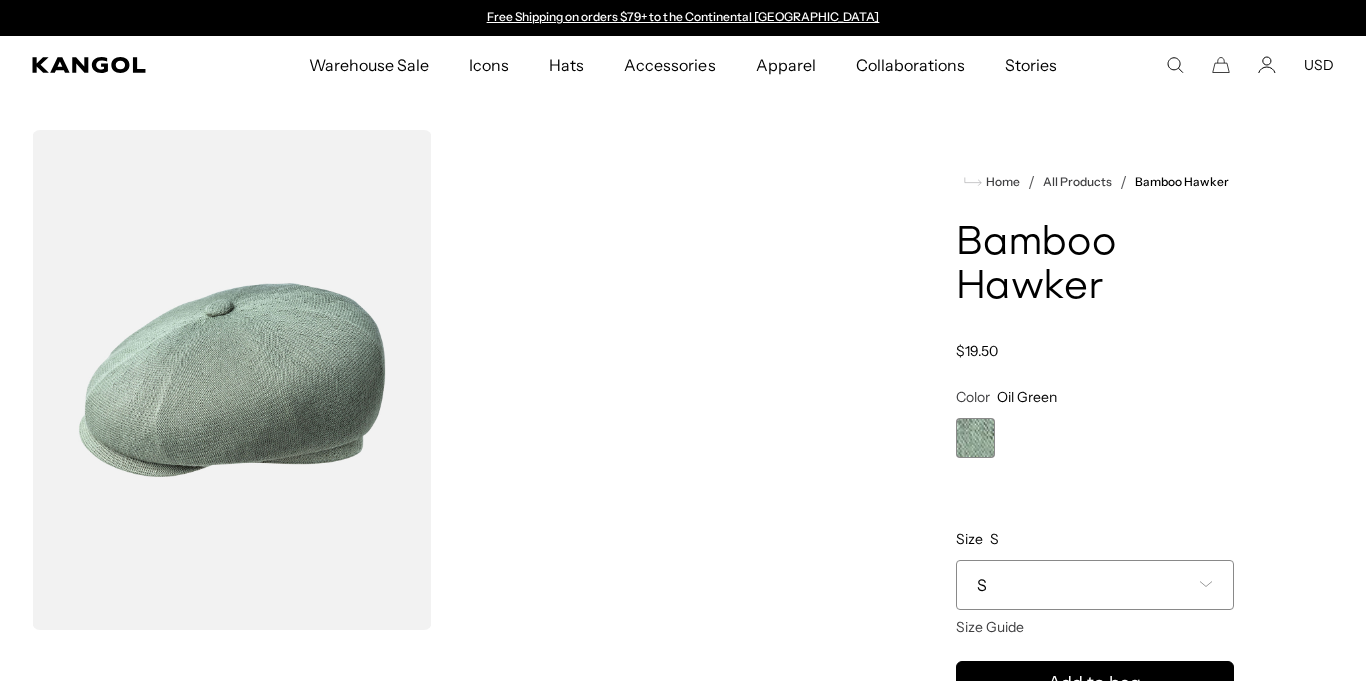 scroll, scrollTop: 0, scrollLeft: 0, axis: both 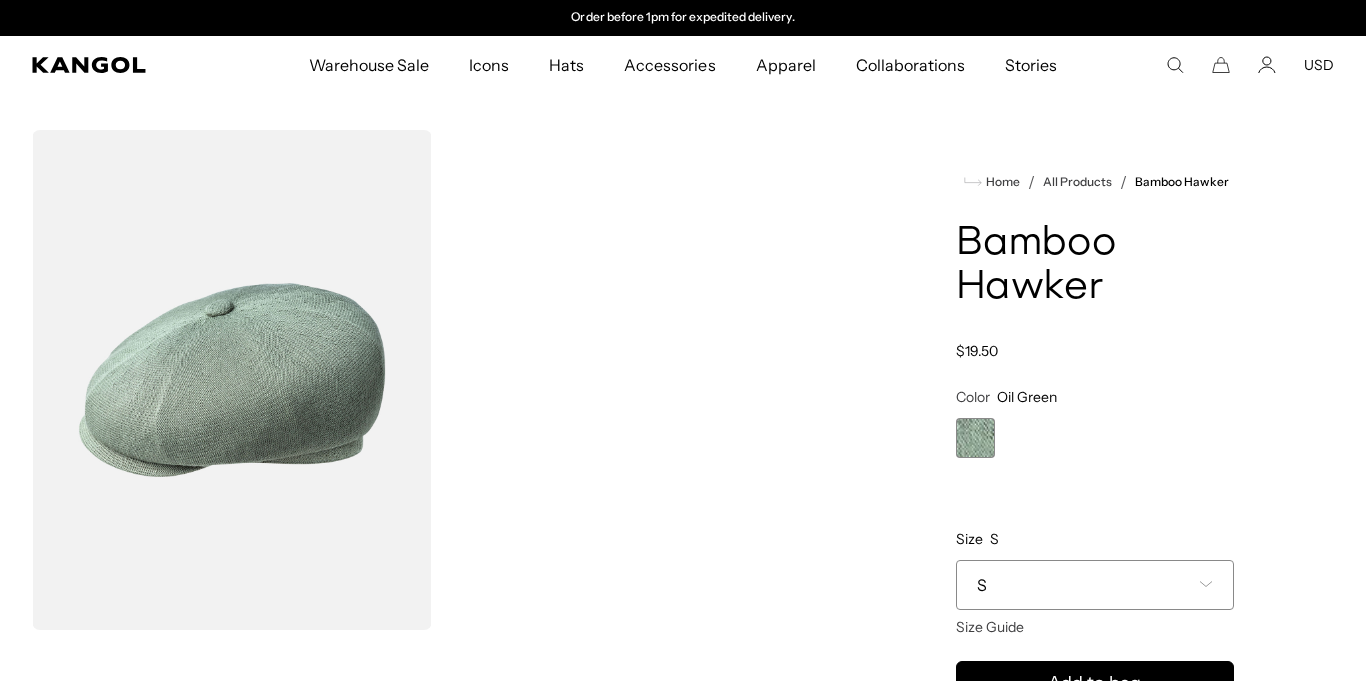 click at bounding box center (232, 380) 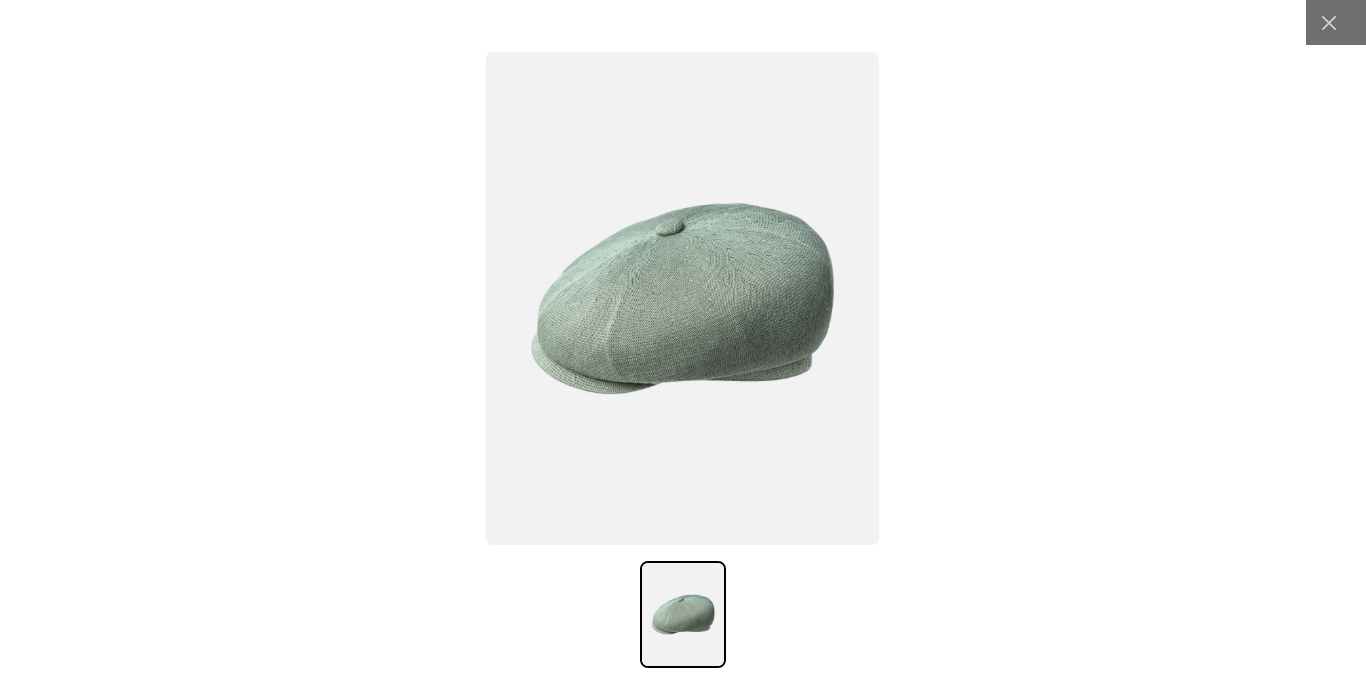 scroll, scrollTop: 0, scrollLeft: 0, axis: both 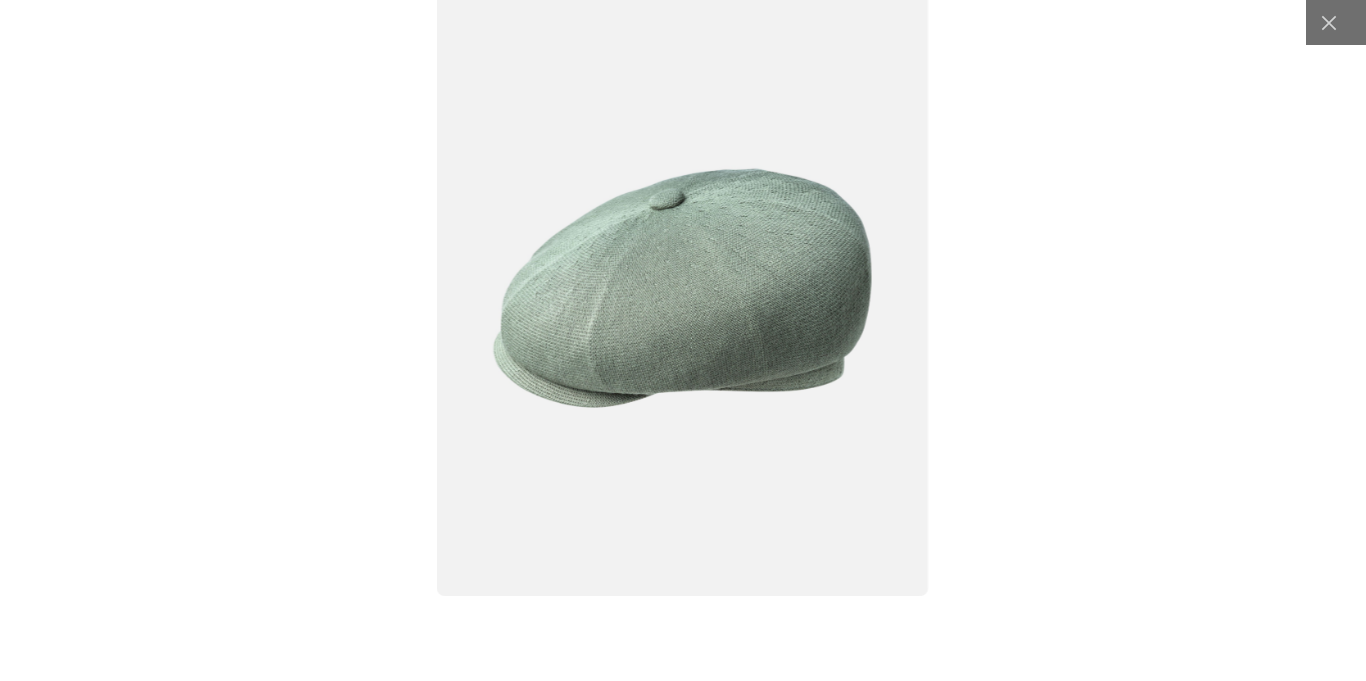 click at bounding box center [683, 288] 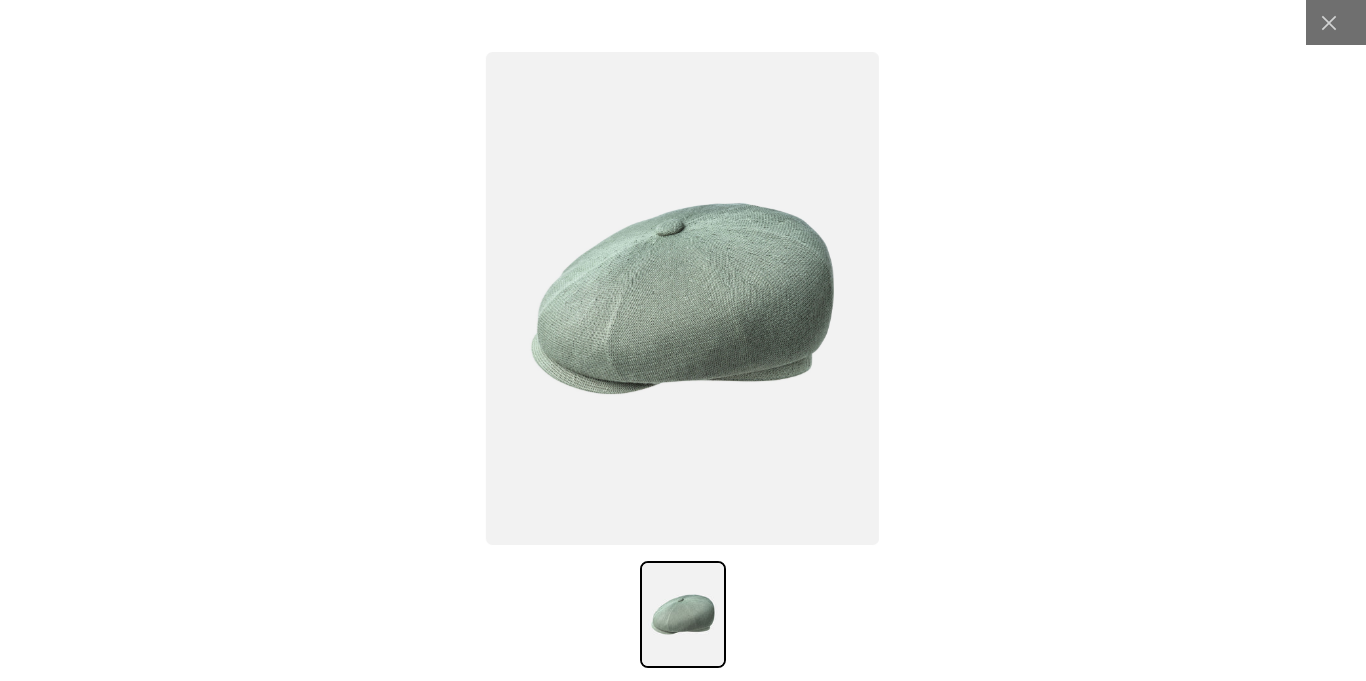 scroll, scrollTop: 0, scrollLeft: 412, axis: horizontal 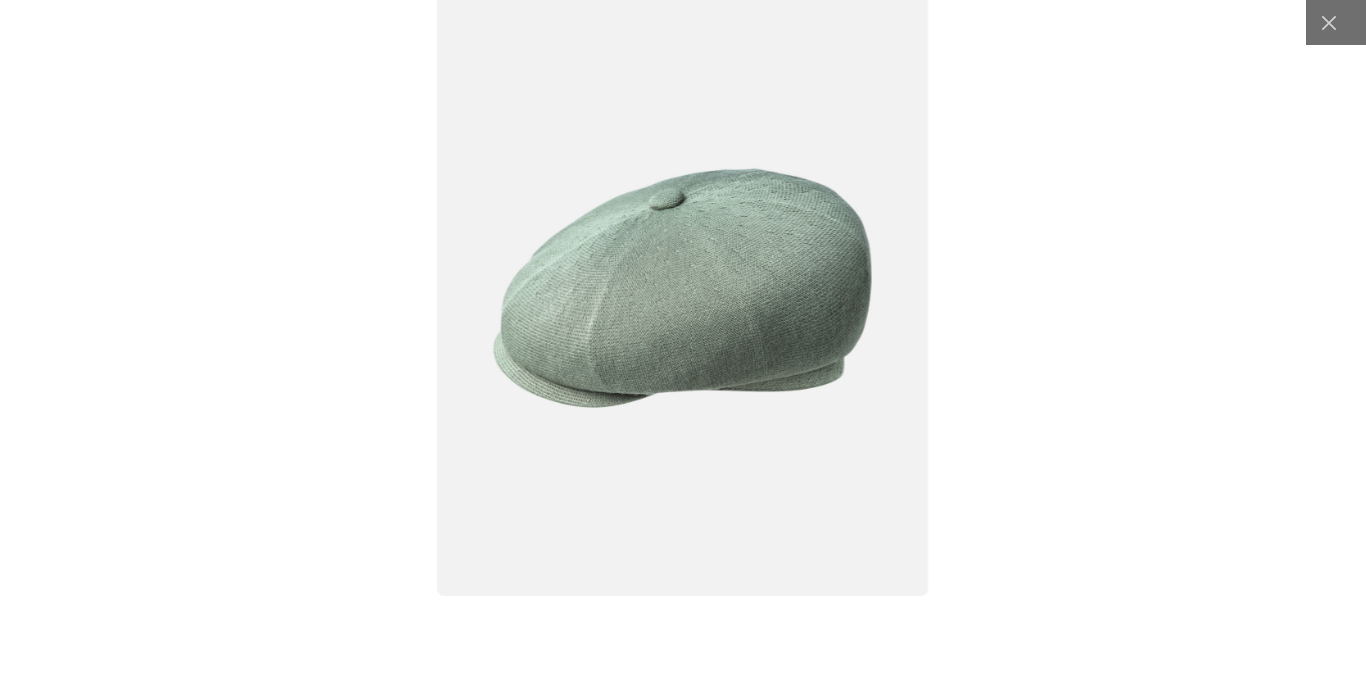 click at bounding box center (683, 288) 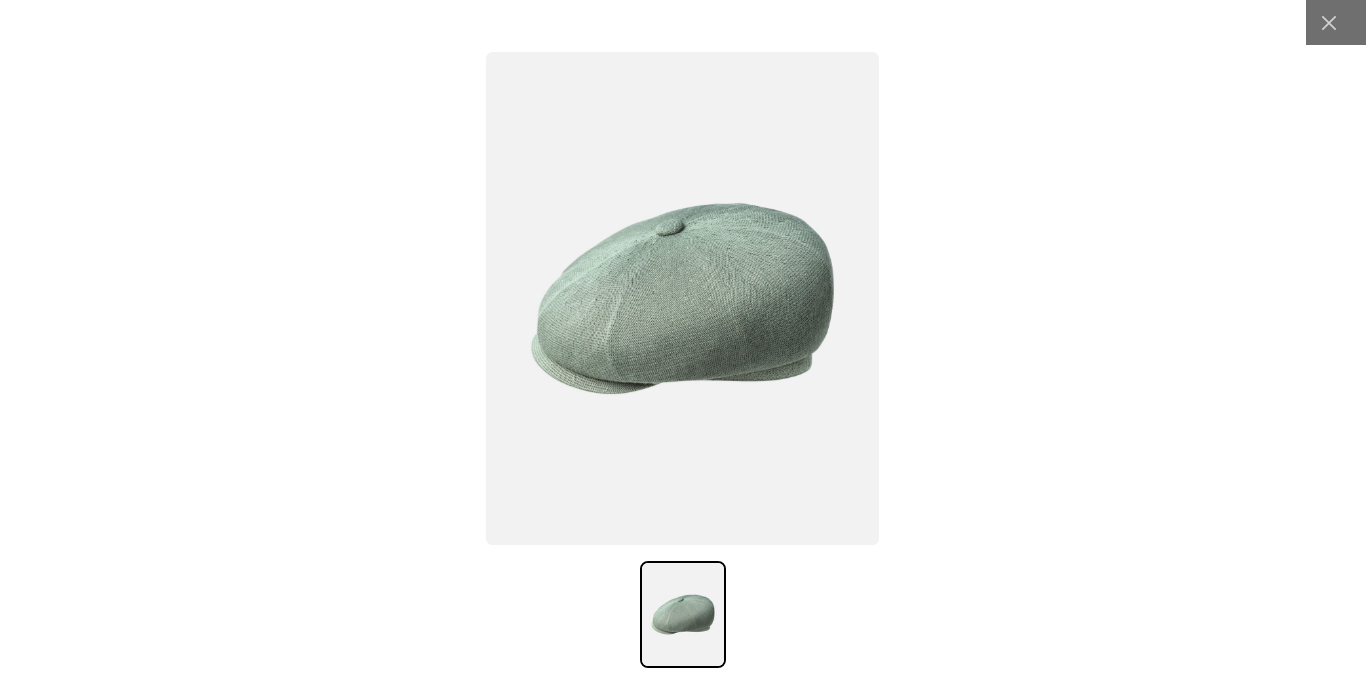 scroll, scrollTop: 0, scrollLeft: 0, axis: both 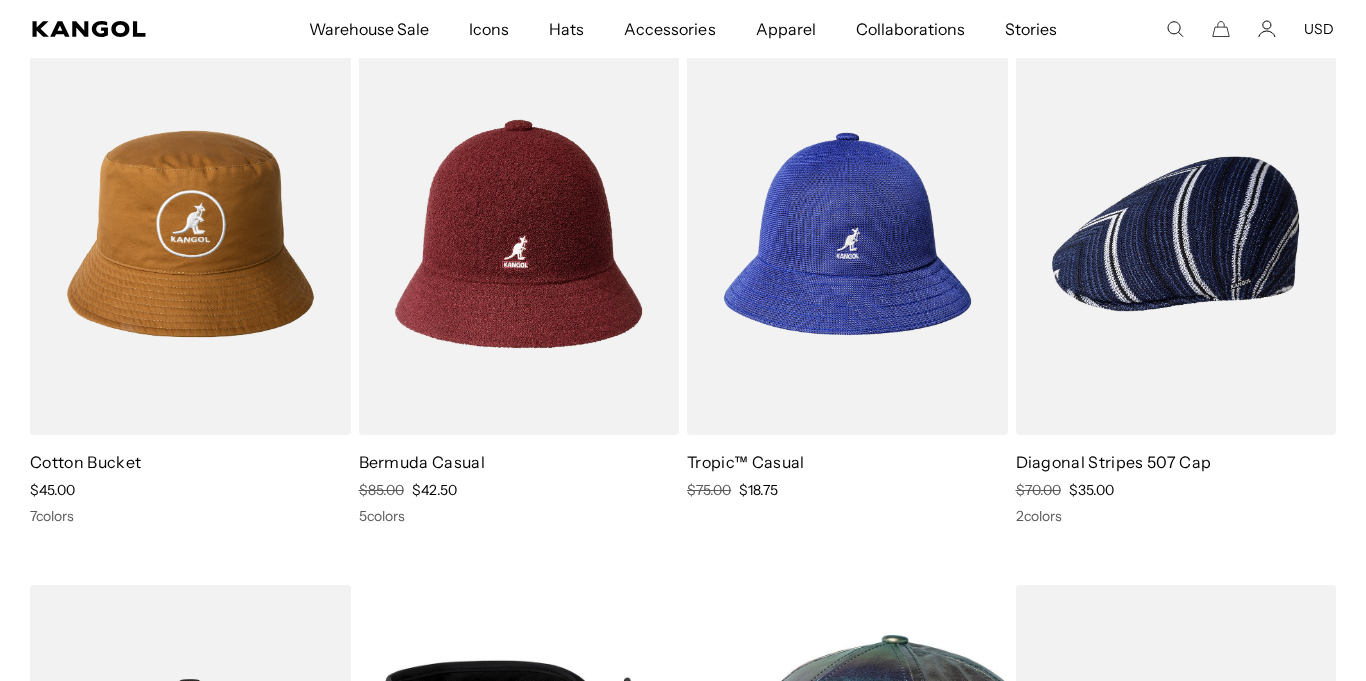 click at bounding box center (519, 234) 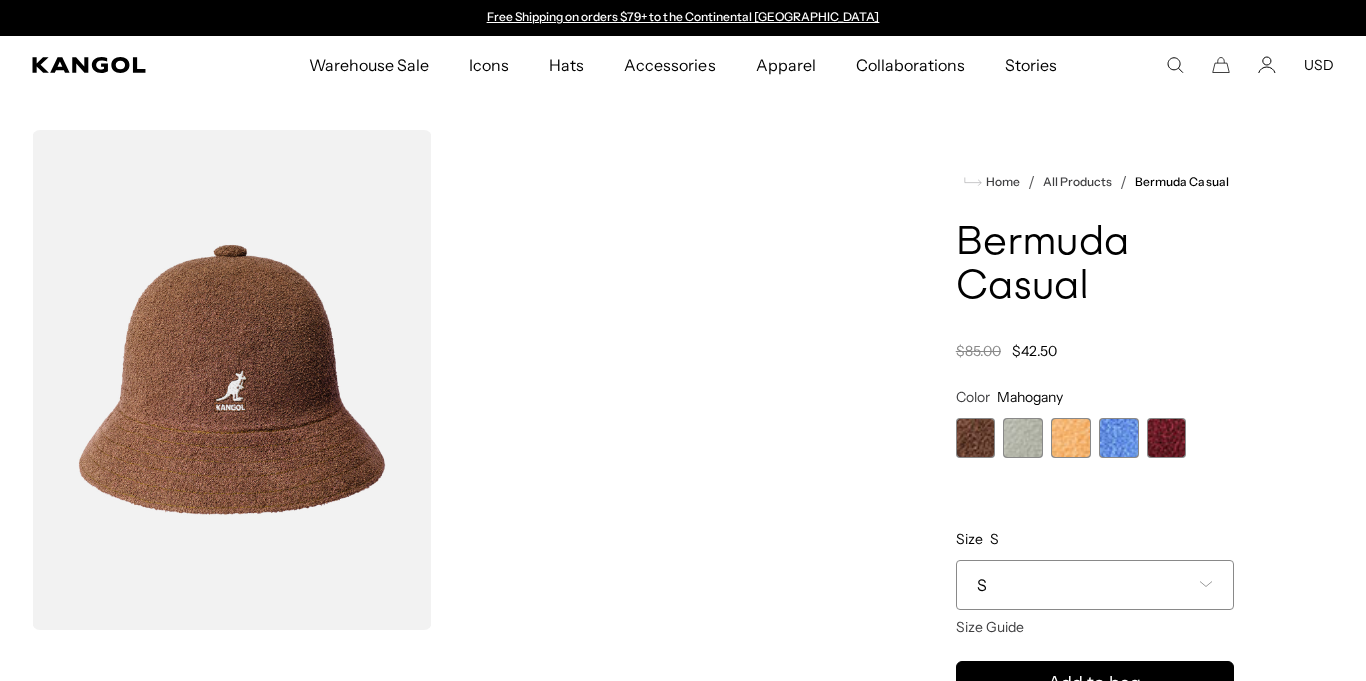 scroll, scrollTop: 0, scrollLeft: 0, axis: both 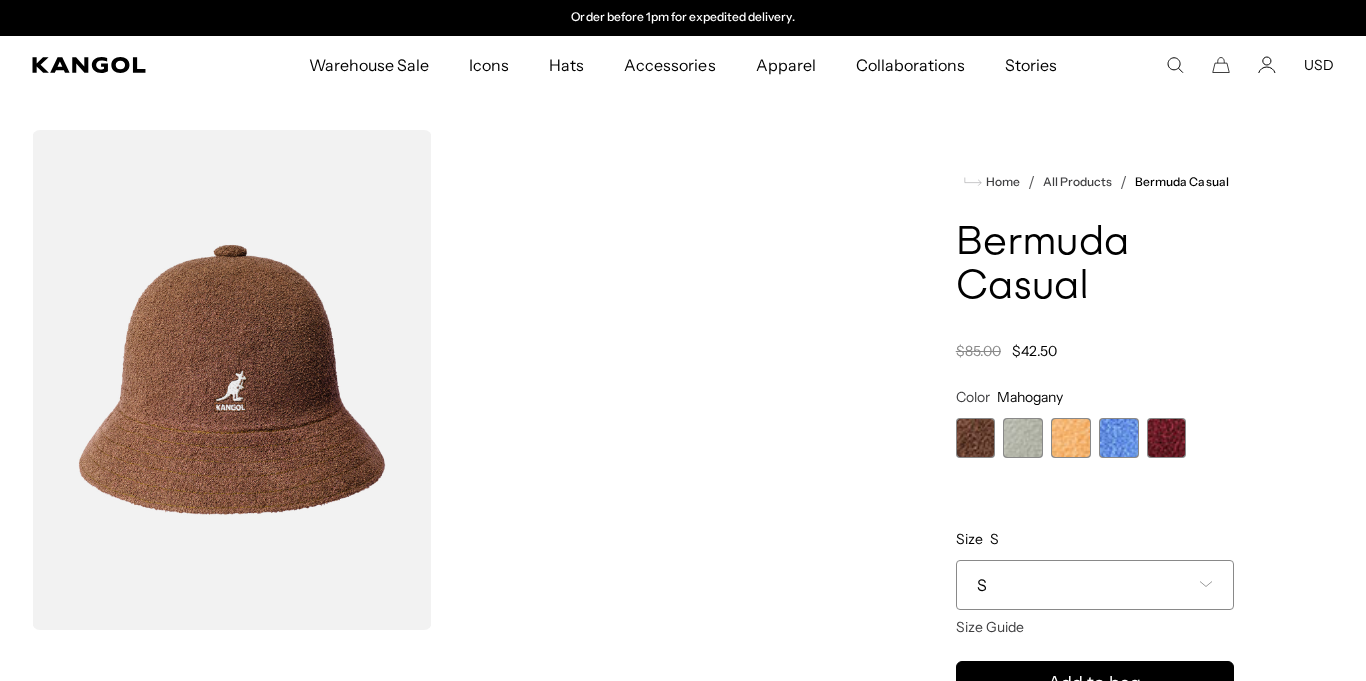 click at bounding box center (1167, 438) 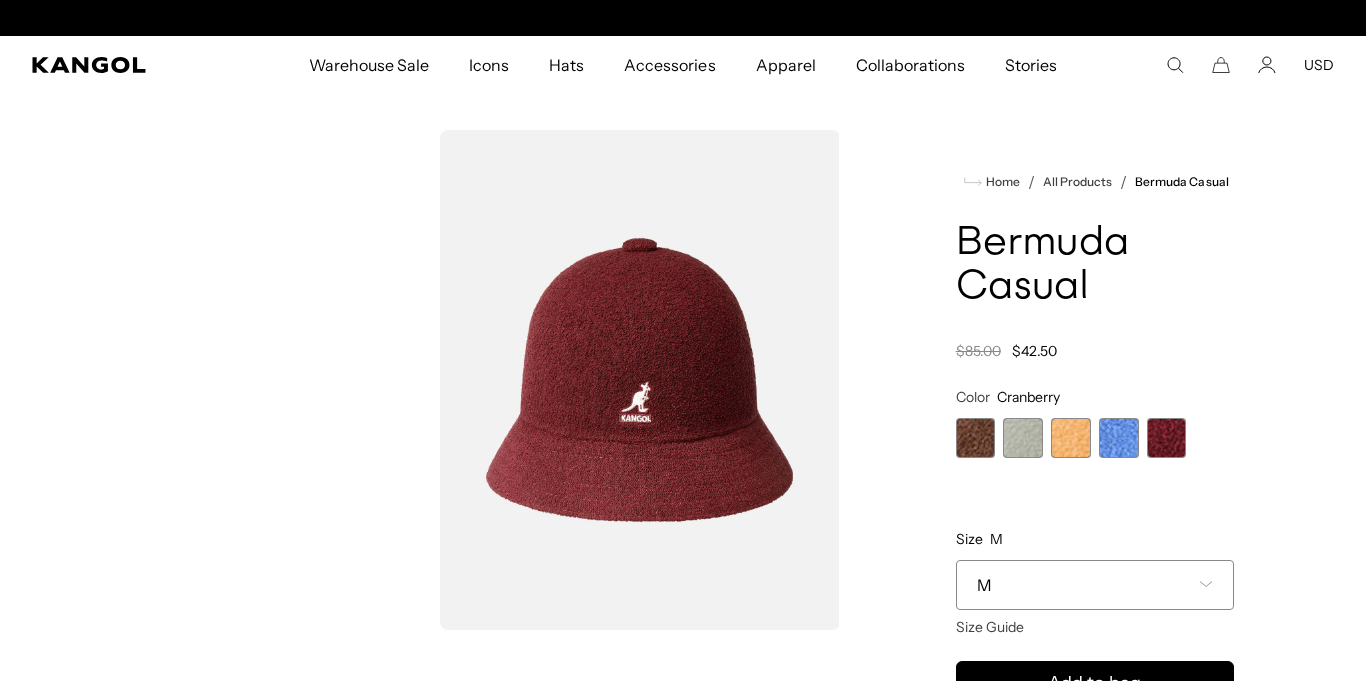 scroll, scrollTop: 0, scrollLeft: 0, axis: both 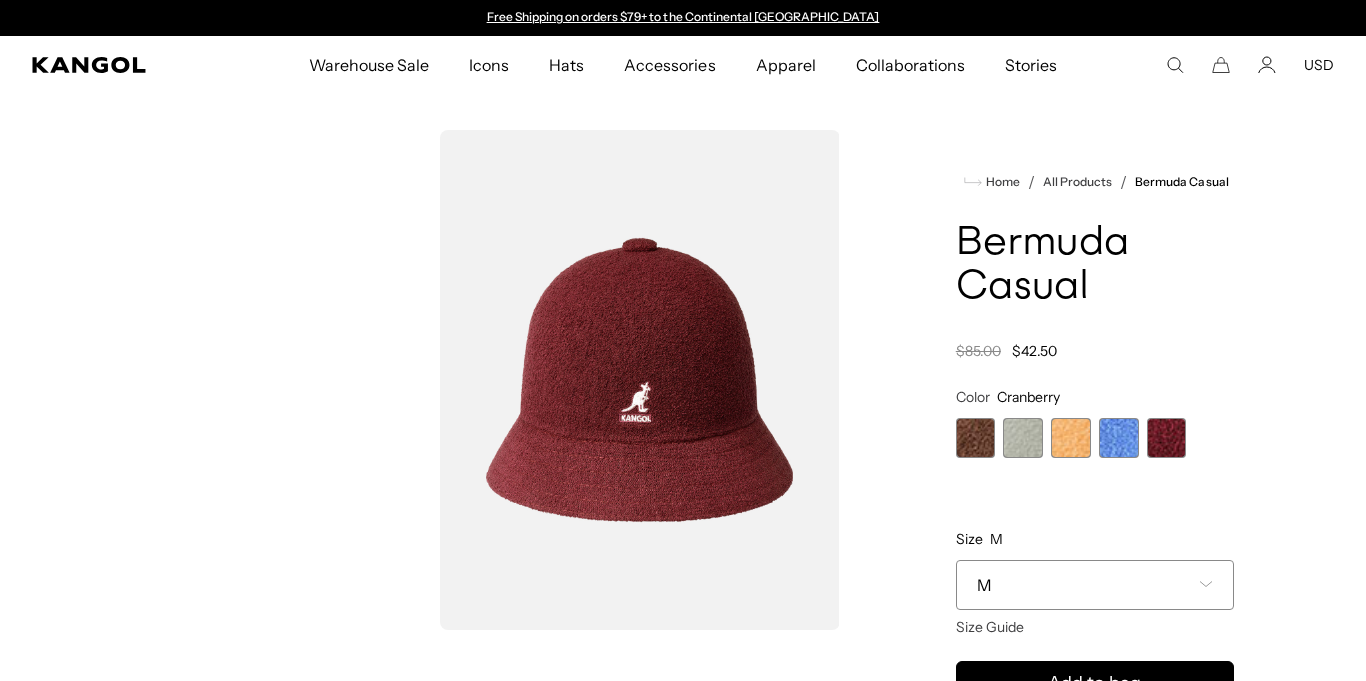 click at bounding box center (976, 438) 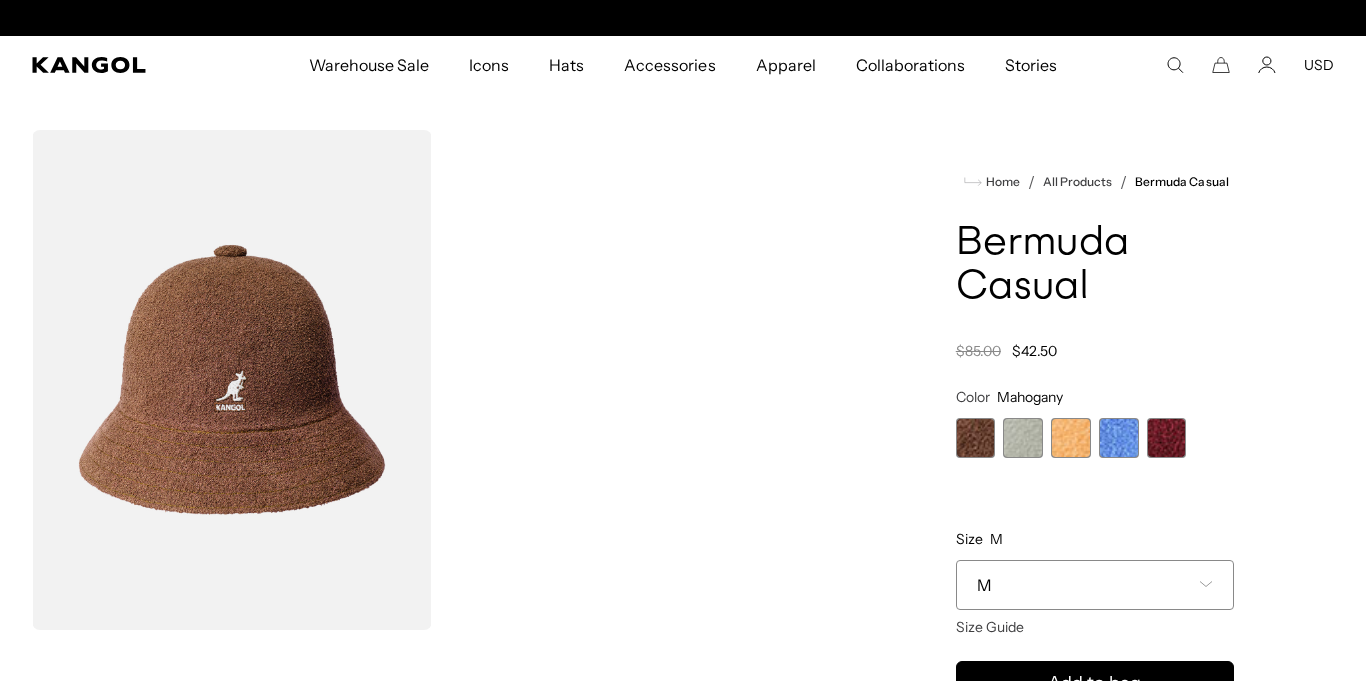 scroll, scrollTop: 0, scrollLeft: 412, axis: horizontal 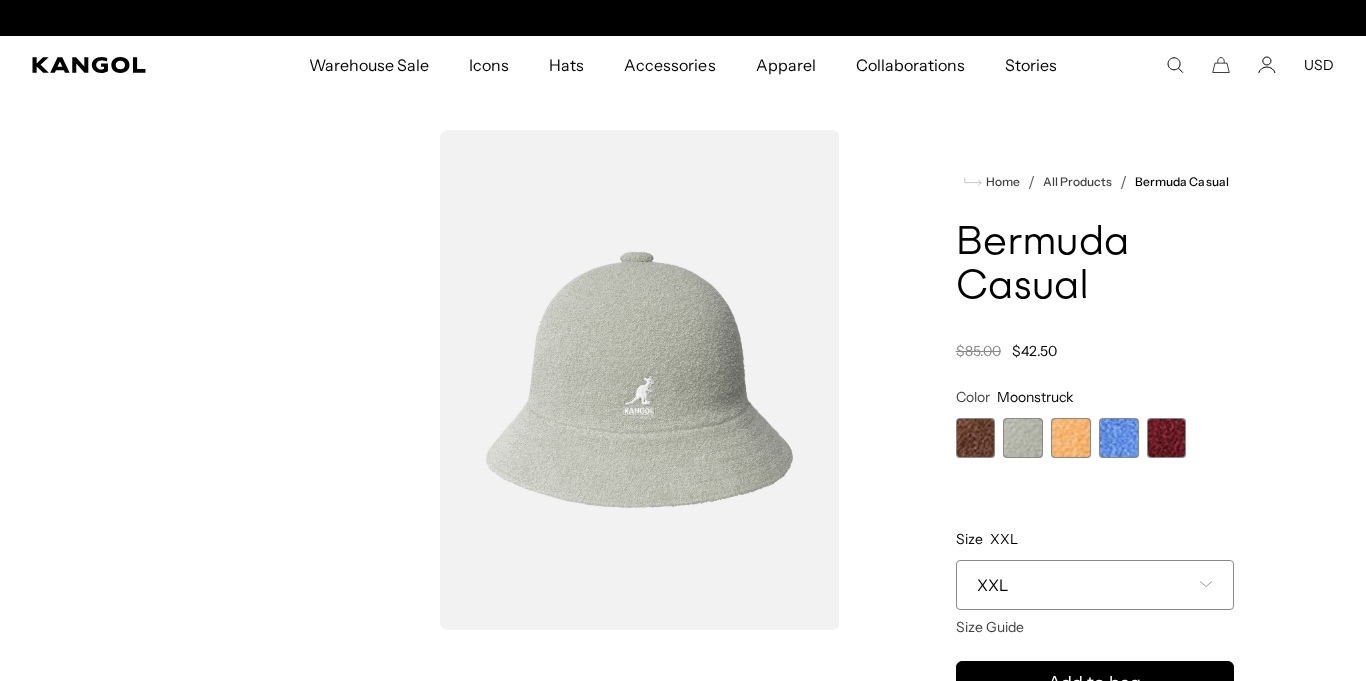 click 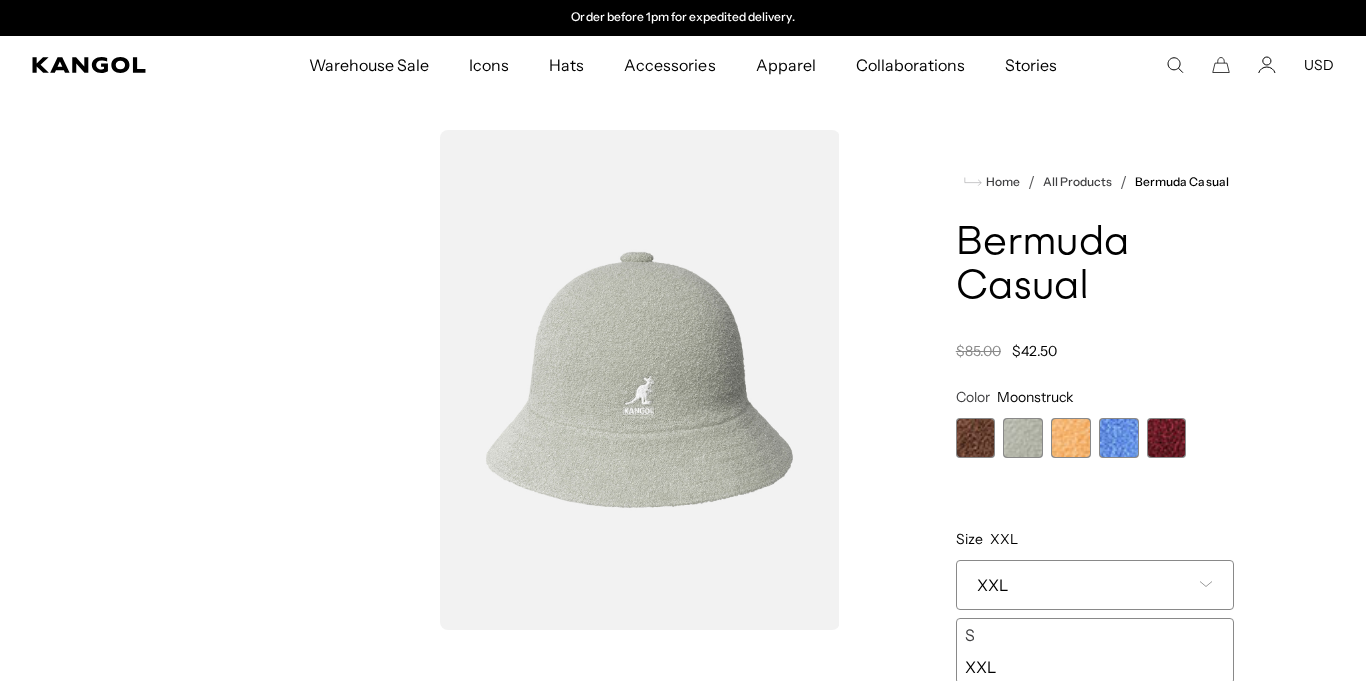 click at bounding box center (976, 438) 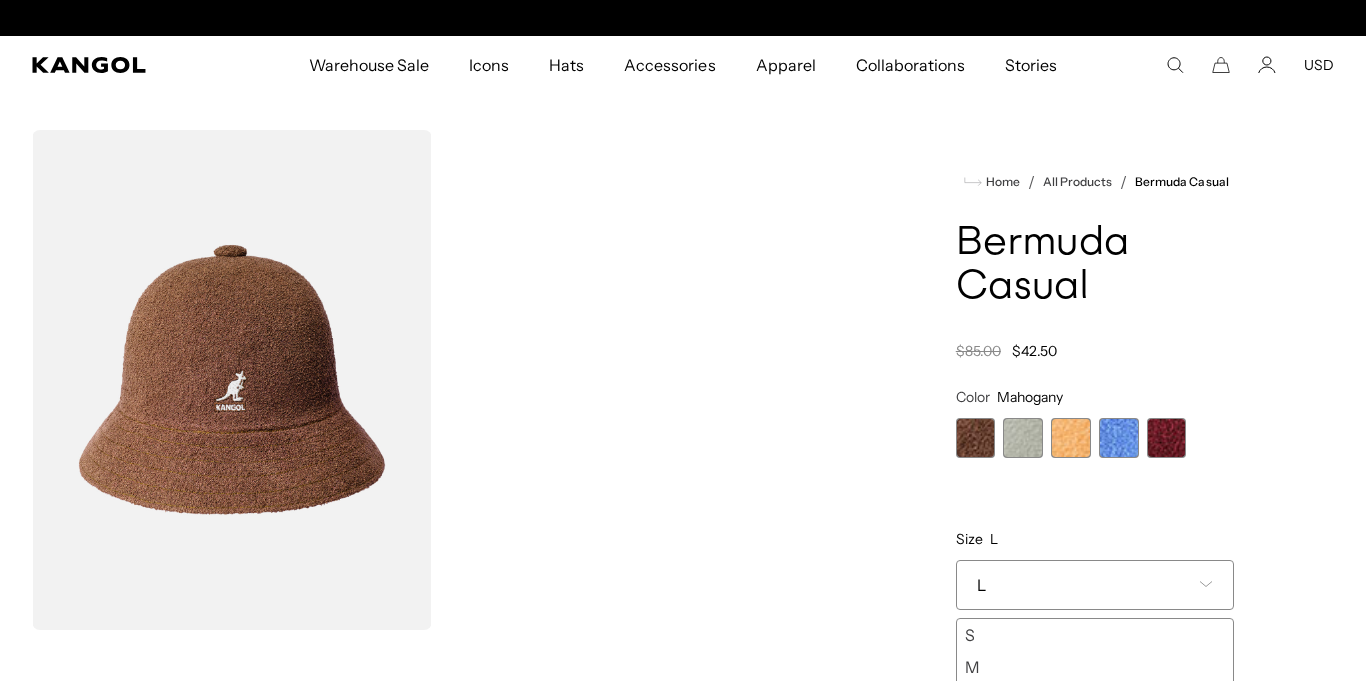 scroll, scrollTop: 0, scrollLeft: 412, axis: horizontal 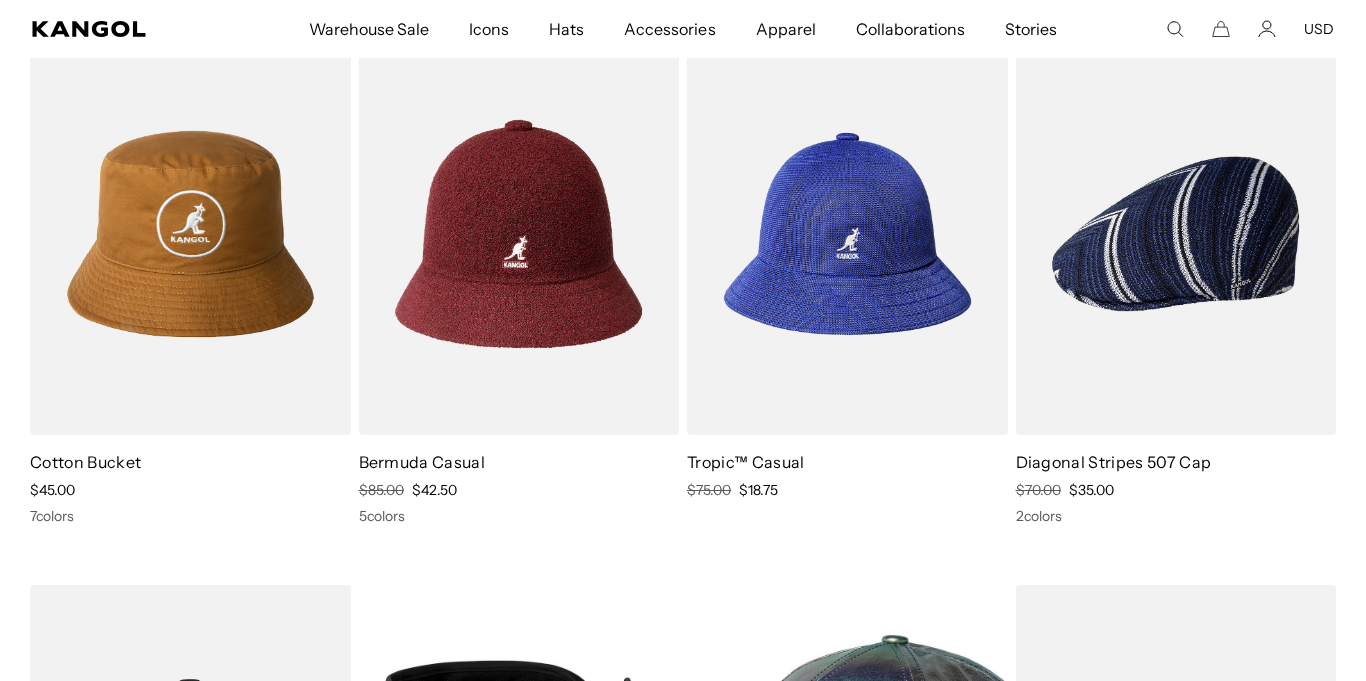 click at bounding box center (519, 234) 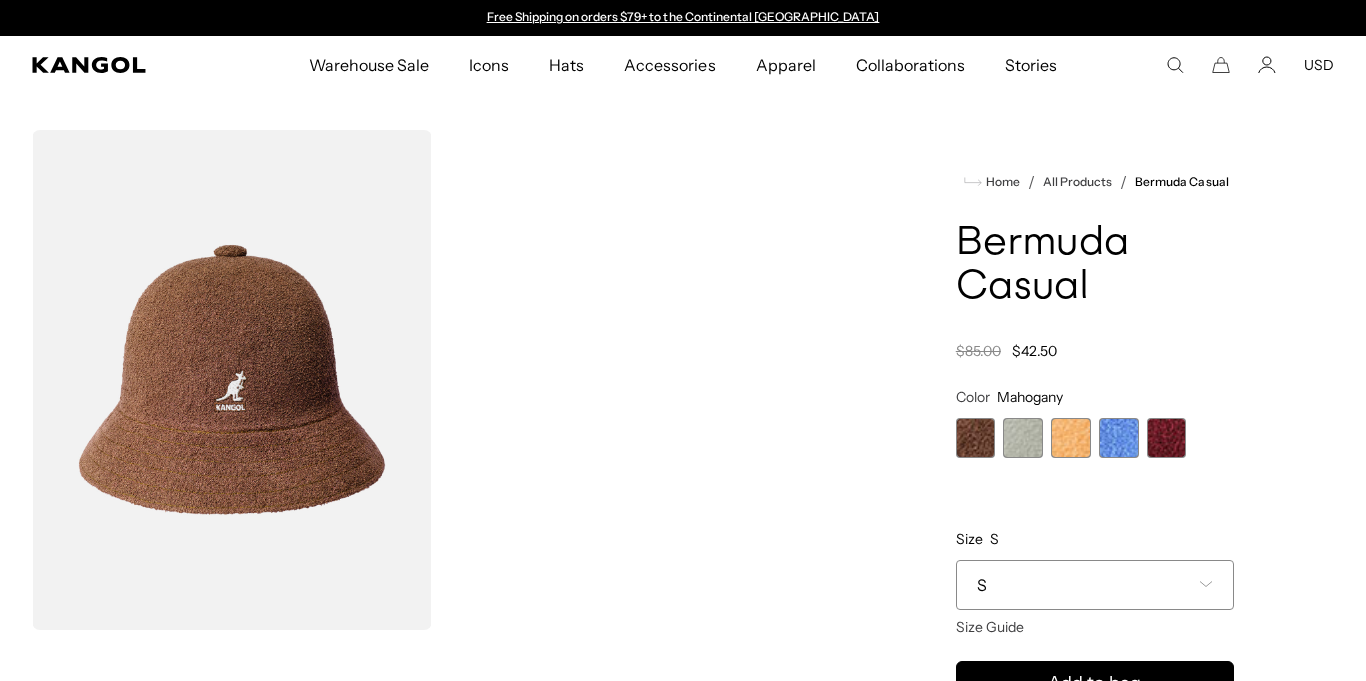 scroll, scrollTop: 0, scrollLeft: 0, axis: both 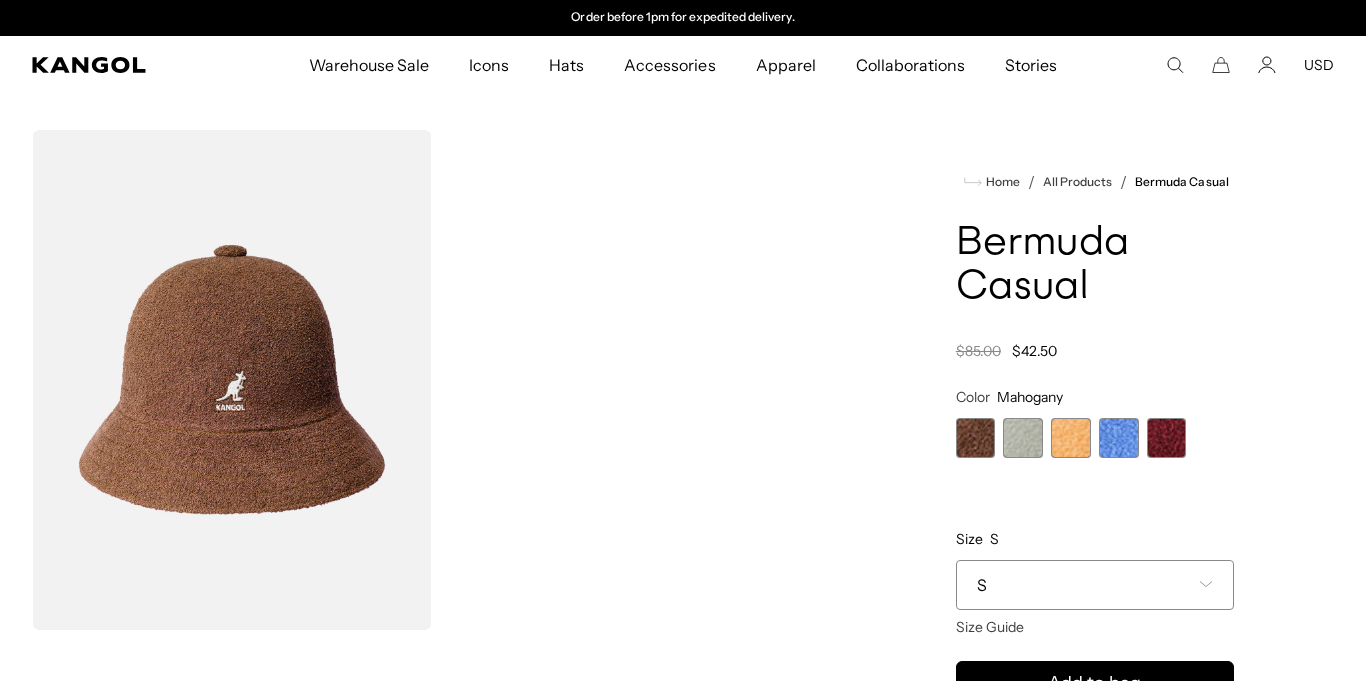 click 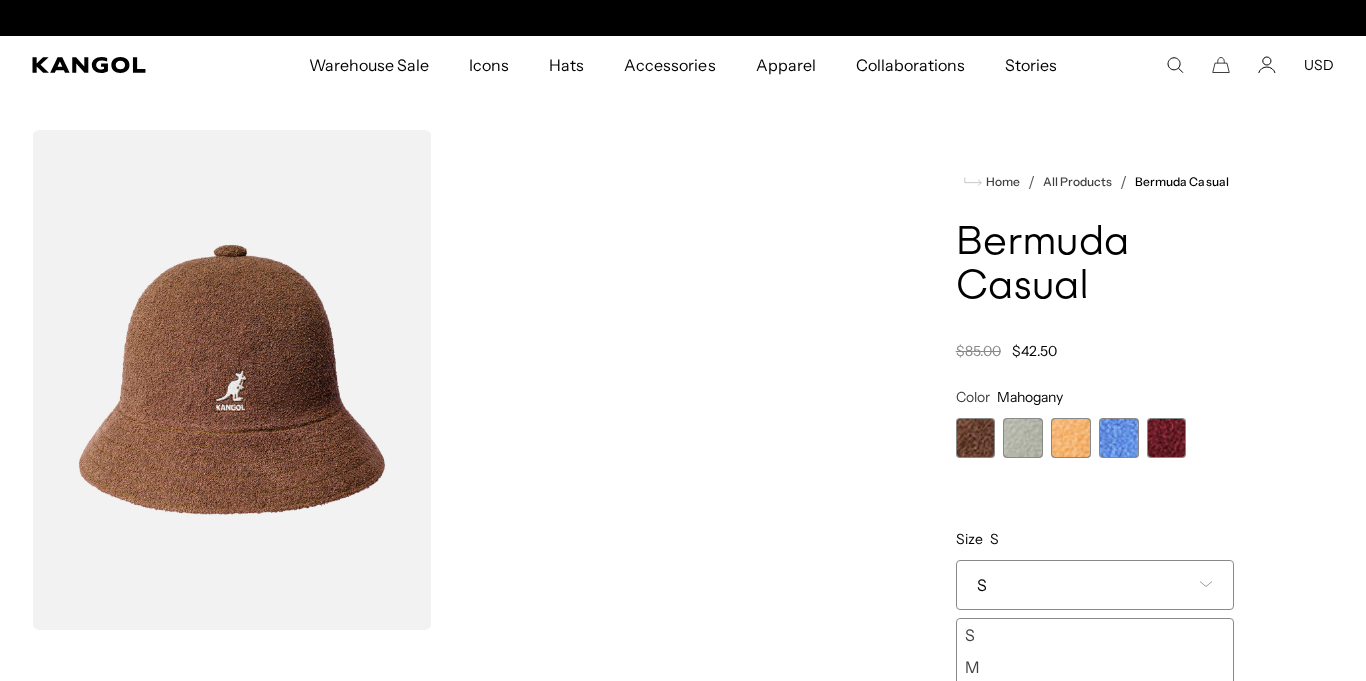 scroll, scrollTop: 0, scrollLeft: 0, axis: both 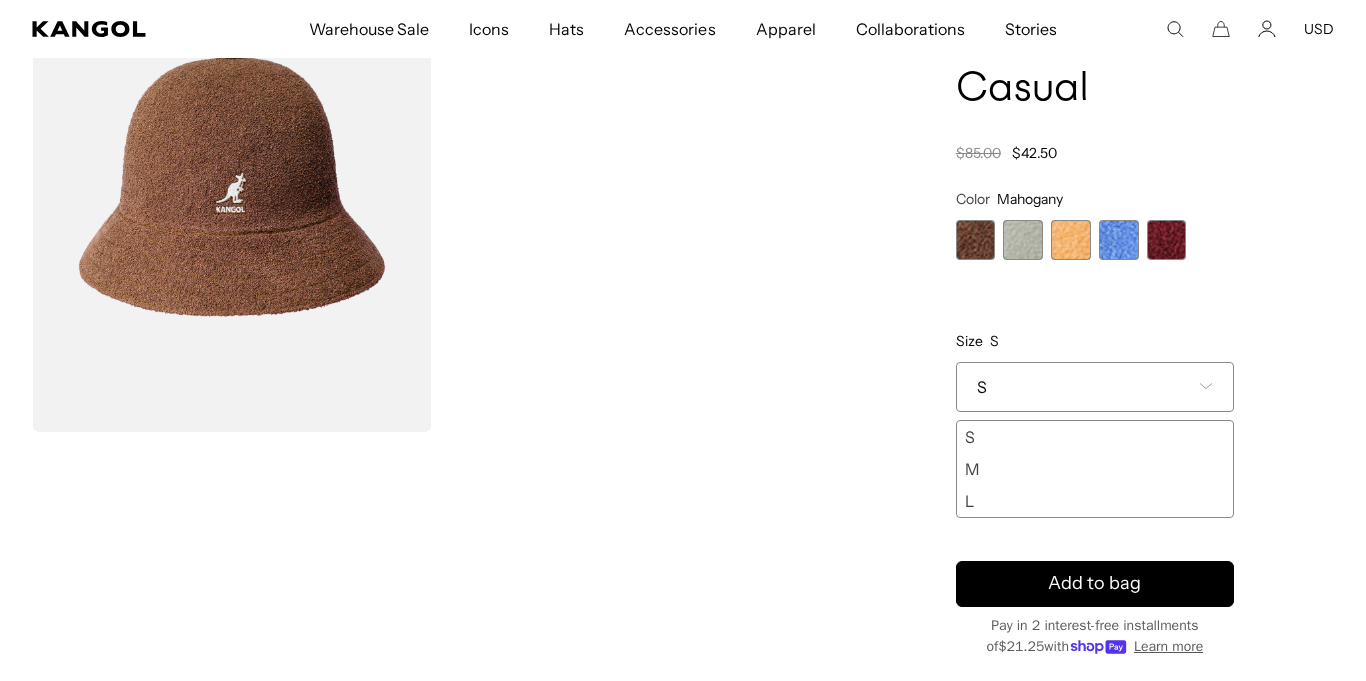 click on "L" at bounding box center [1095, 501] 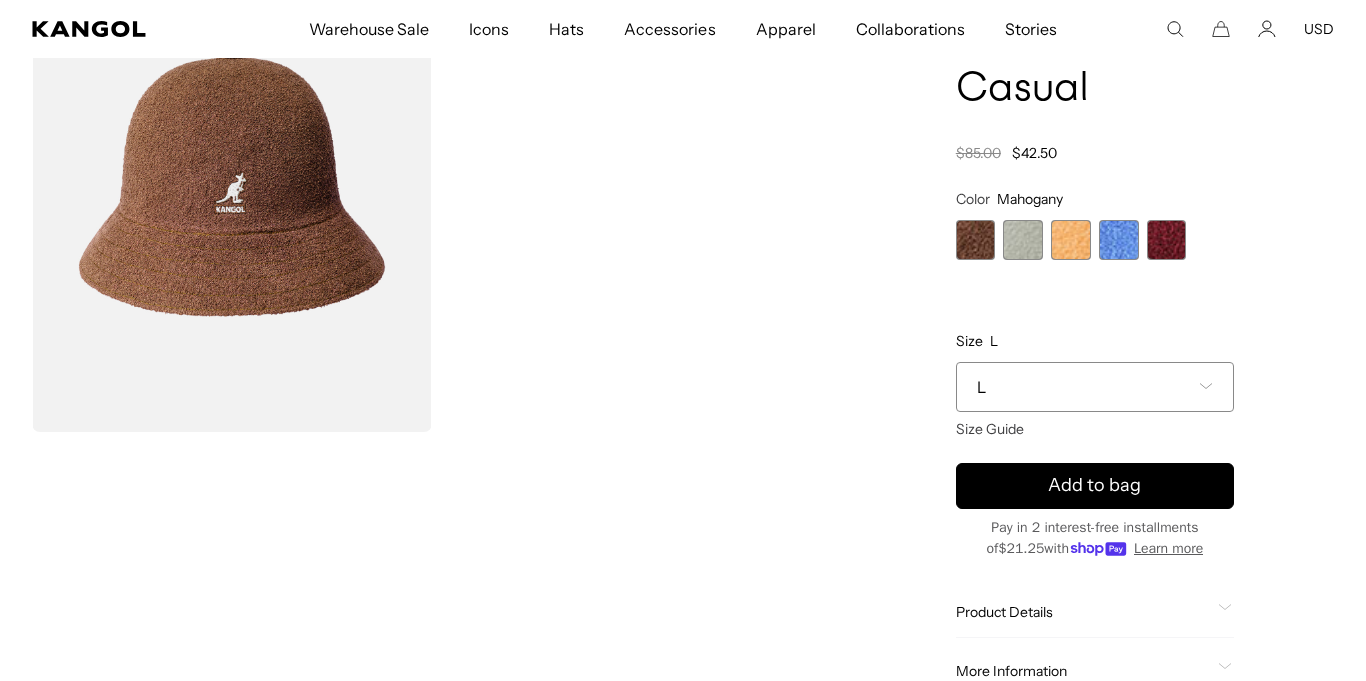 scroll, scrollTop: 0, scrollLeft: 0, axis: both 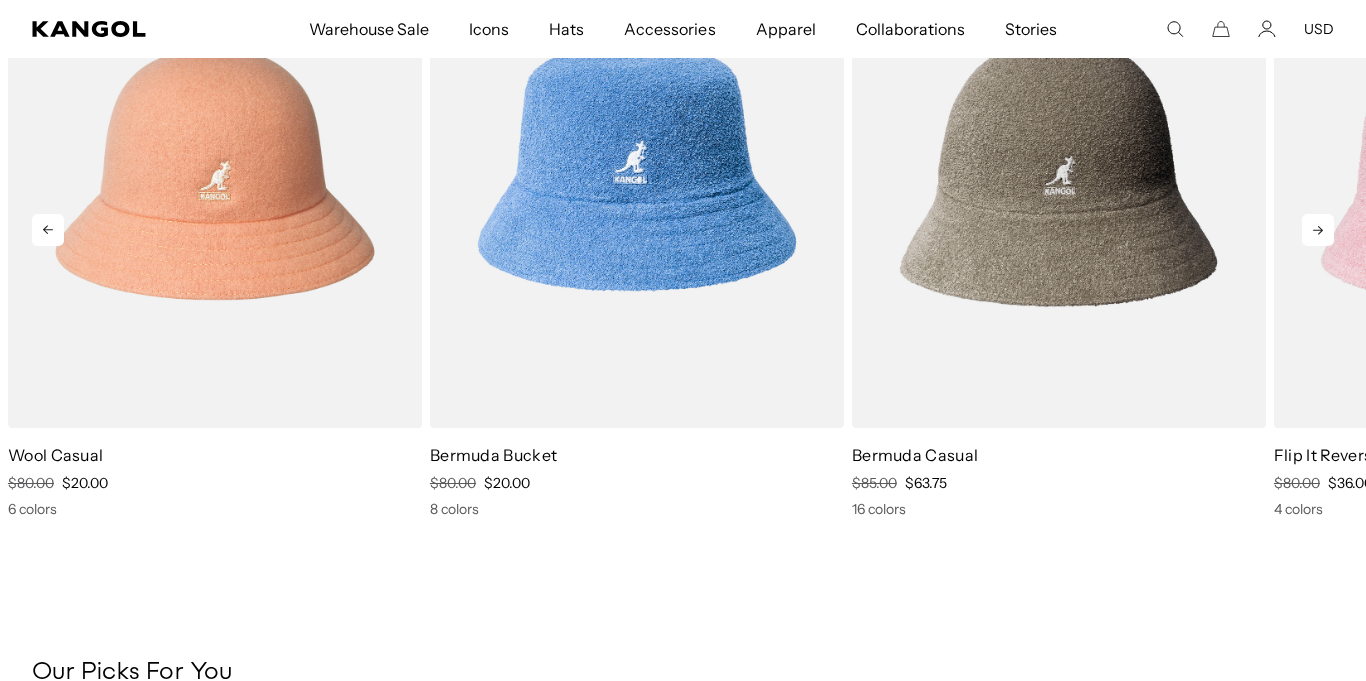 click at bounding box center [637, 169] 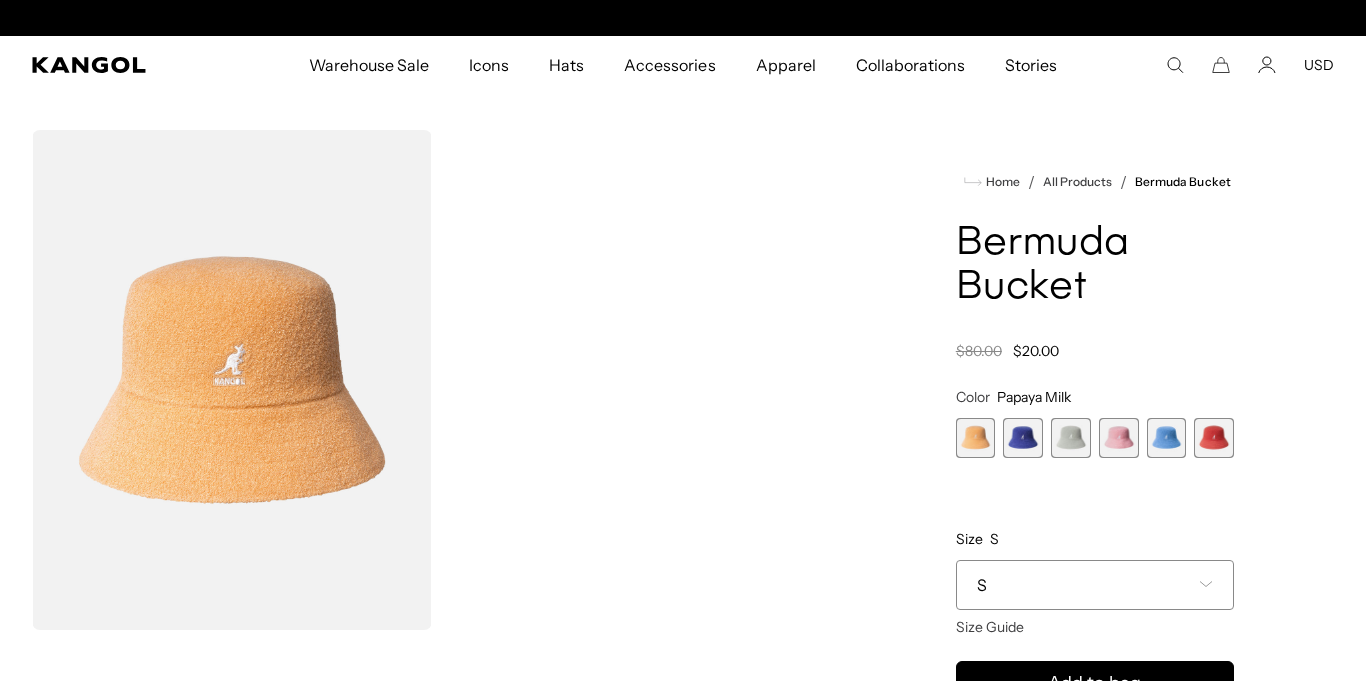 scroll, scrollTop: 0, scrollLeft: 0, axis: both 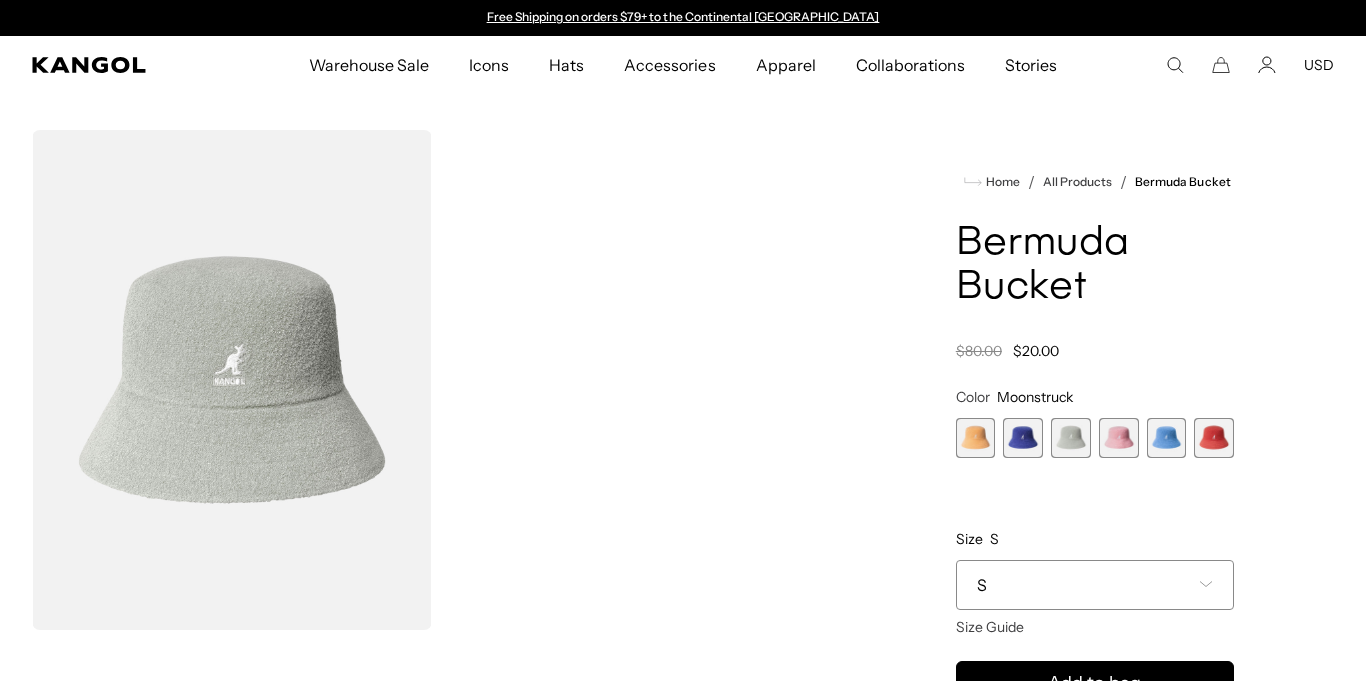 click at bounding box center [1214, 438] 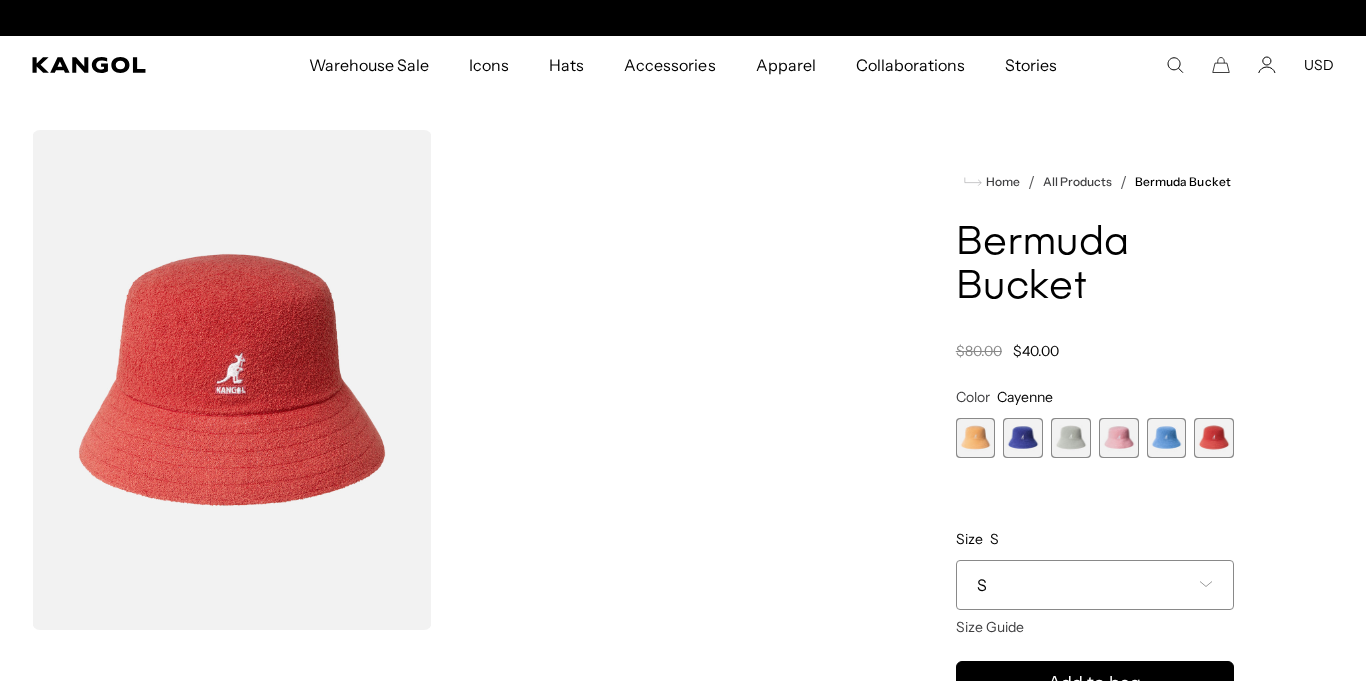 scroll, scrollTop: 0, scrollLeft: 0, axis: both 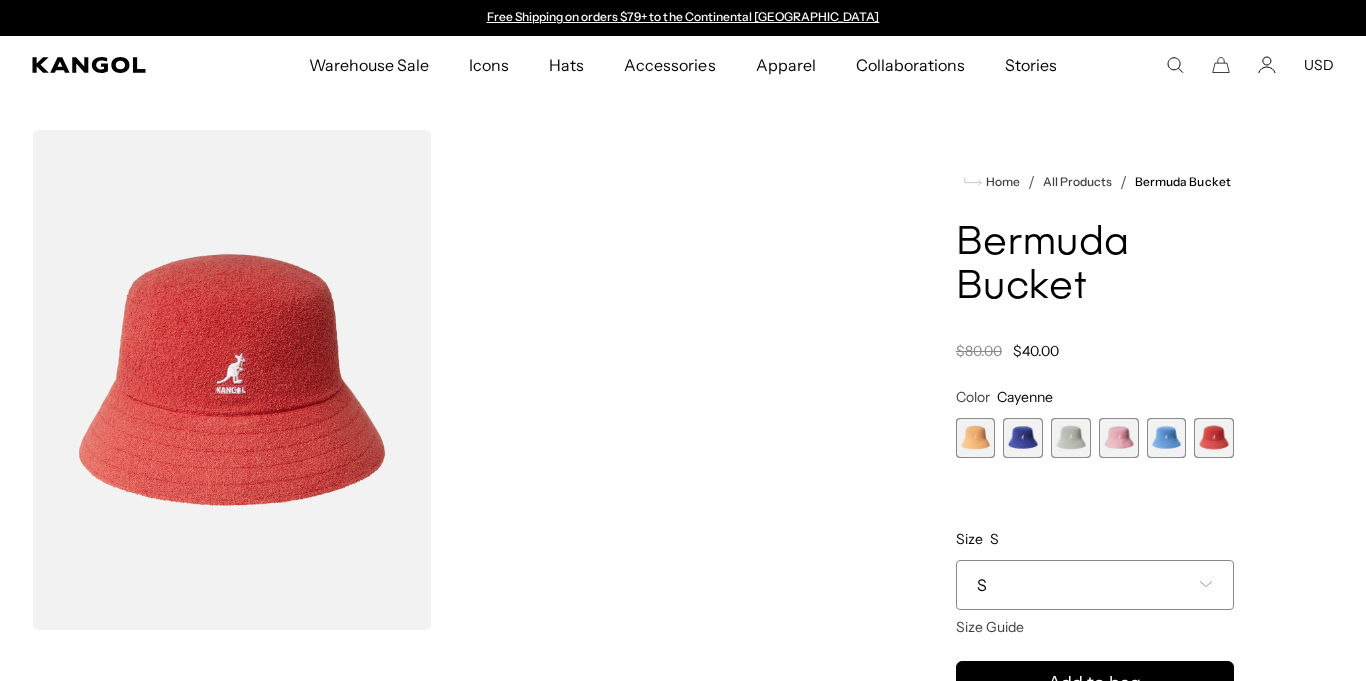 click at bounding box center (1023, 438) 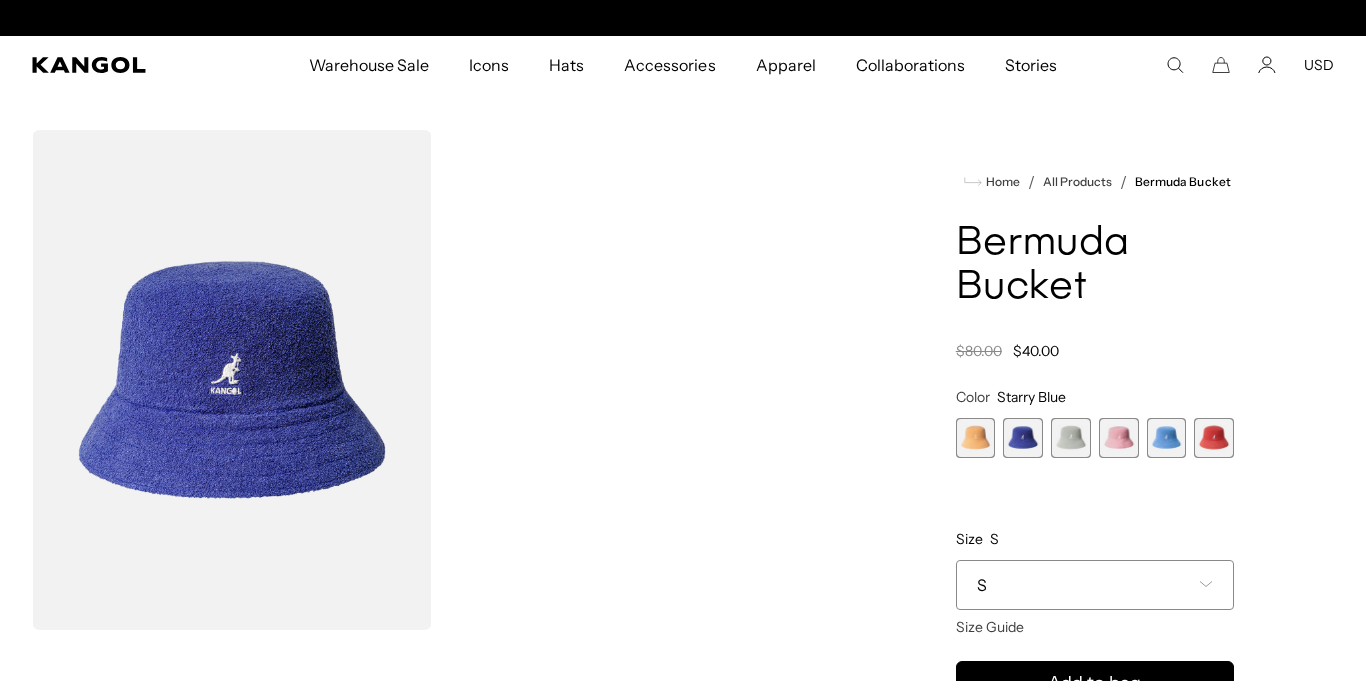 scroll, scrollTop: 0, scrollLeft: 0, axis: both 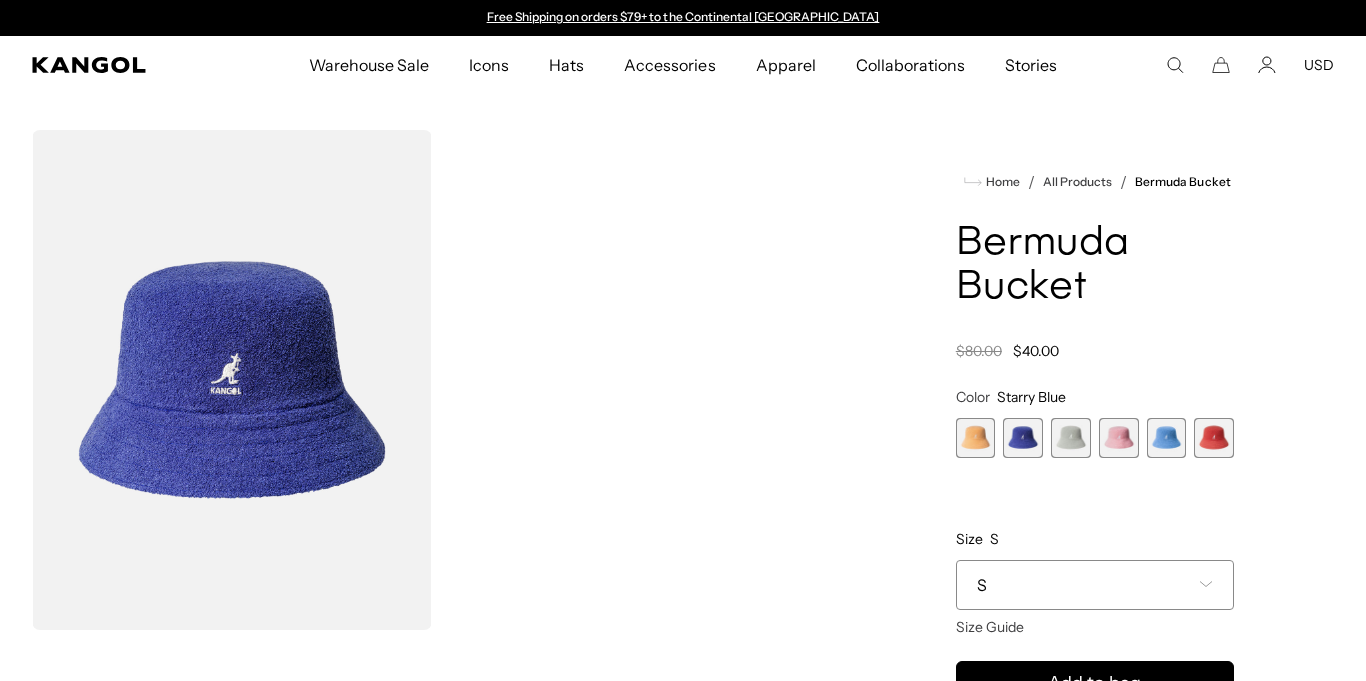click at bounding box center (1119, 438) 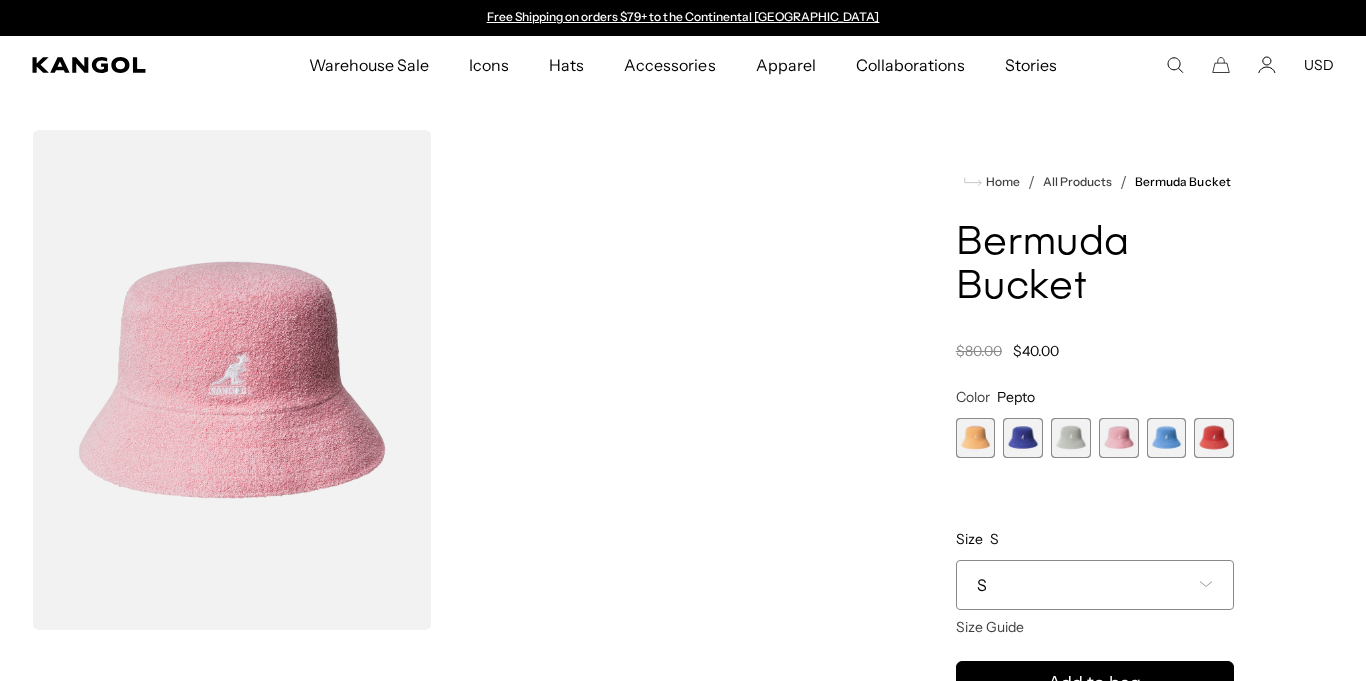 click on "Papaya Milk
Variant sold out or unavailable
Starry Blue
Variant sold out or unavailable
Moonstruck
Variant sold out or unavailable
Pepto
Variant sold out or unavailable
Surf
Variant sold out or unavailable
Cayenne
Variant sold out or unavailable" at bounding box center (1095, 438) 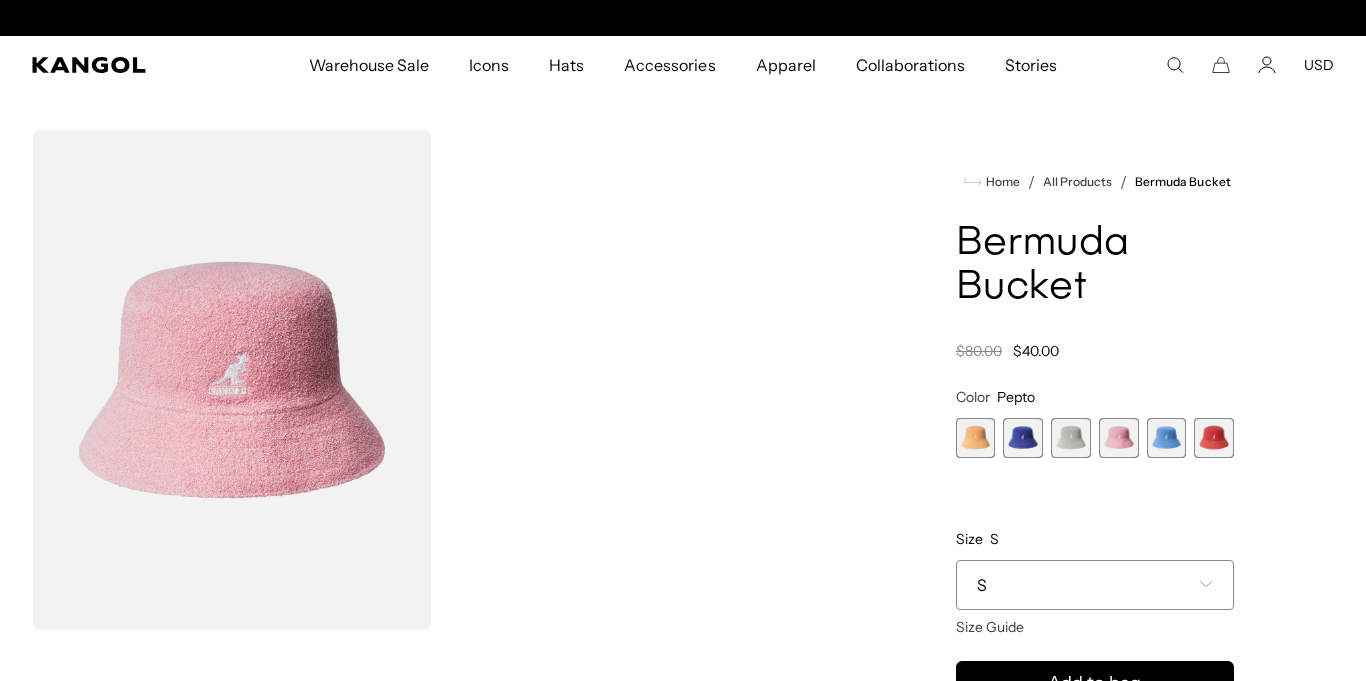 scroll, scrollTop: 0, scrollLeft: 412, axis: horizontal 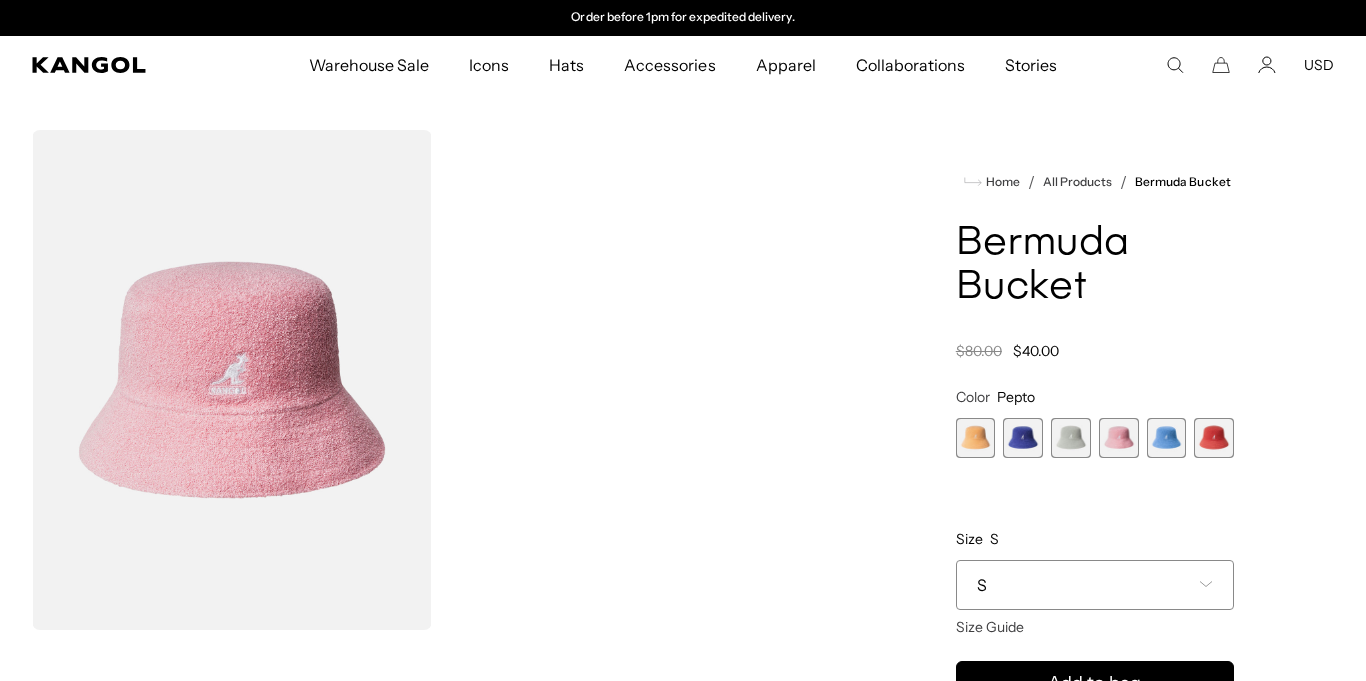 click on "Papaya Milk
Variant sold out or unavailable
Starry Blue
Variant sold out or unavailable
Moonstruck
Variant sold out or unavailable
Pepto
Variant sold out or unavailable
Surf
Variant sold out or unavailable
Cayenne
Variant sold out or unavailable" at bounding box center (1095, 438) 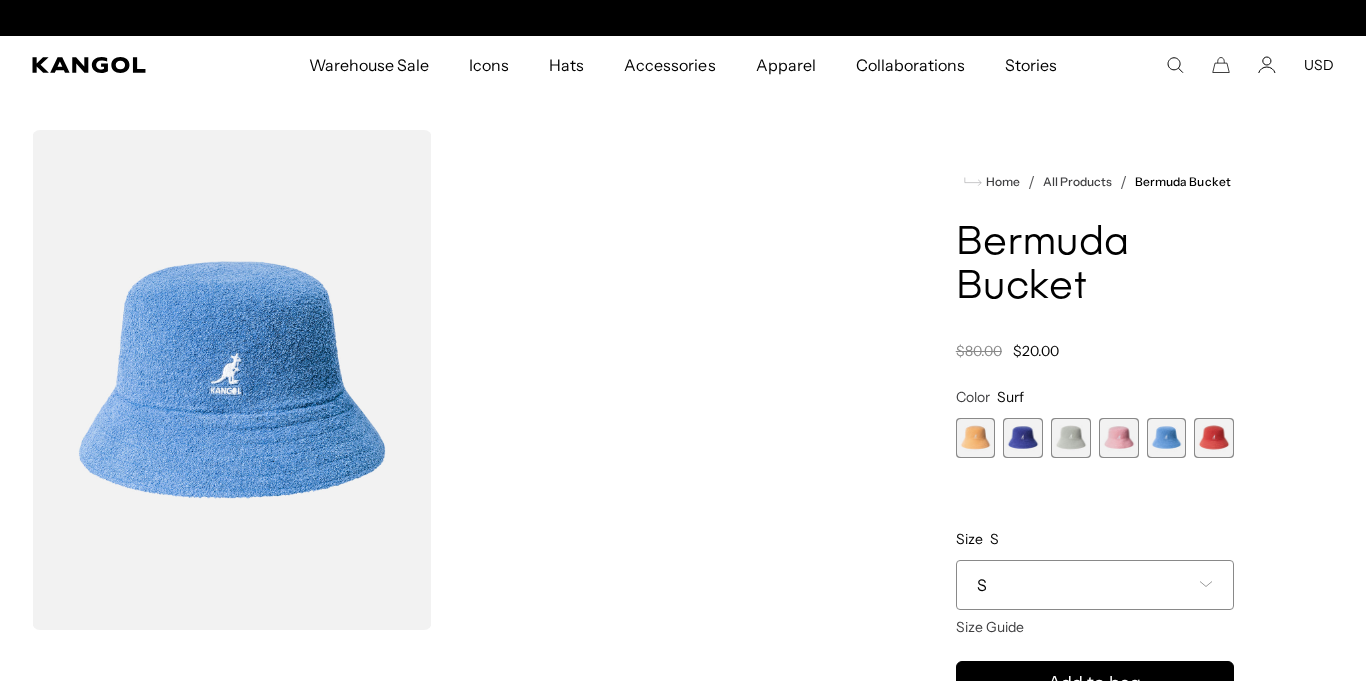 scroll, scrollTop: 0, scrollLeft: 412, axis: horizontal 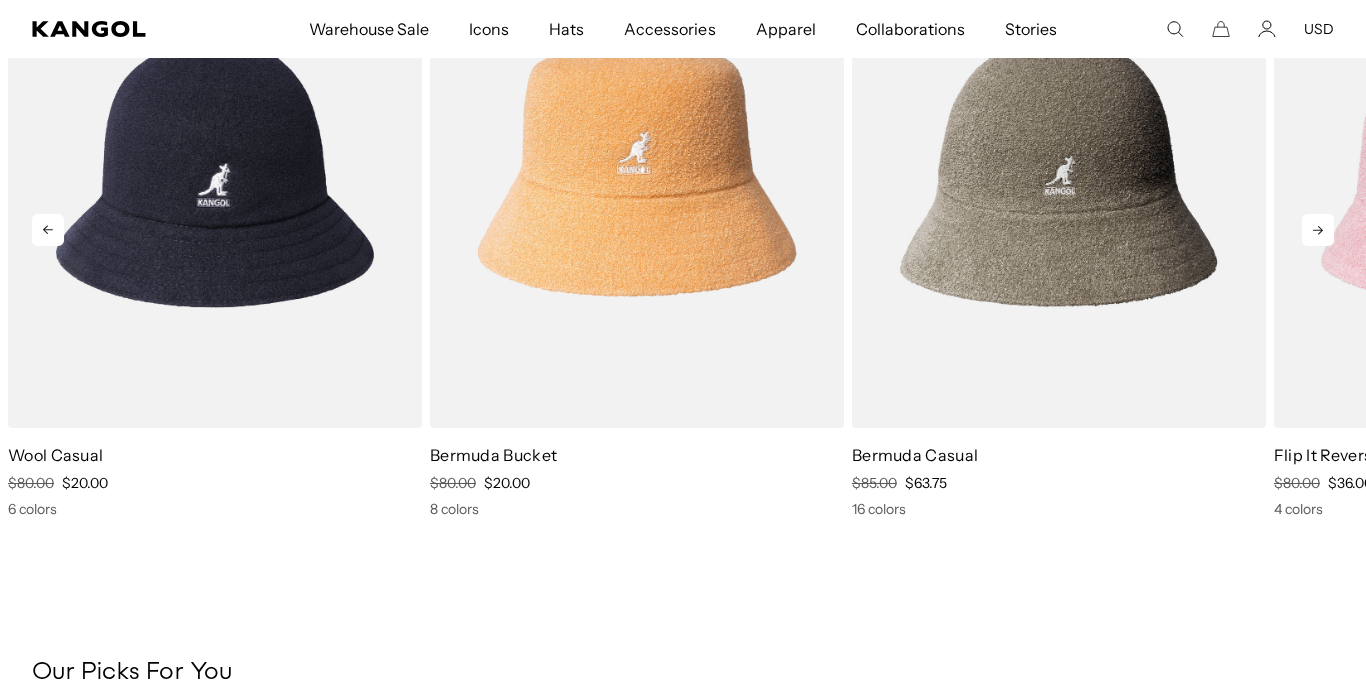 click at bounding box center [215, 169] 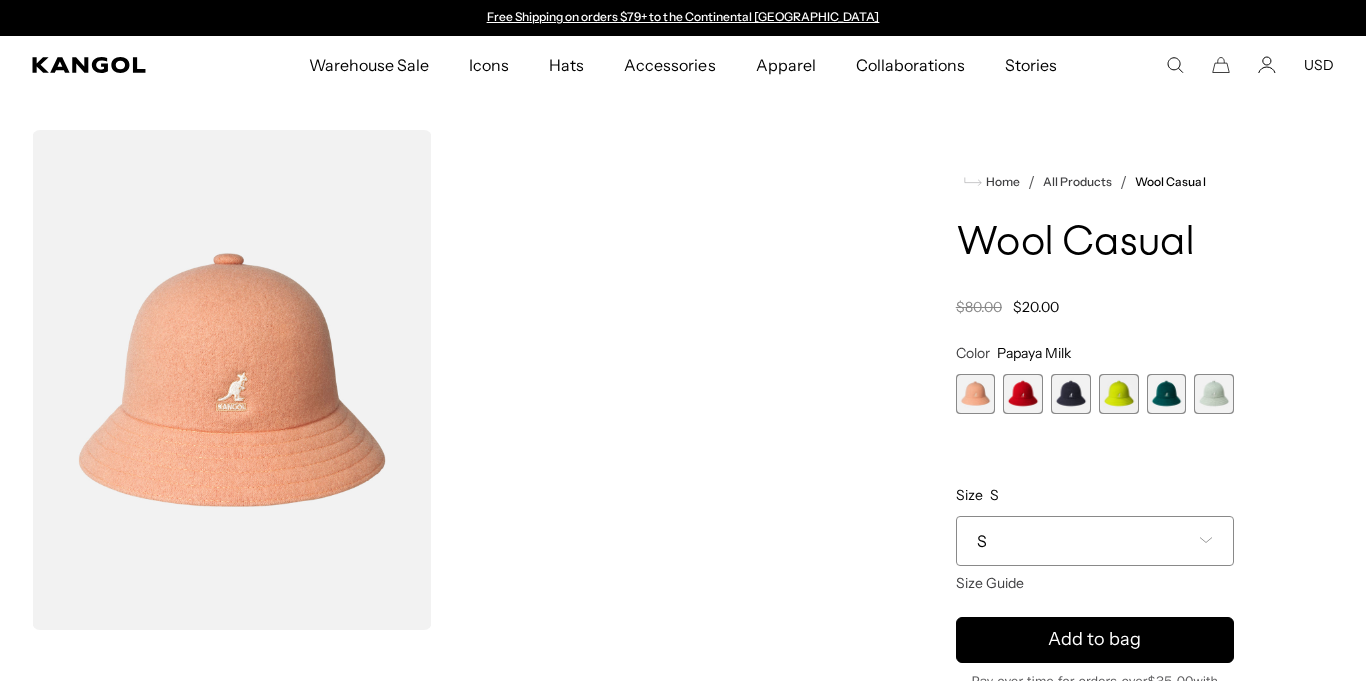 scroll, scrollTop: 0, scrollLeft: 0, axis: both 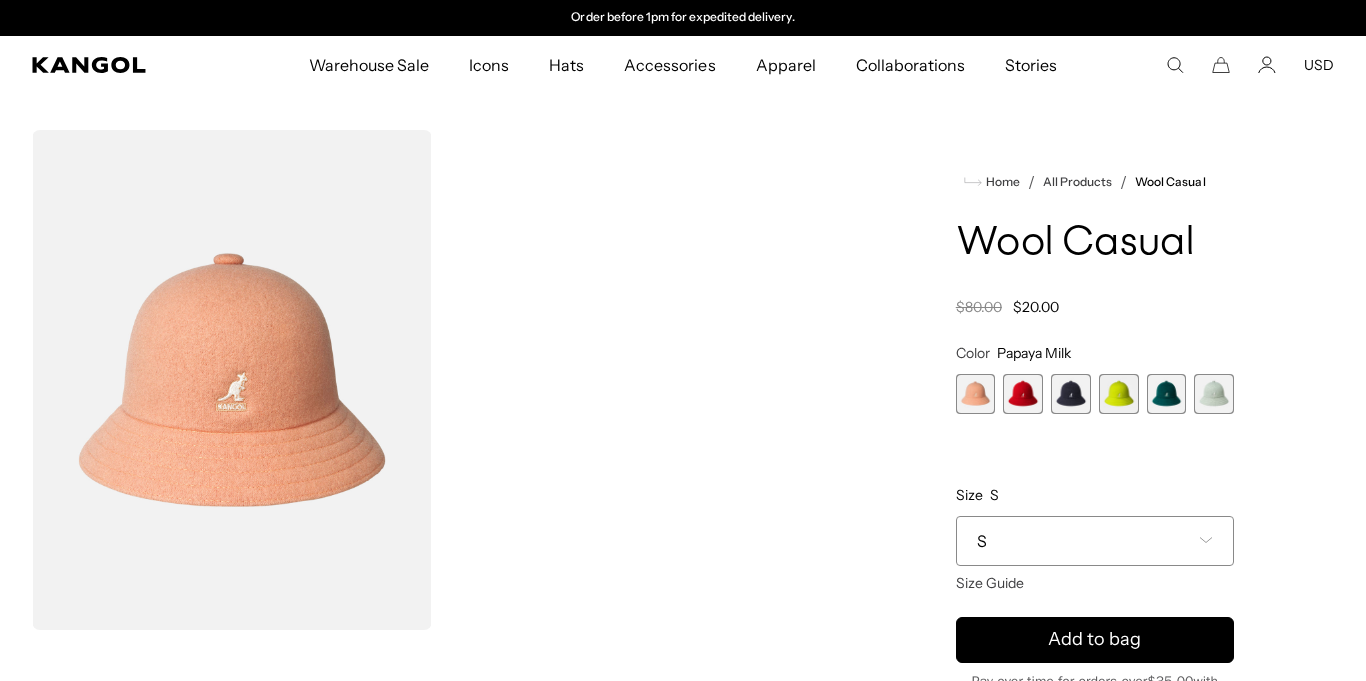 click at bounding box center (1023, 394) 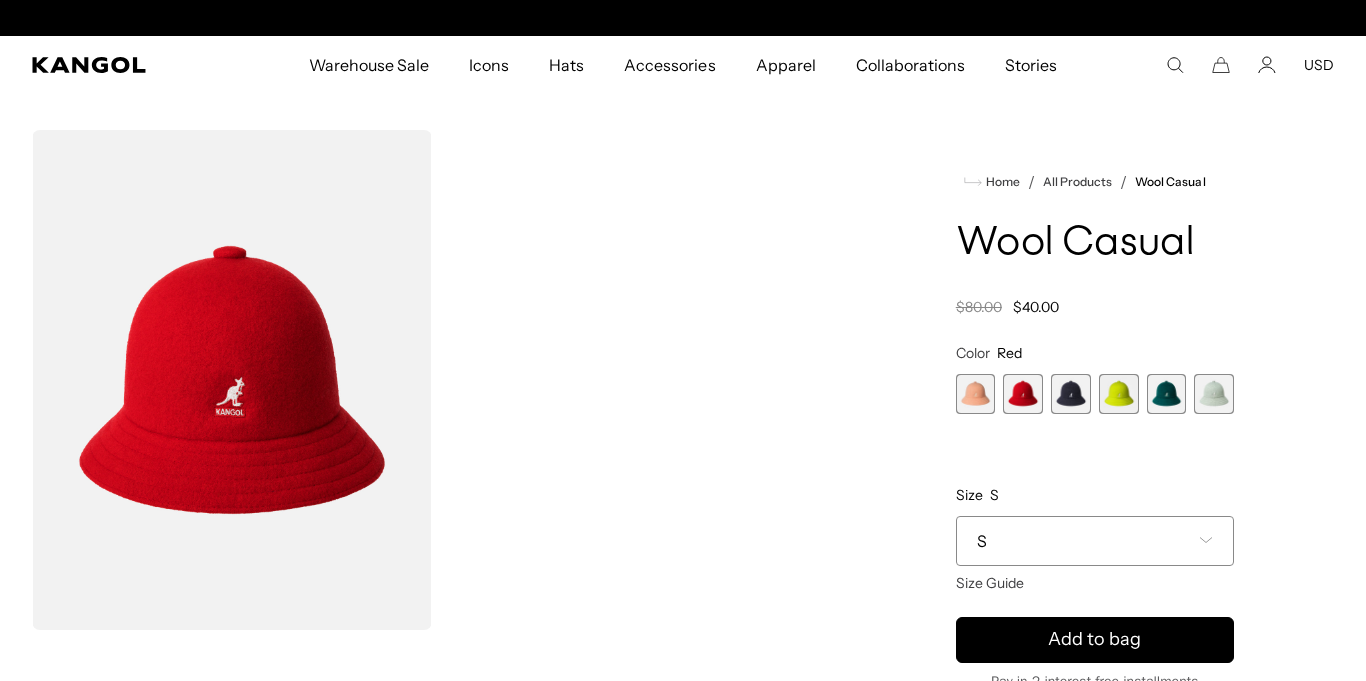scroll, scrollTop: 0, scrollLeft: 0, axis: both 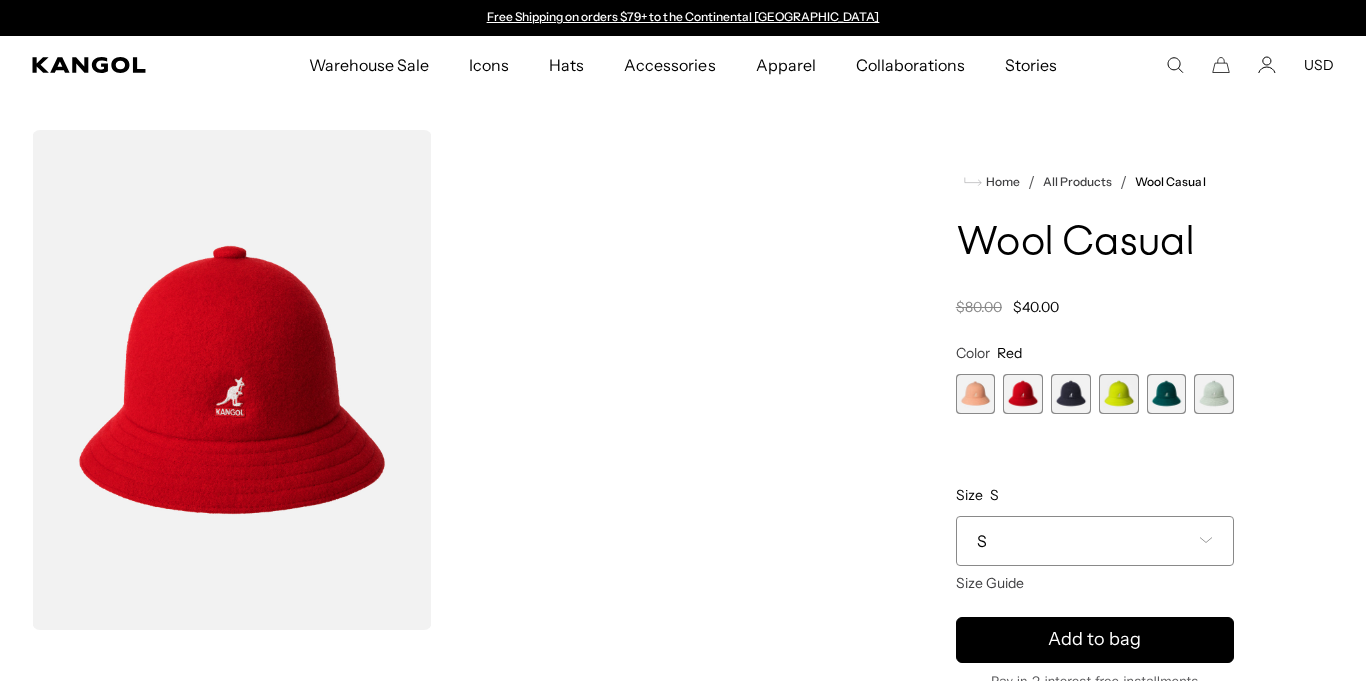click at bounding box center [1071, 394] 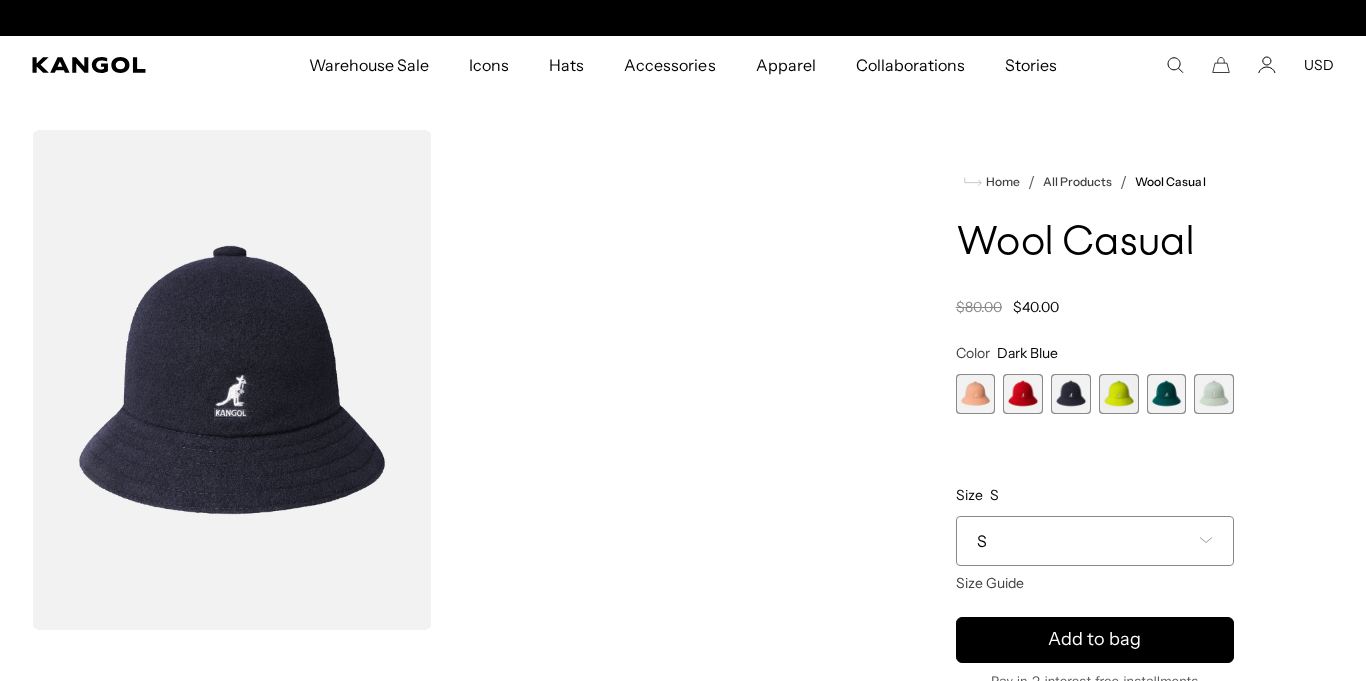 scroll, scrollTop: 0, scrollLeft: 412, axis: horizontal 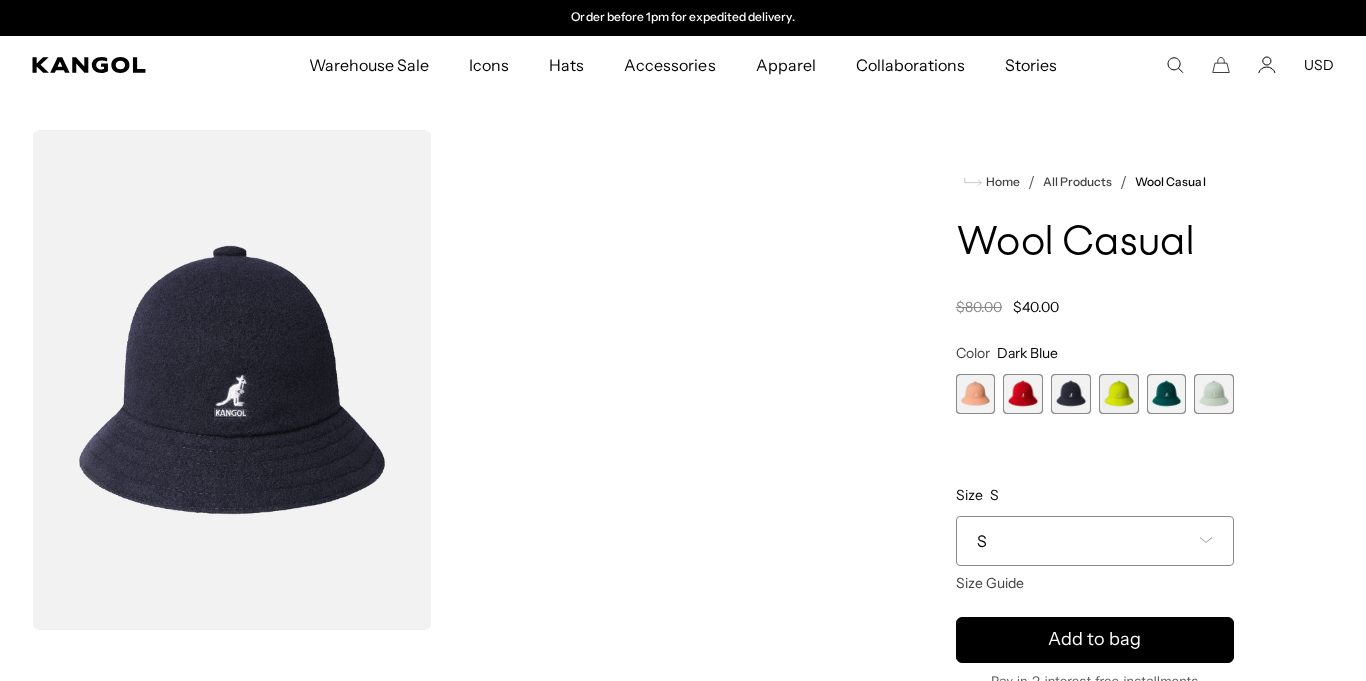 click at bounding box center [1167, 394] 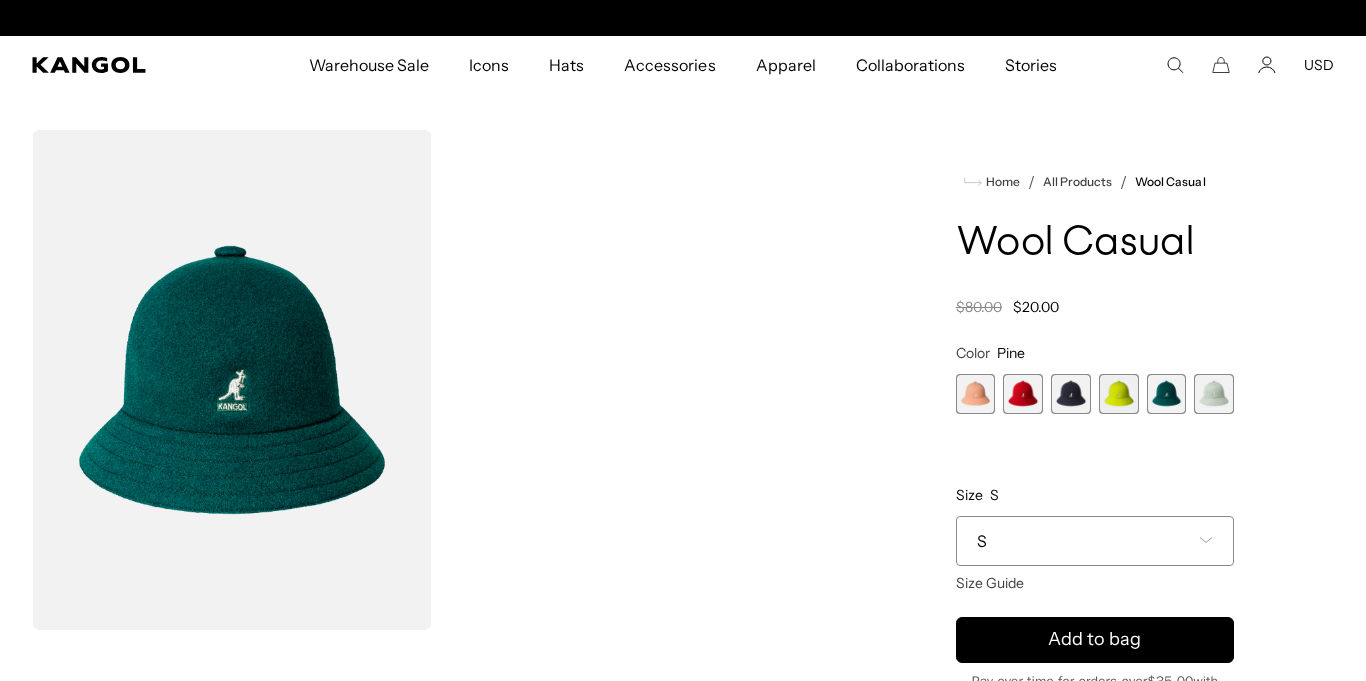 scroll, scrollTop: 0, scrollLeft: 412, axis: horizontal 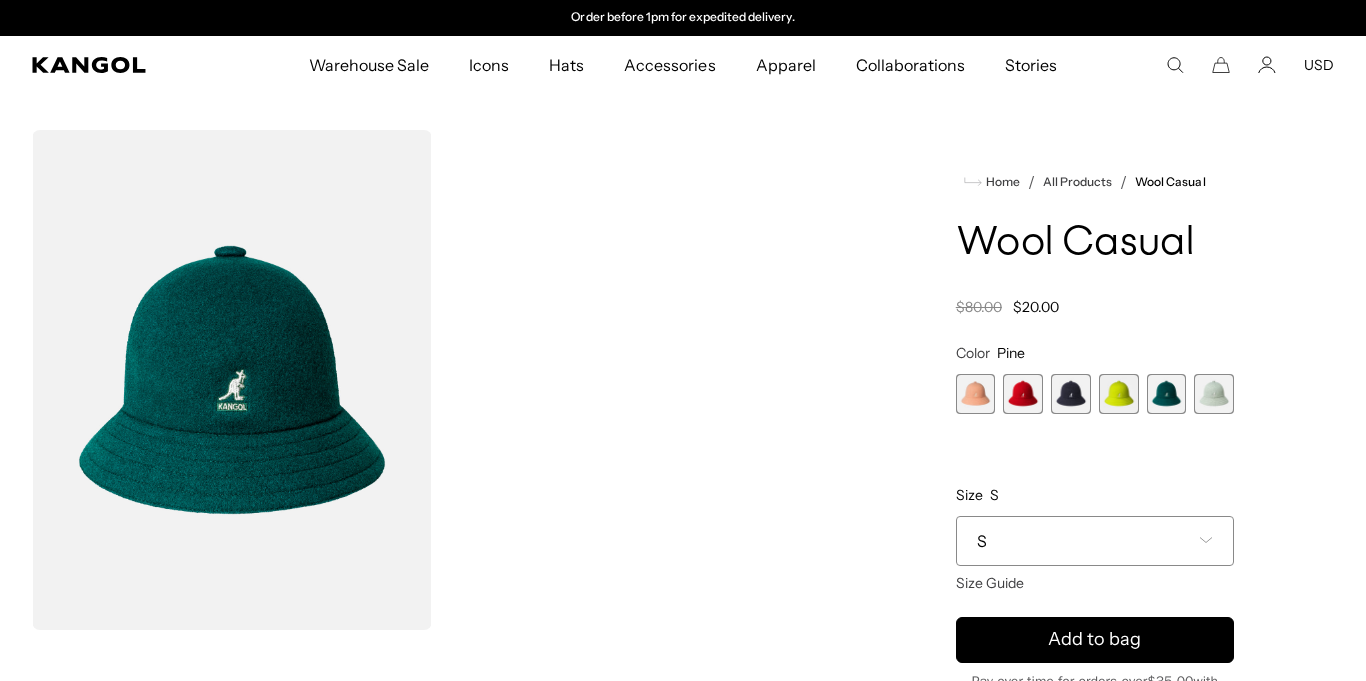 click at bounding box center (1214, 394) 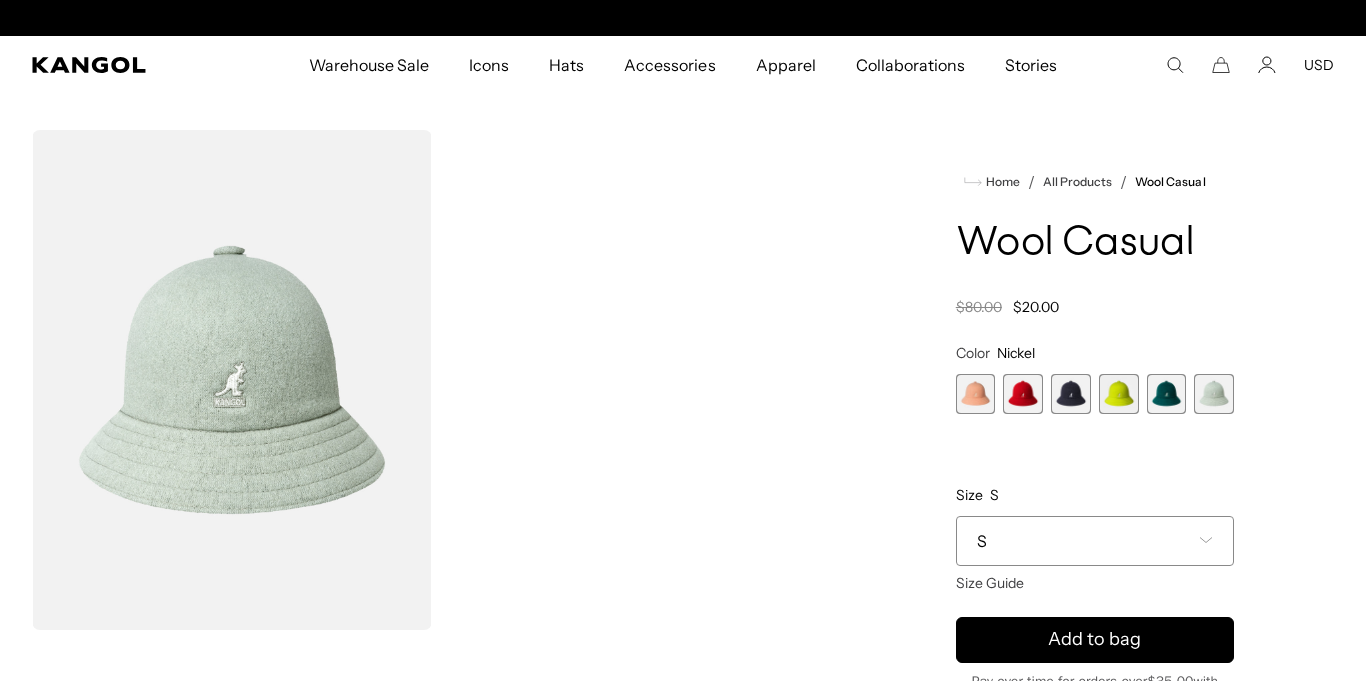 scroll, scrollTop: 0, scrollLeft: 0, axis: both 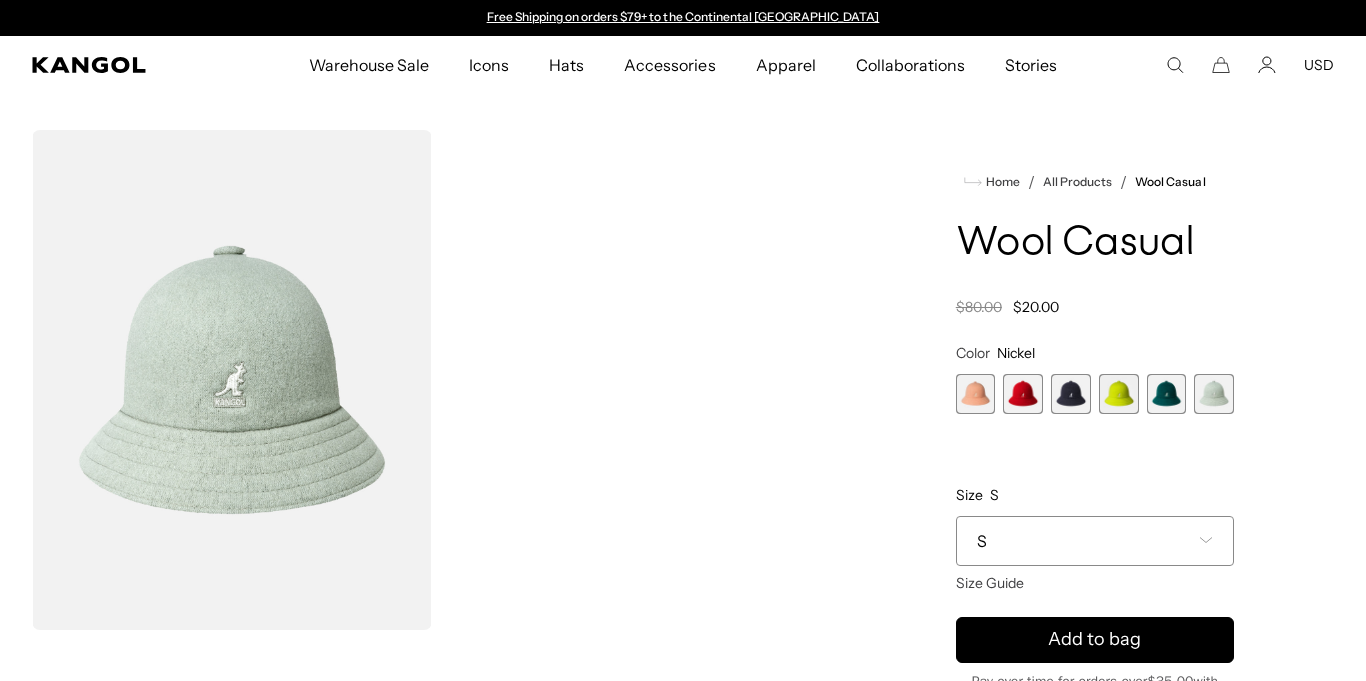 click at bounding box center [1167, 394] 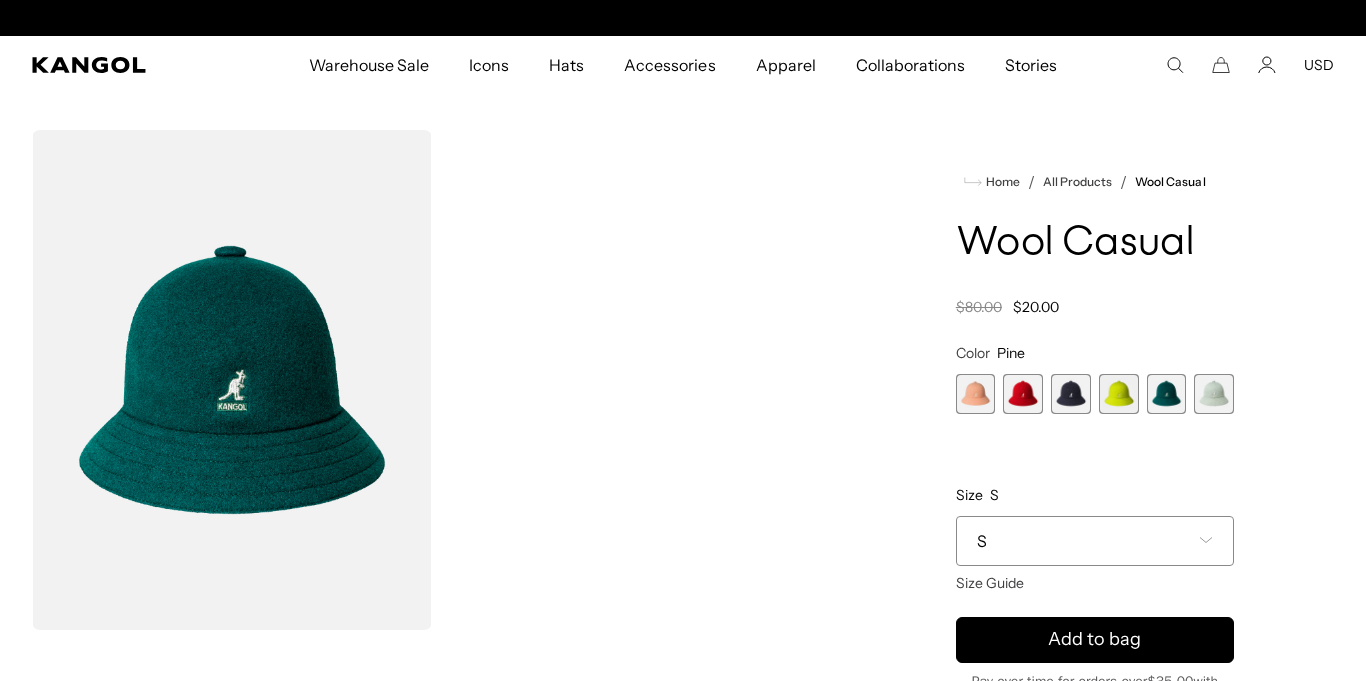 scroll, scrollTop: 0, scrollLeft: 412, axis: horizontal 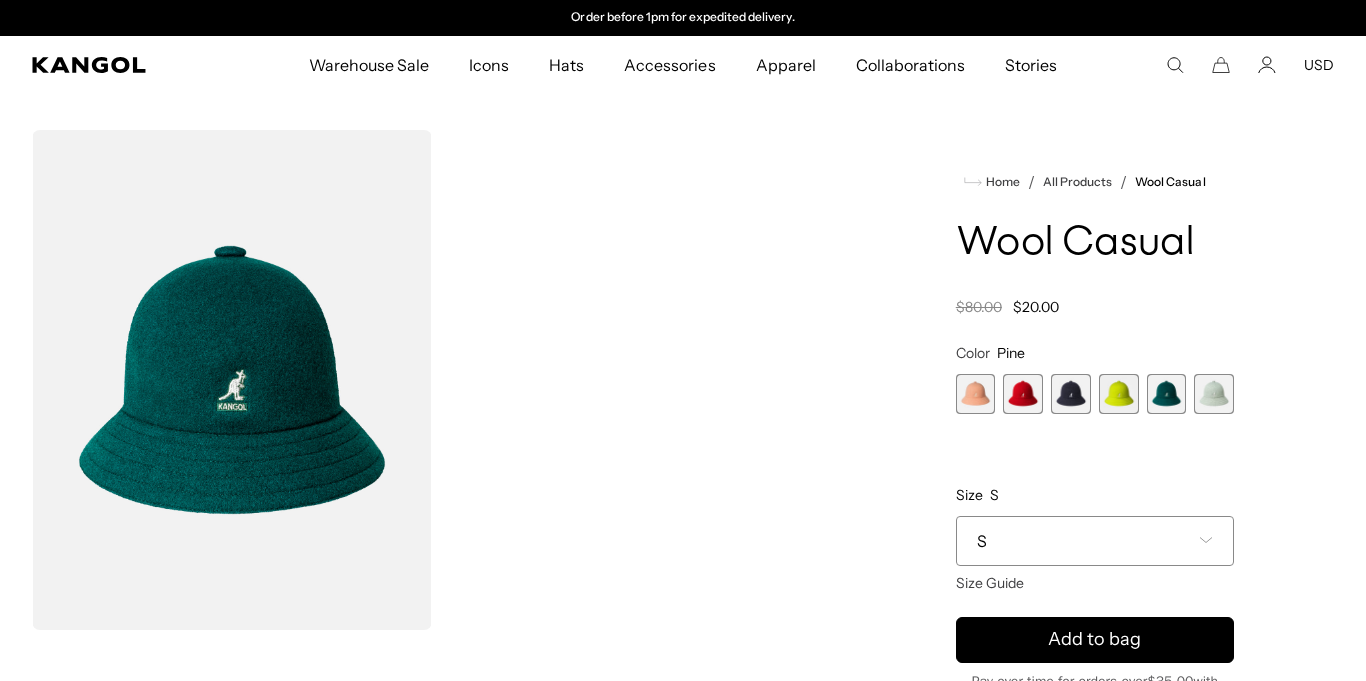 click on "S" at bounding box center (1095, 541) 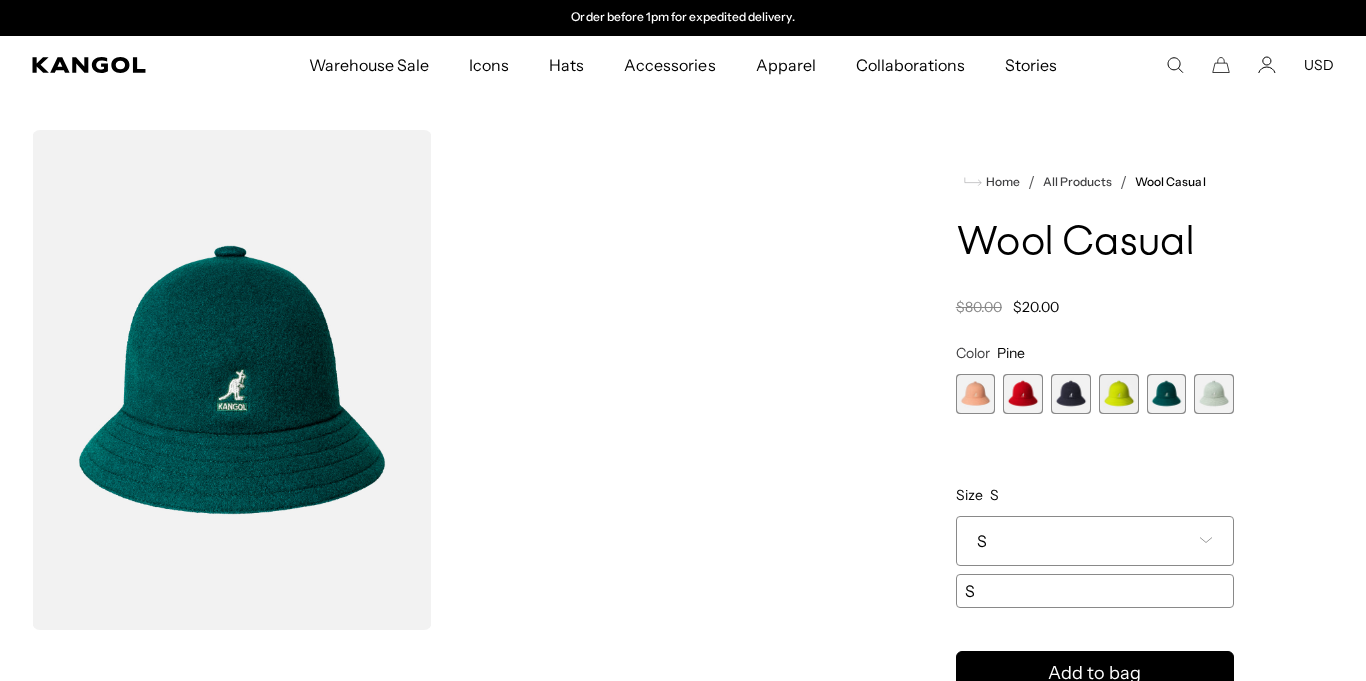 click on "S" at bounding box center [1095, 541] 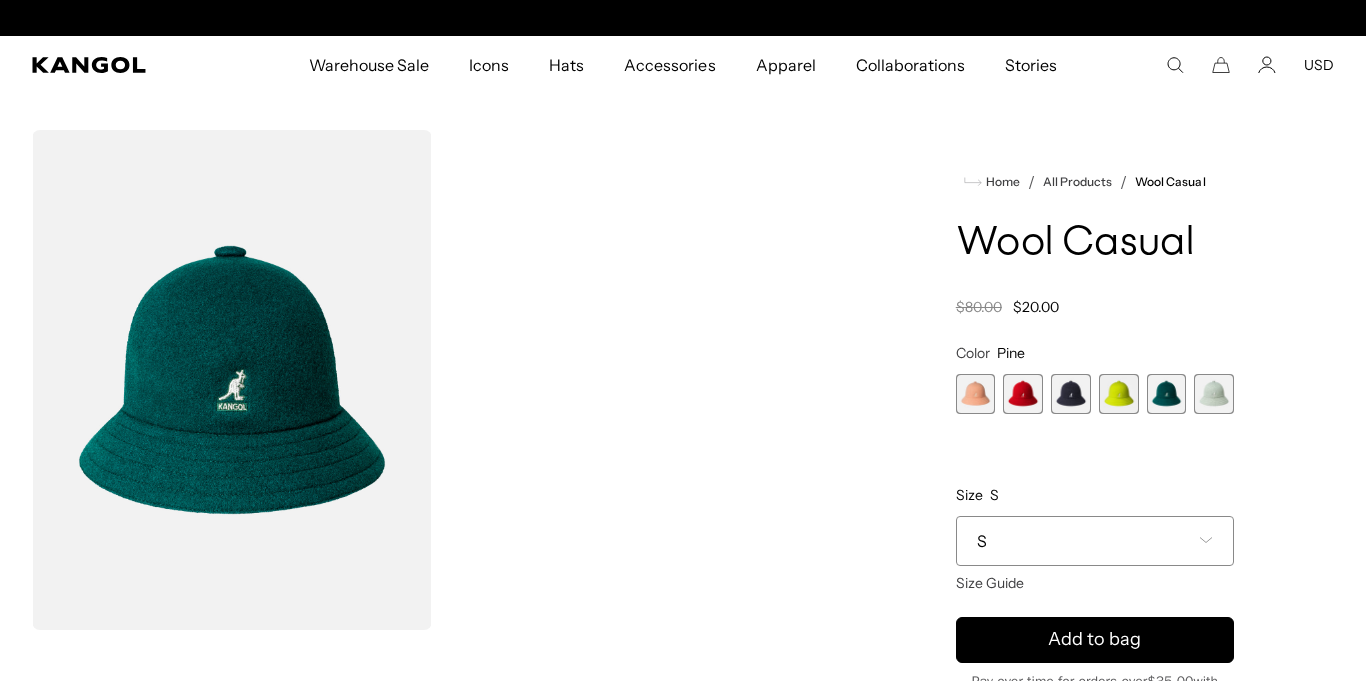 scroll, scrollTop: 0, scrollLeft: 0, axis: both 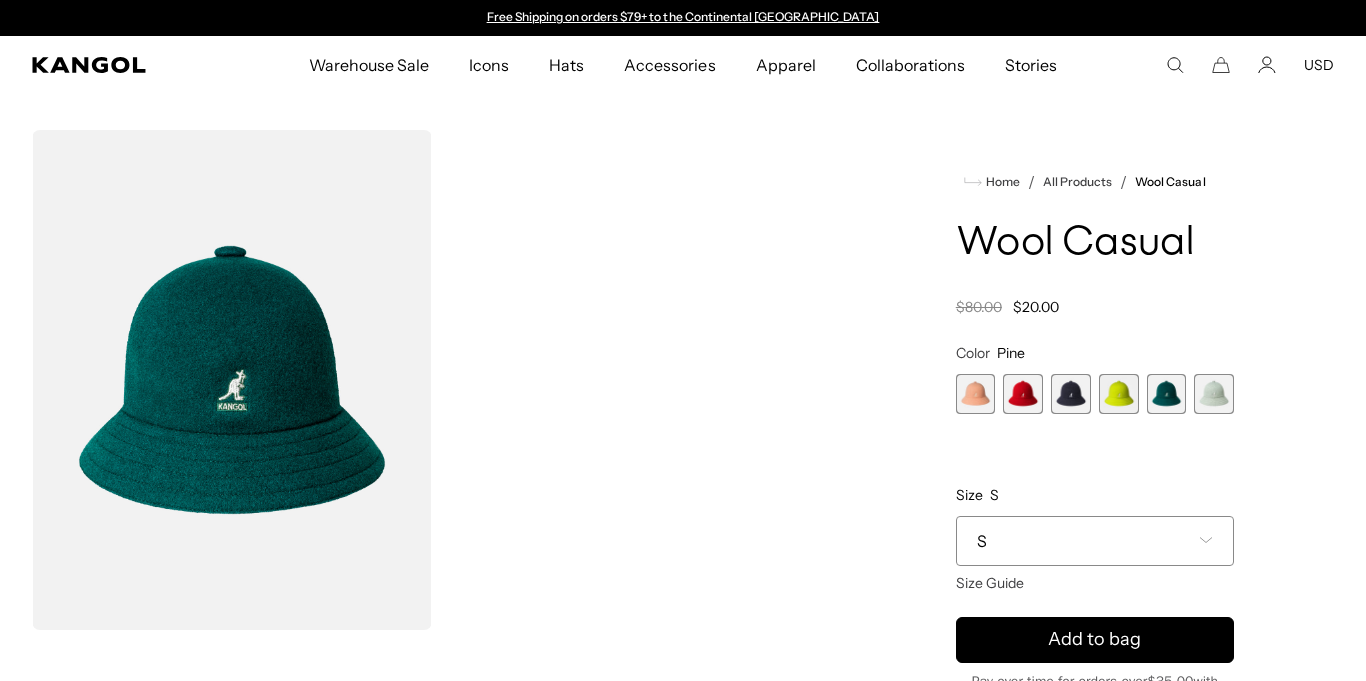 click at bounding box center (976, 394) 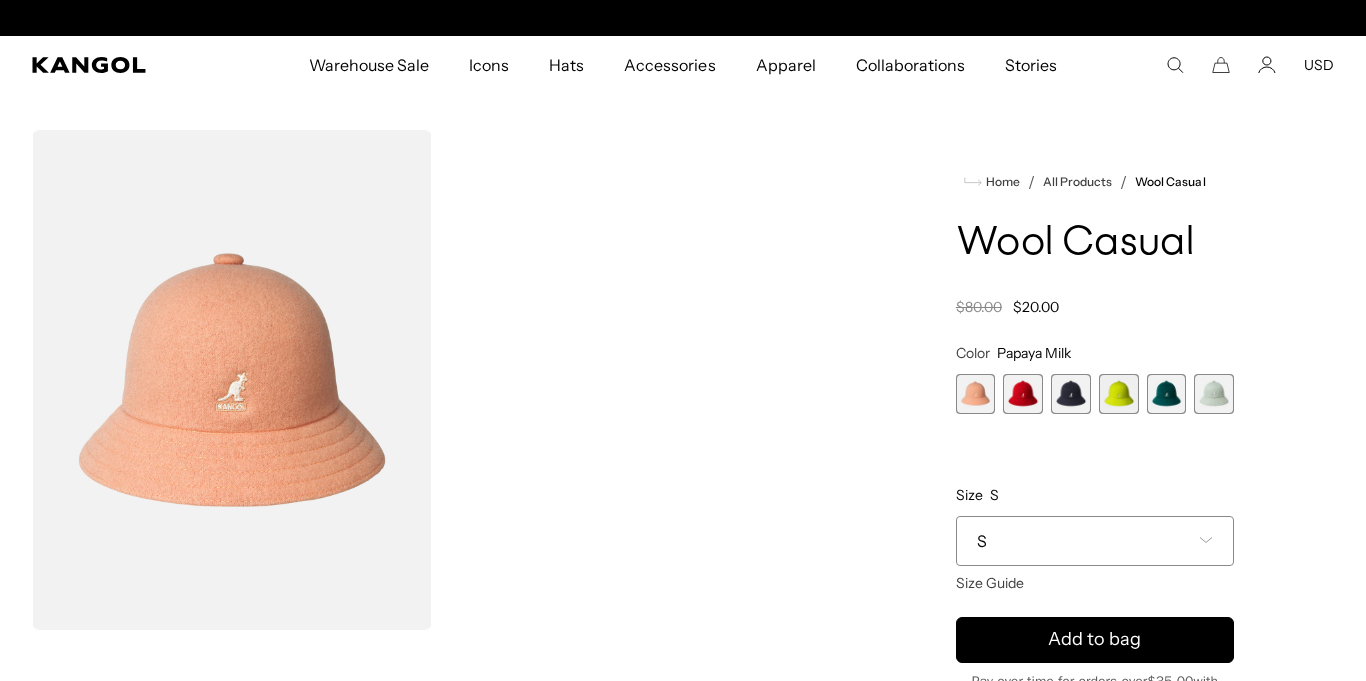 scroll, scrollTop: 0, scrollLeft: 412, axis: horizontal 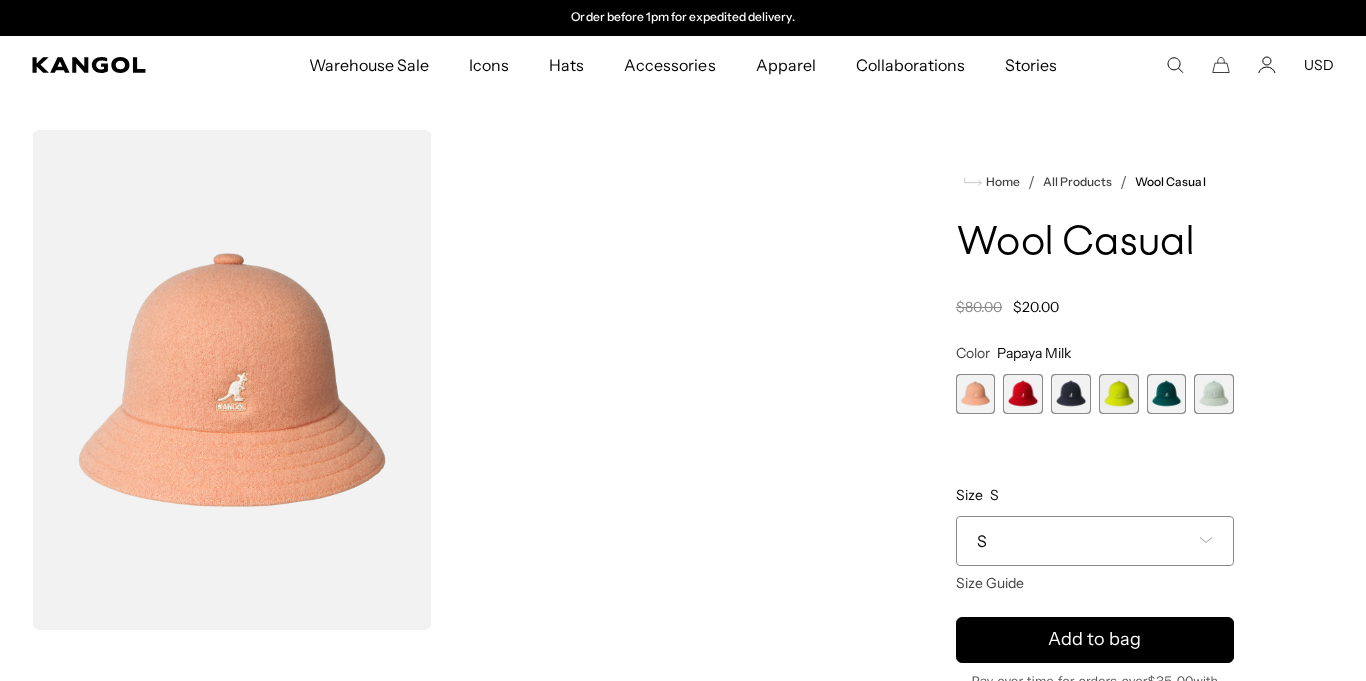 click at bounding box center (1119, 394) 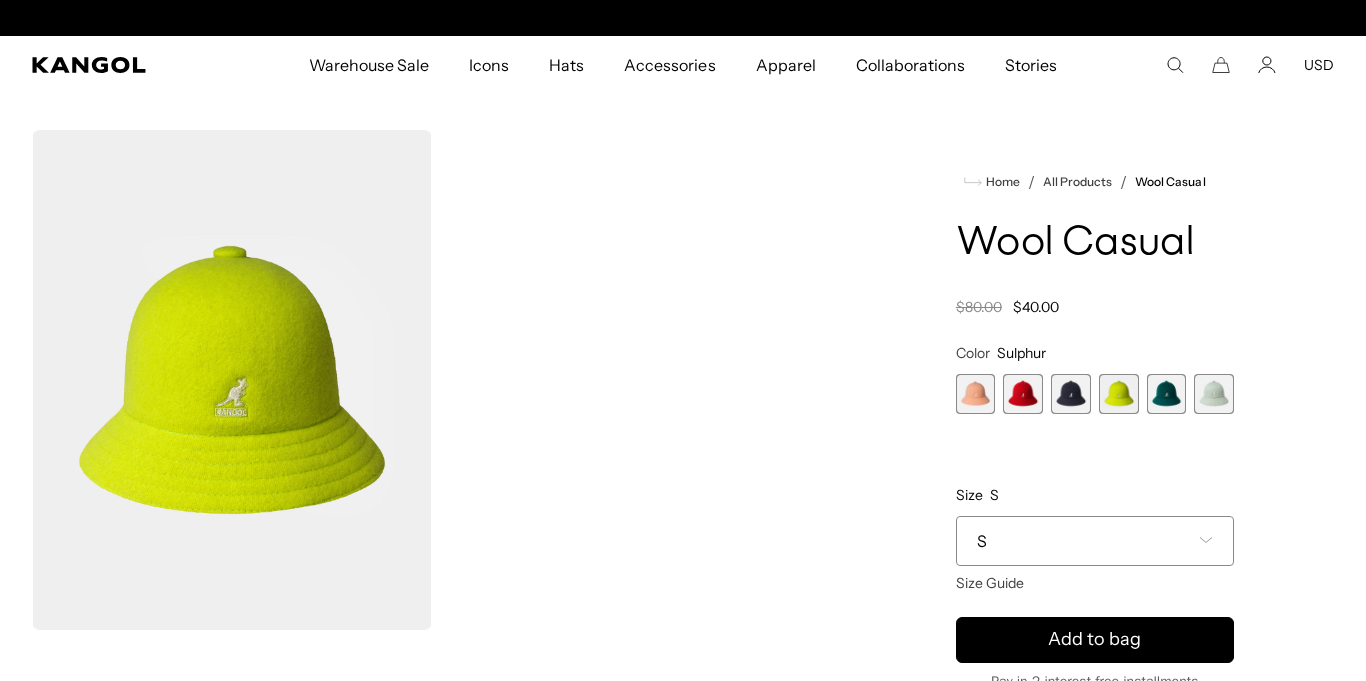 scroll, scrollTop: 0, scrollLeft: 0, axis: both 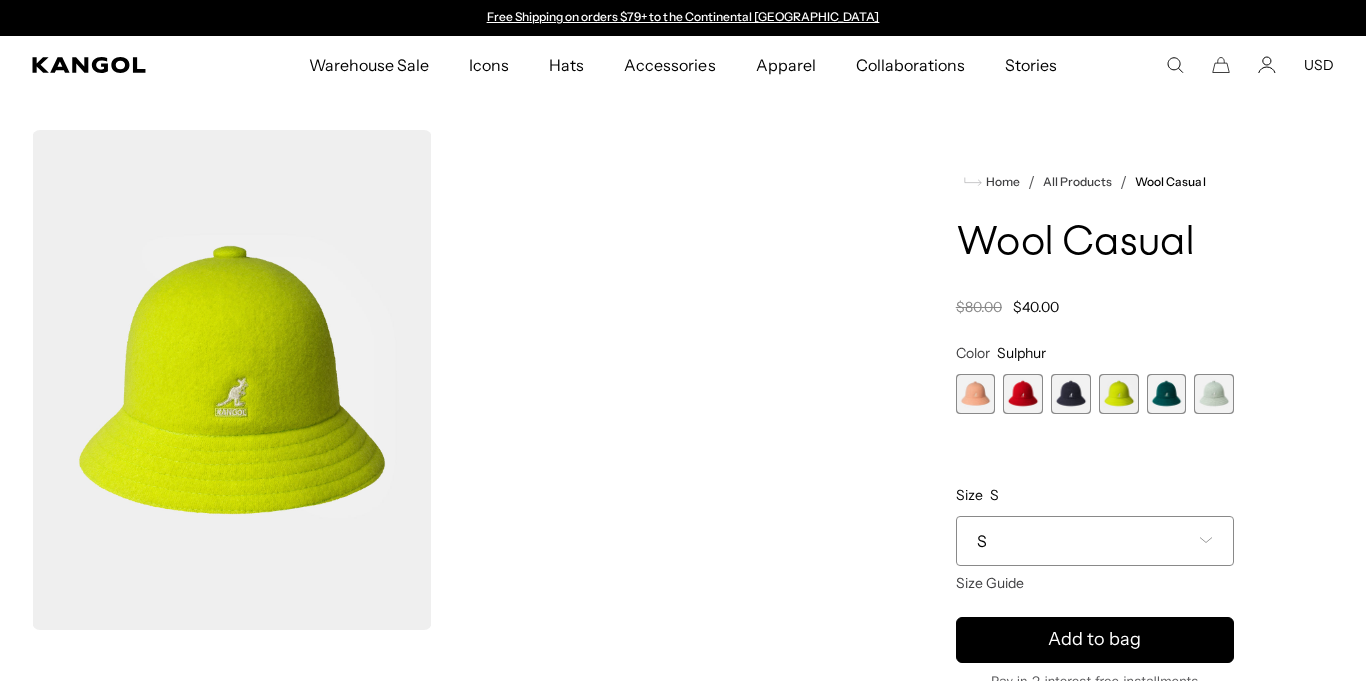 click at bounding box center (1214, 394) 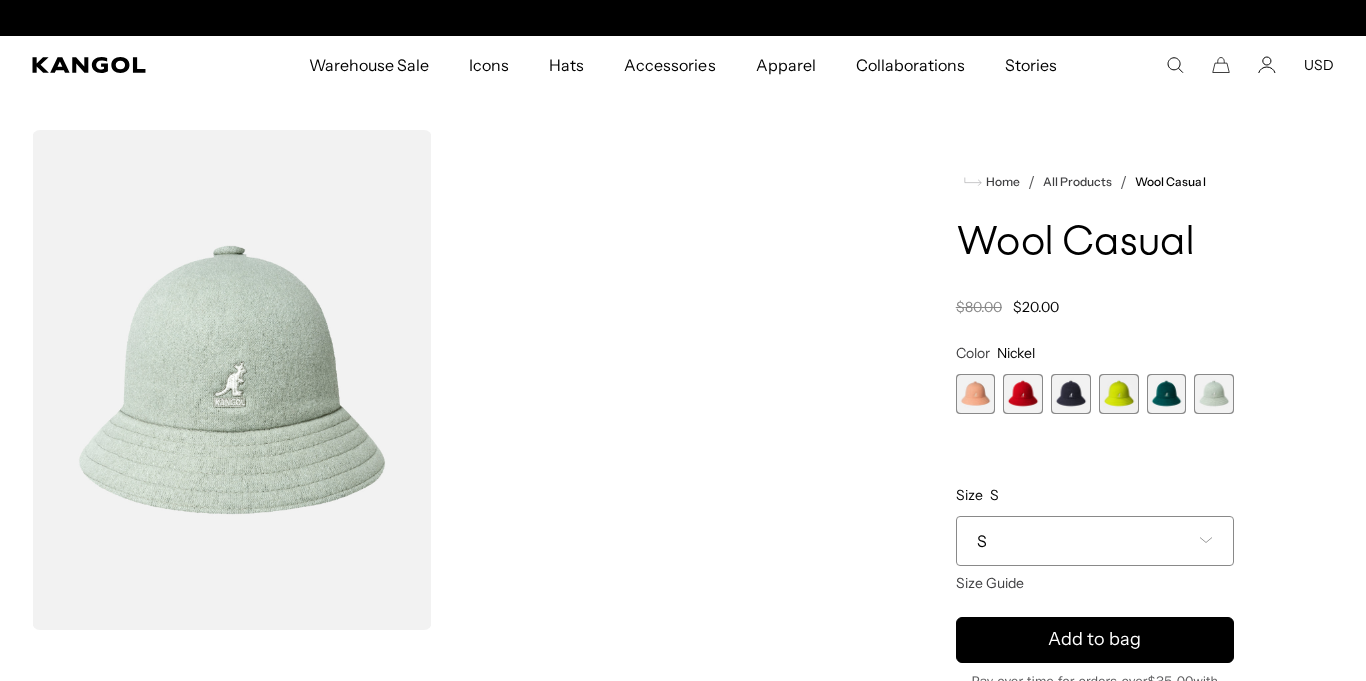scroll, scrollTop: 0, scrollLeft: 0, axis: both 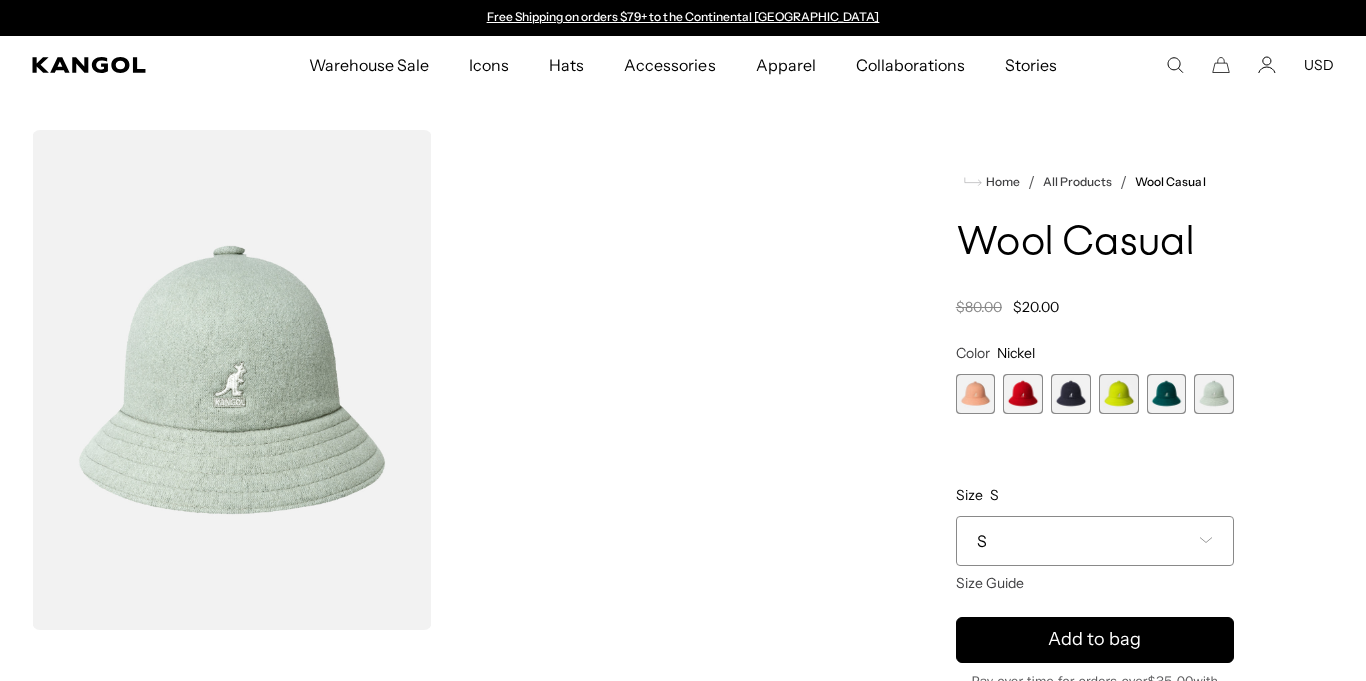 click on "S" at bounding box center [1095, 541] 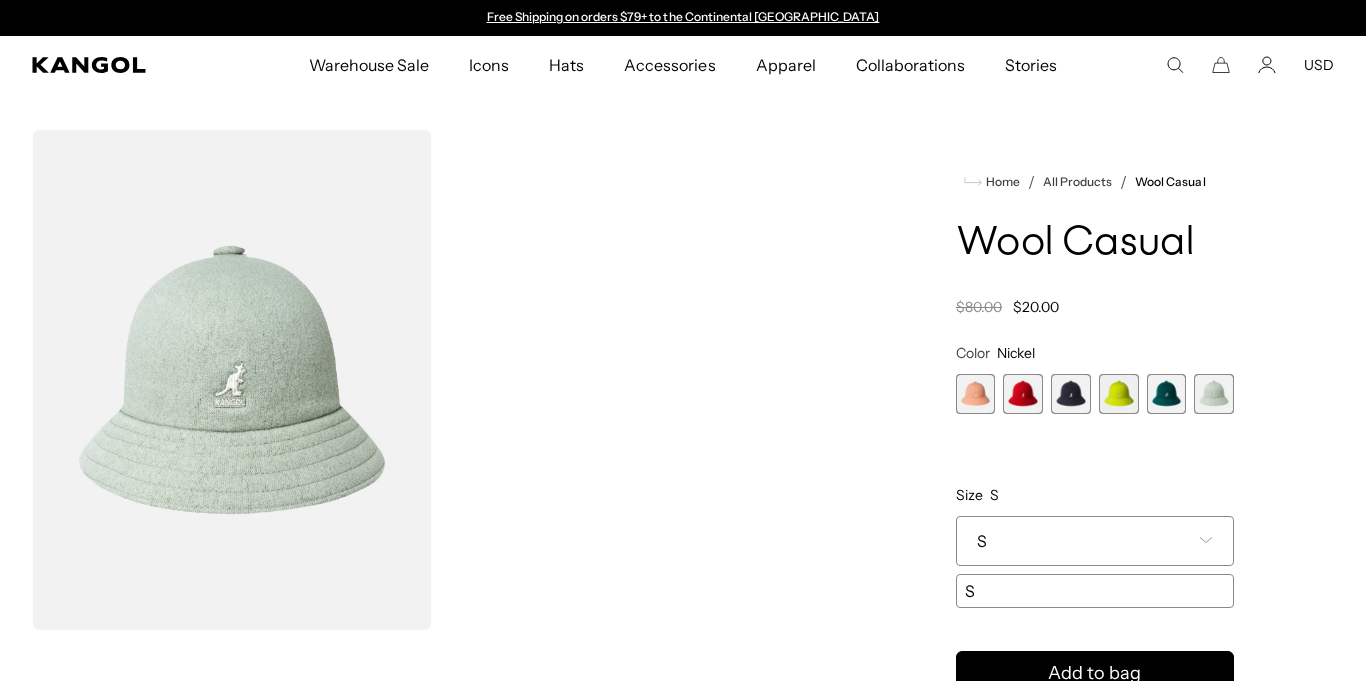 click on "S" at bounding box center [1095, 541] 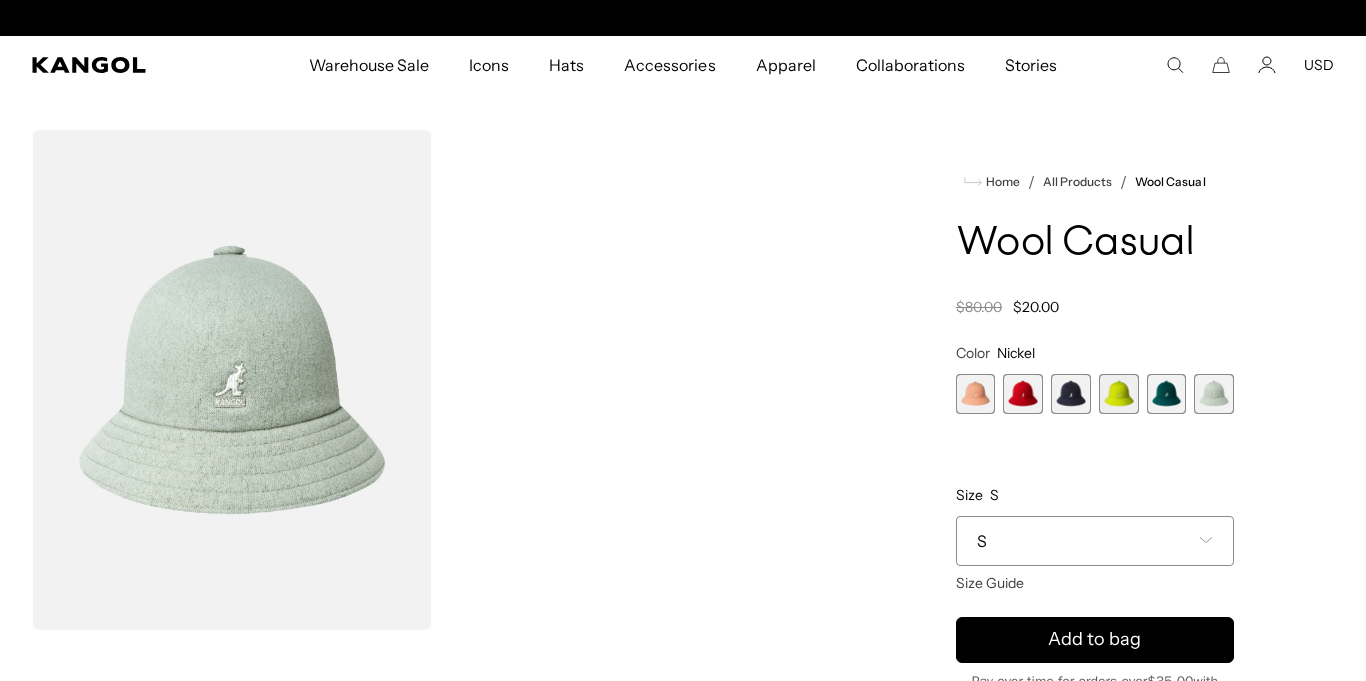 scroll, scrollTop: 0, scrollLeft: 412, axis: horizontal 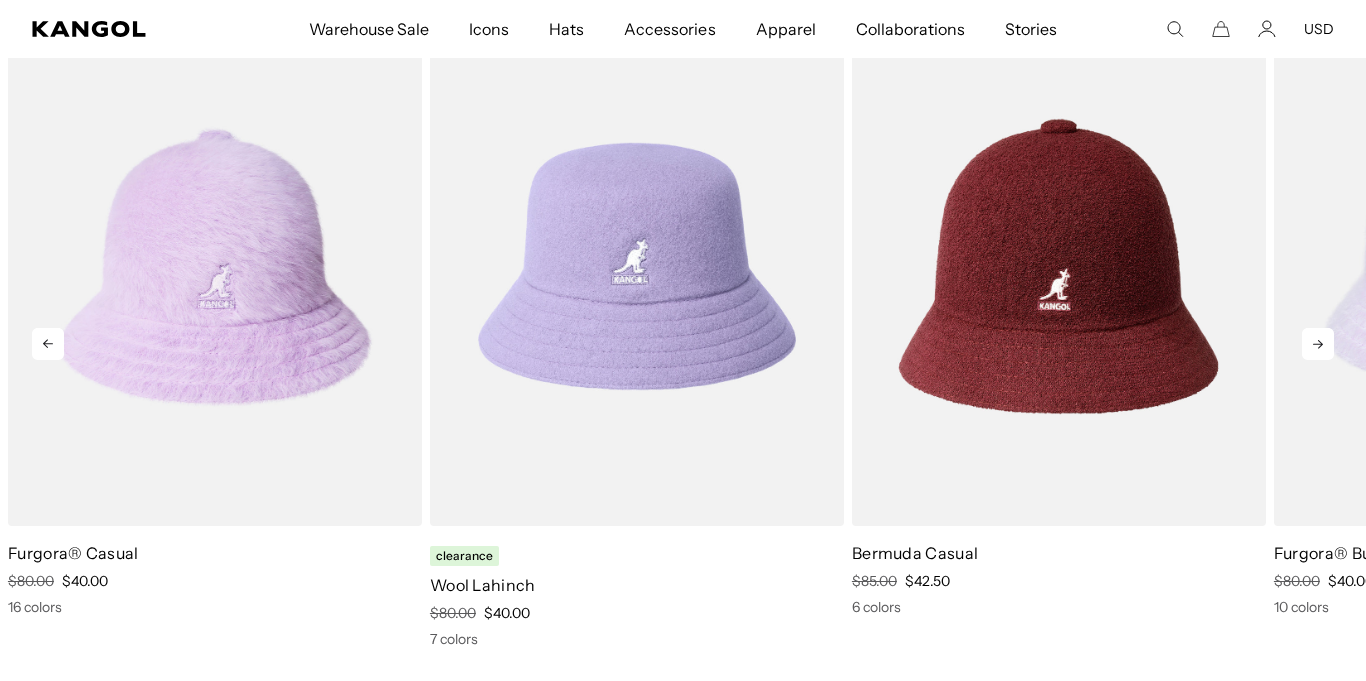 click at bounding box center (1059, 267) 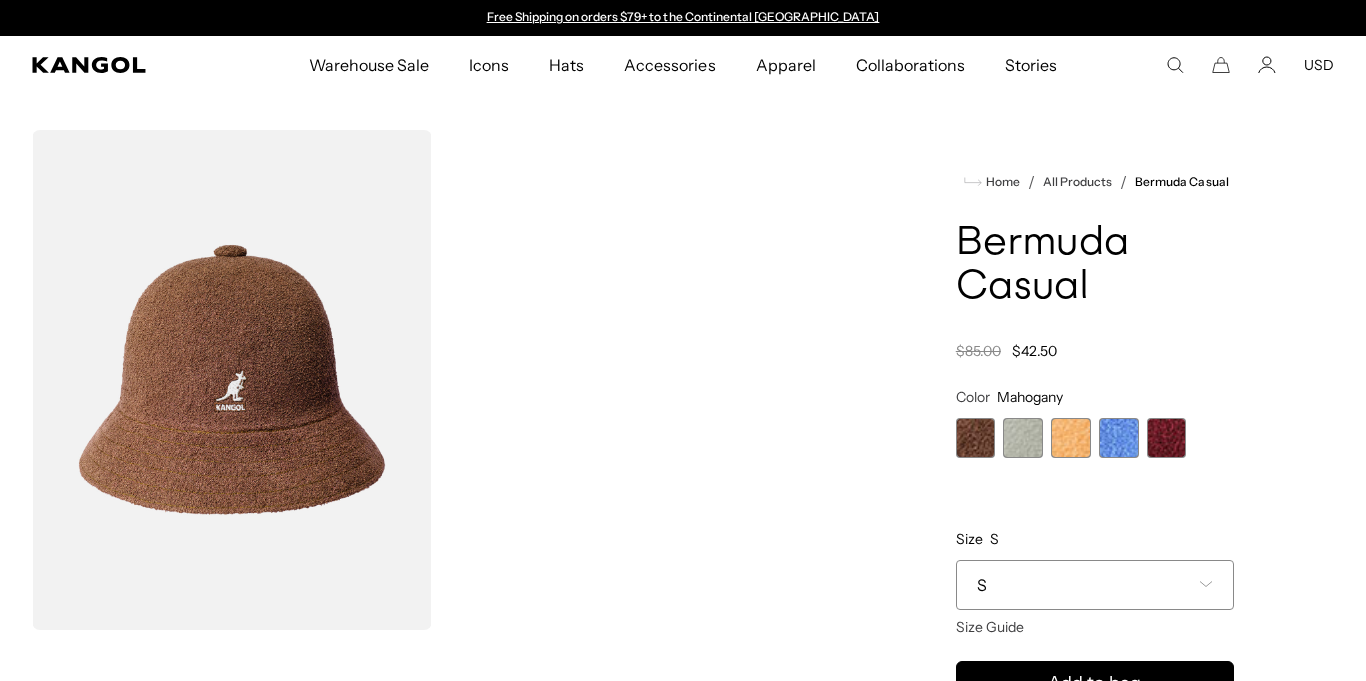 scroll, scrollTop: 0, scrollLeft: 0, axis: both 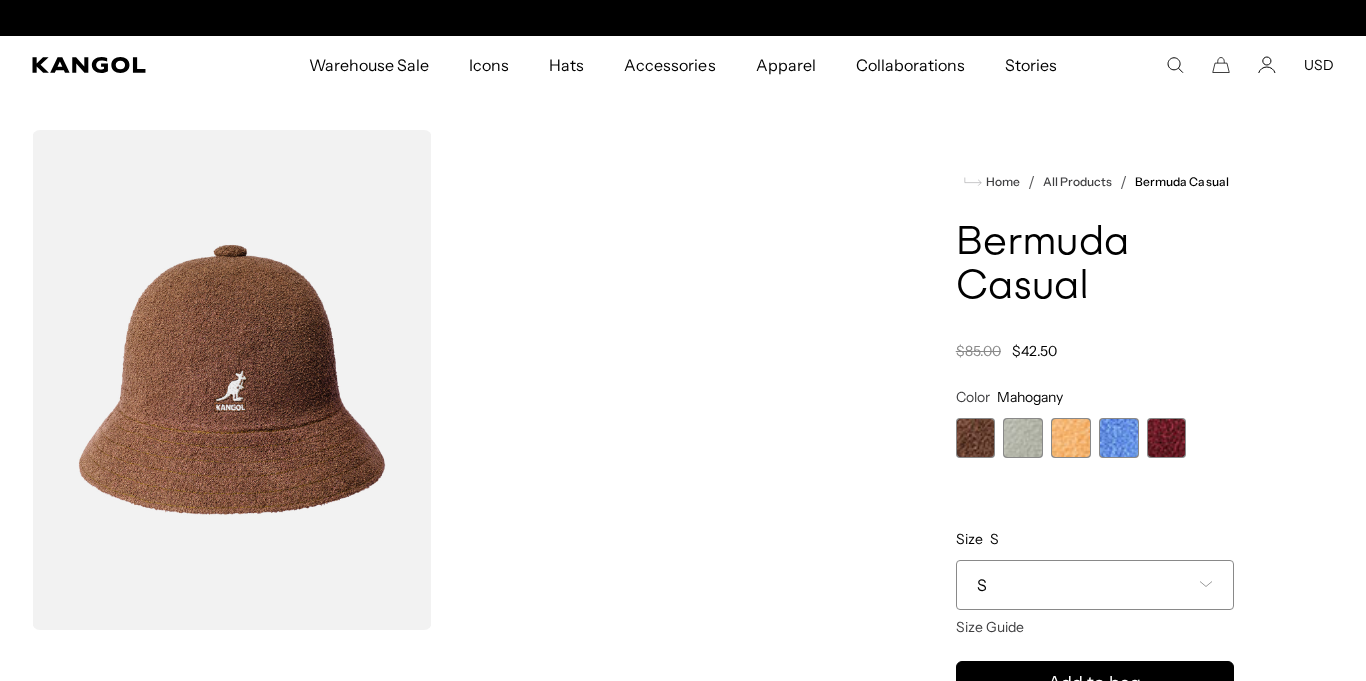 click on "S" at bounding box center (1095, 585) 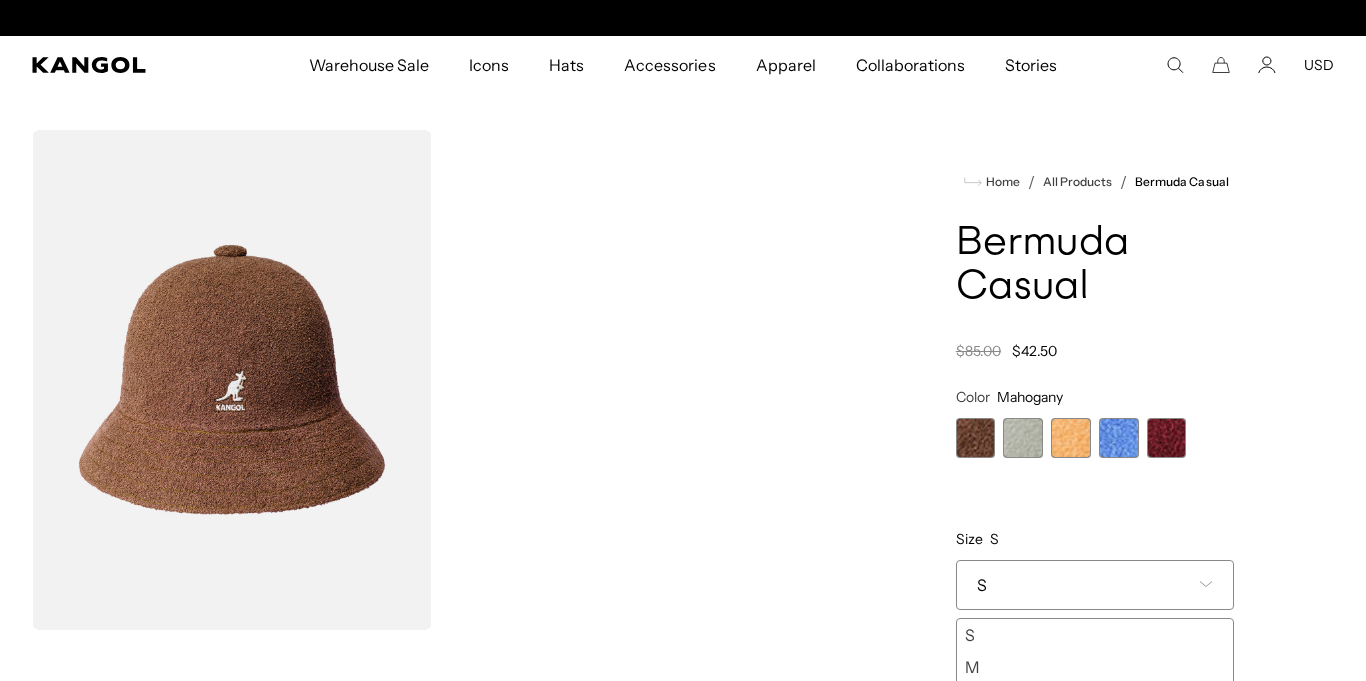 scroll, scrollTop: 0, scrollLeft: 0, axis: both 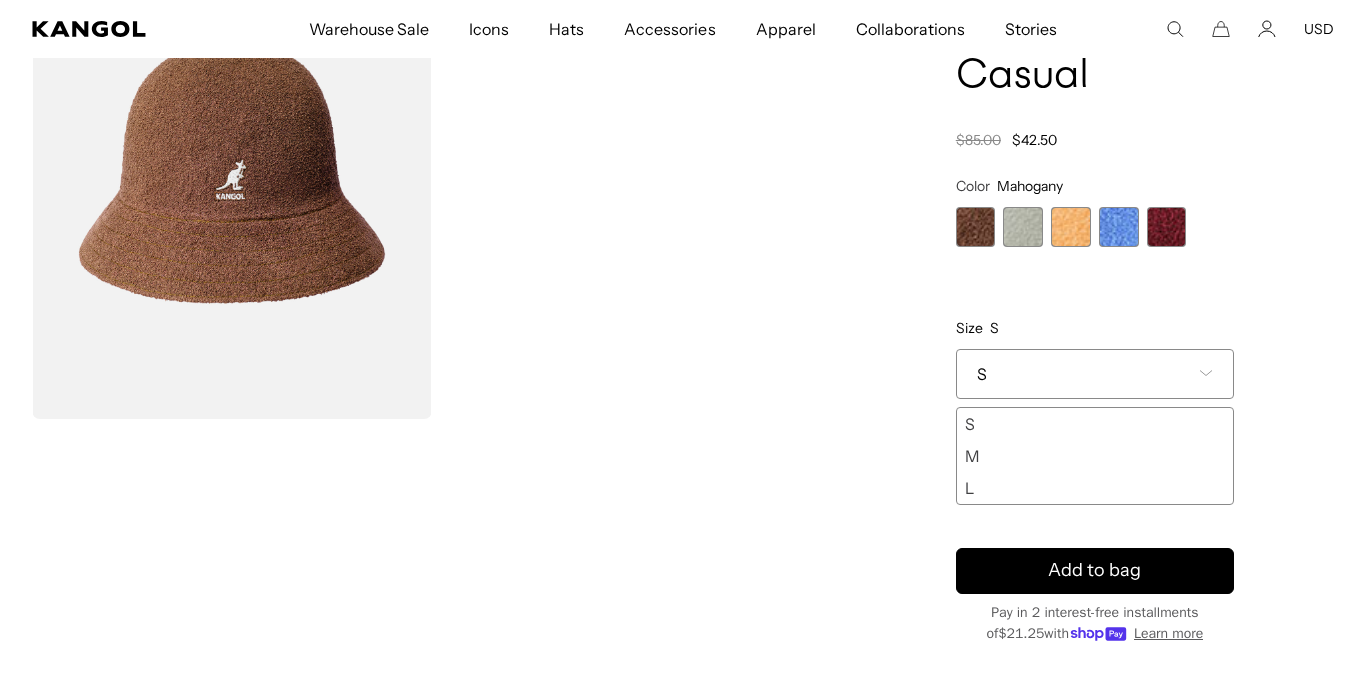 click on "L" at bounding box center (1095, 488) 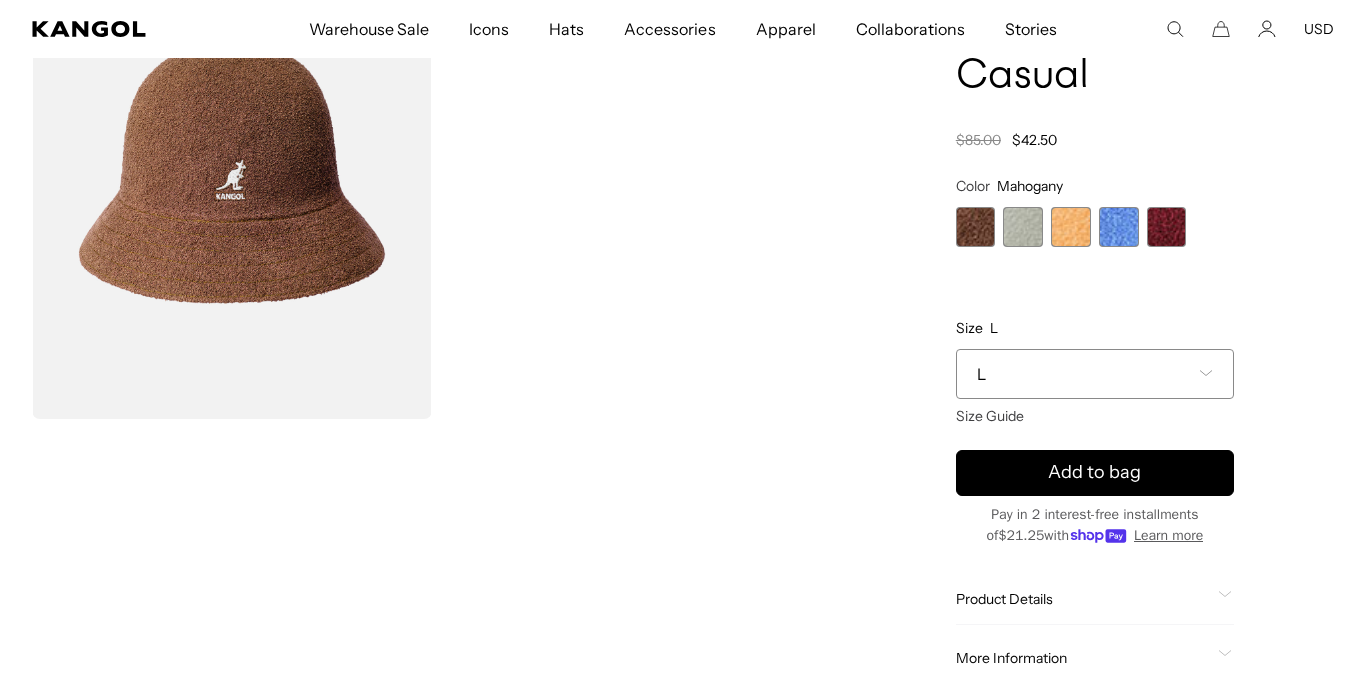 scroll, scrollTop: 0, scrollLeft: 0, axis: both 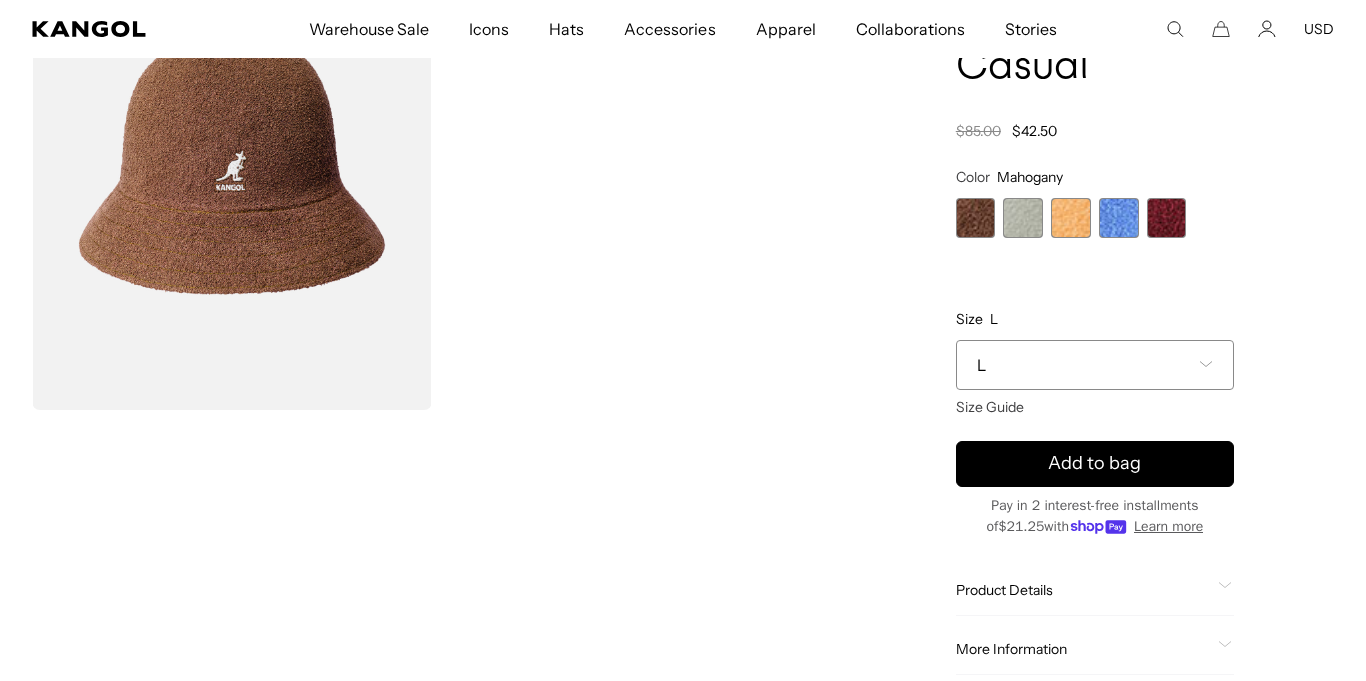 drag, startPoint x: 1360, startPoint y: 88, endPoint x: 1315, endPoint y: 103, distance: 47.434166 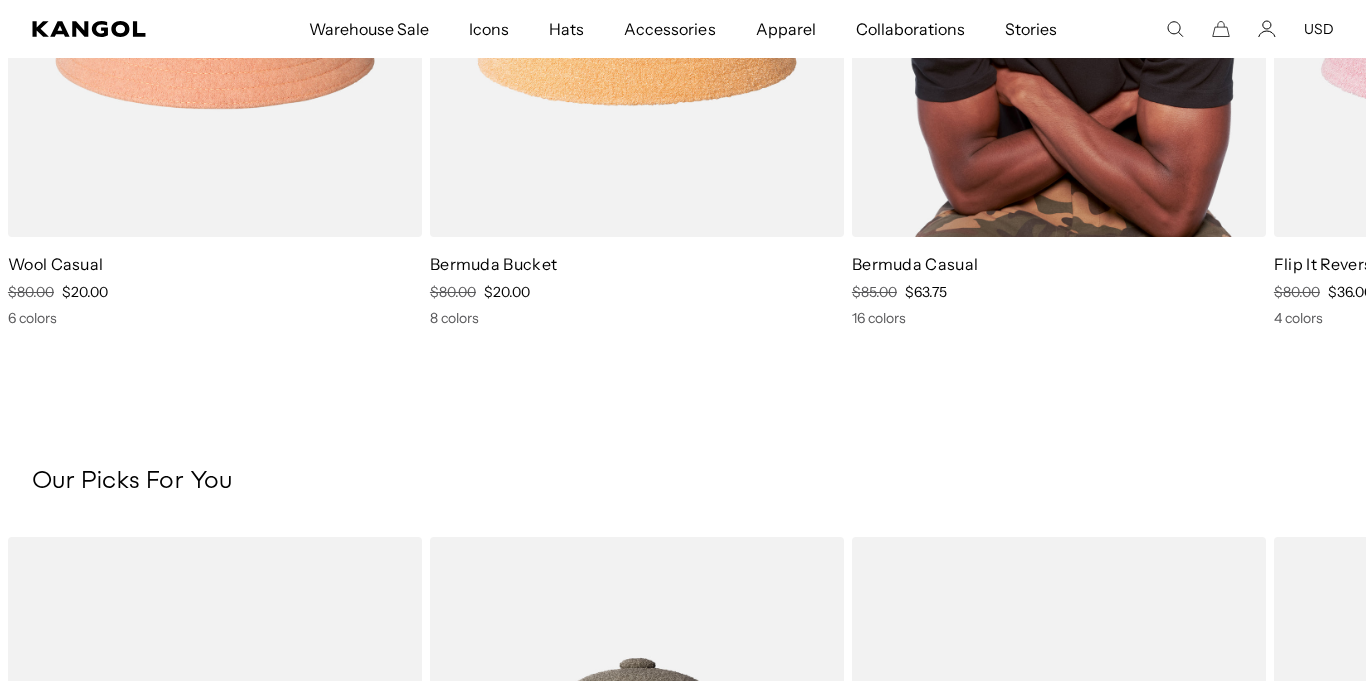 scroll, scrollTop: 1521, scrollLeft: 0, axis: vertical 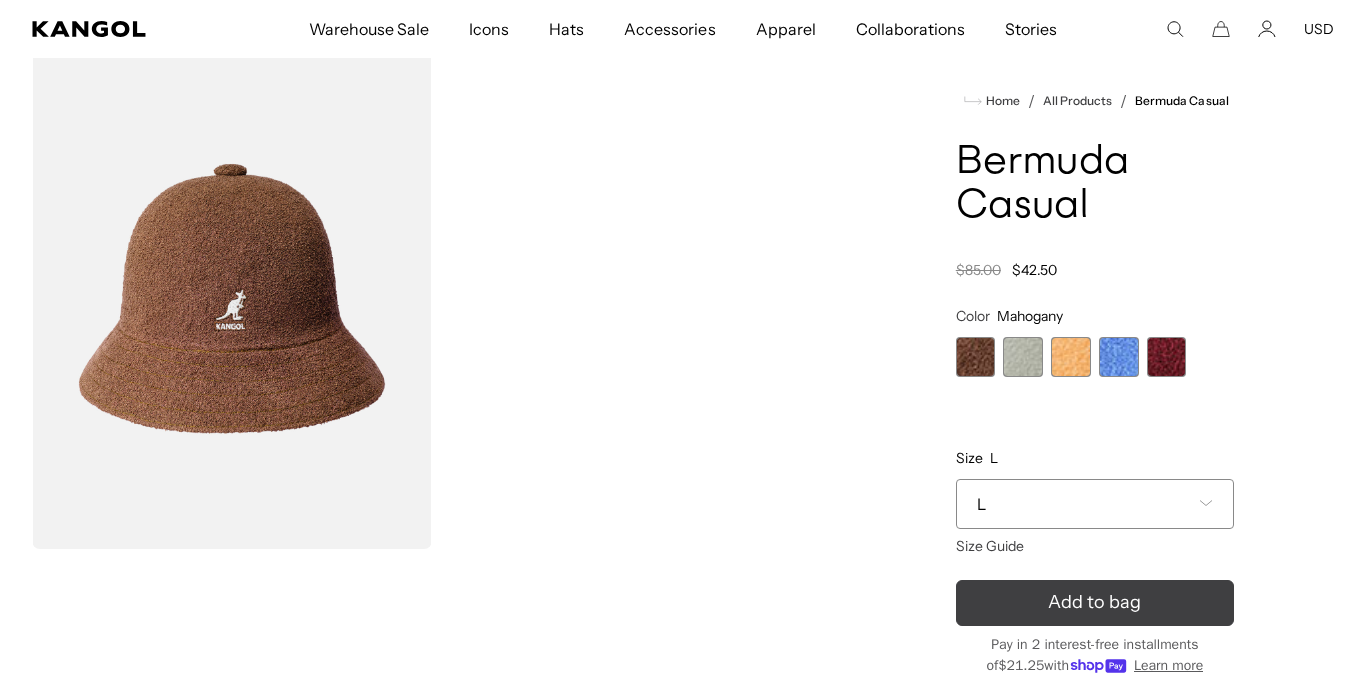 click on "Add to bag" at bounding box center (1094, 602) 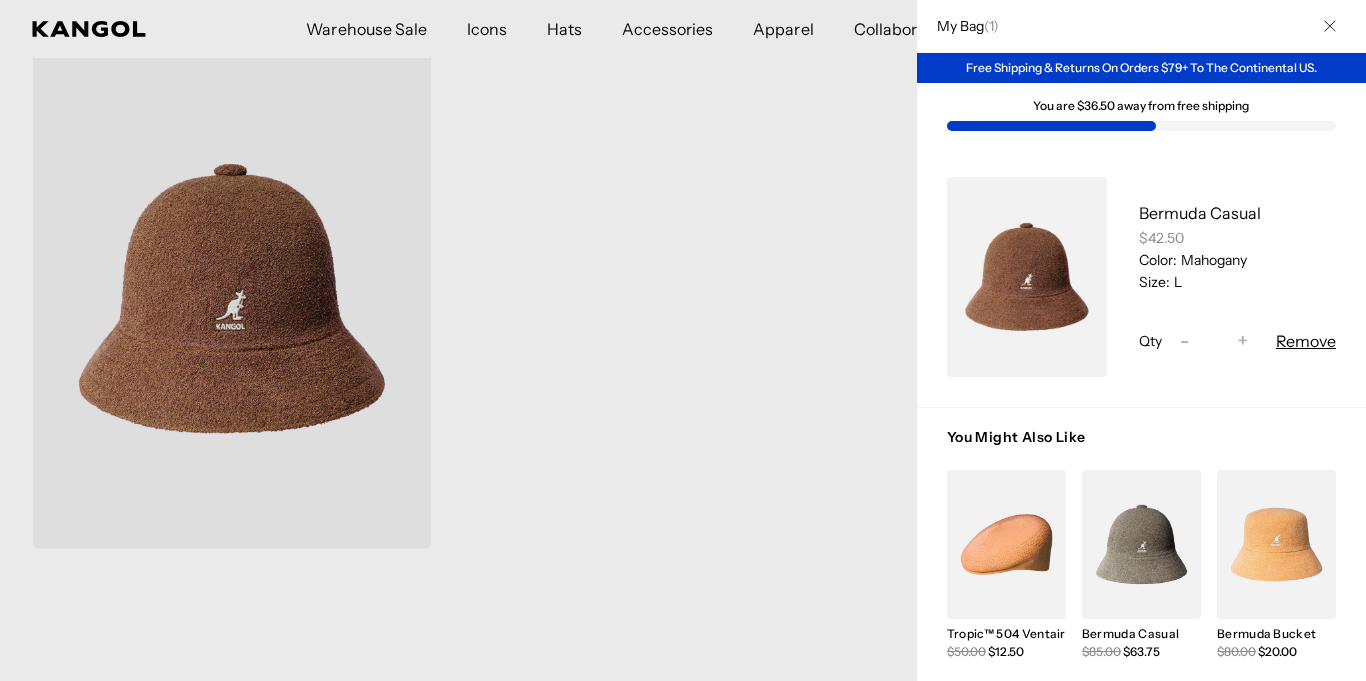 scroll, scrollTop: 0, scrollLeft: 0, axis: both 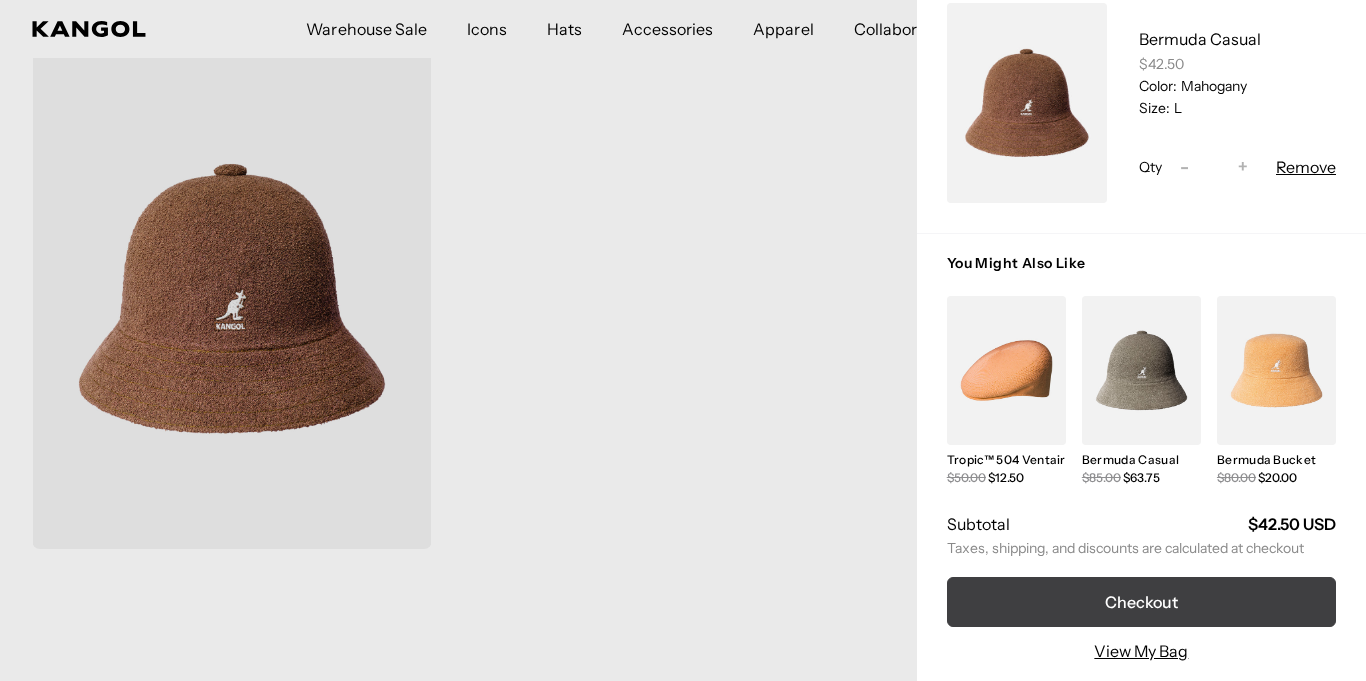 click on "Checkout" at bounding box center (1141, 602) 